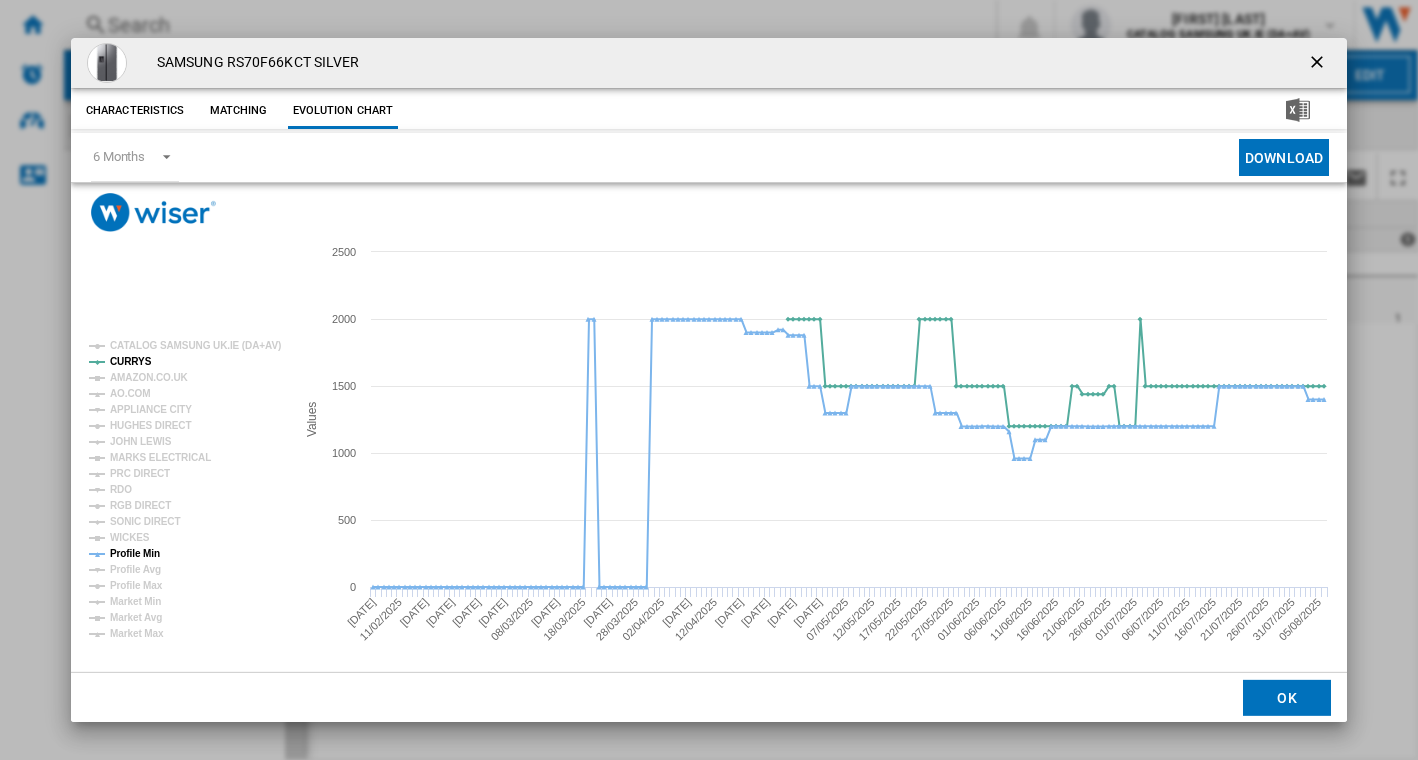 scroll, scrollTop: 0, scrollLeft: 0, axis: both 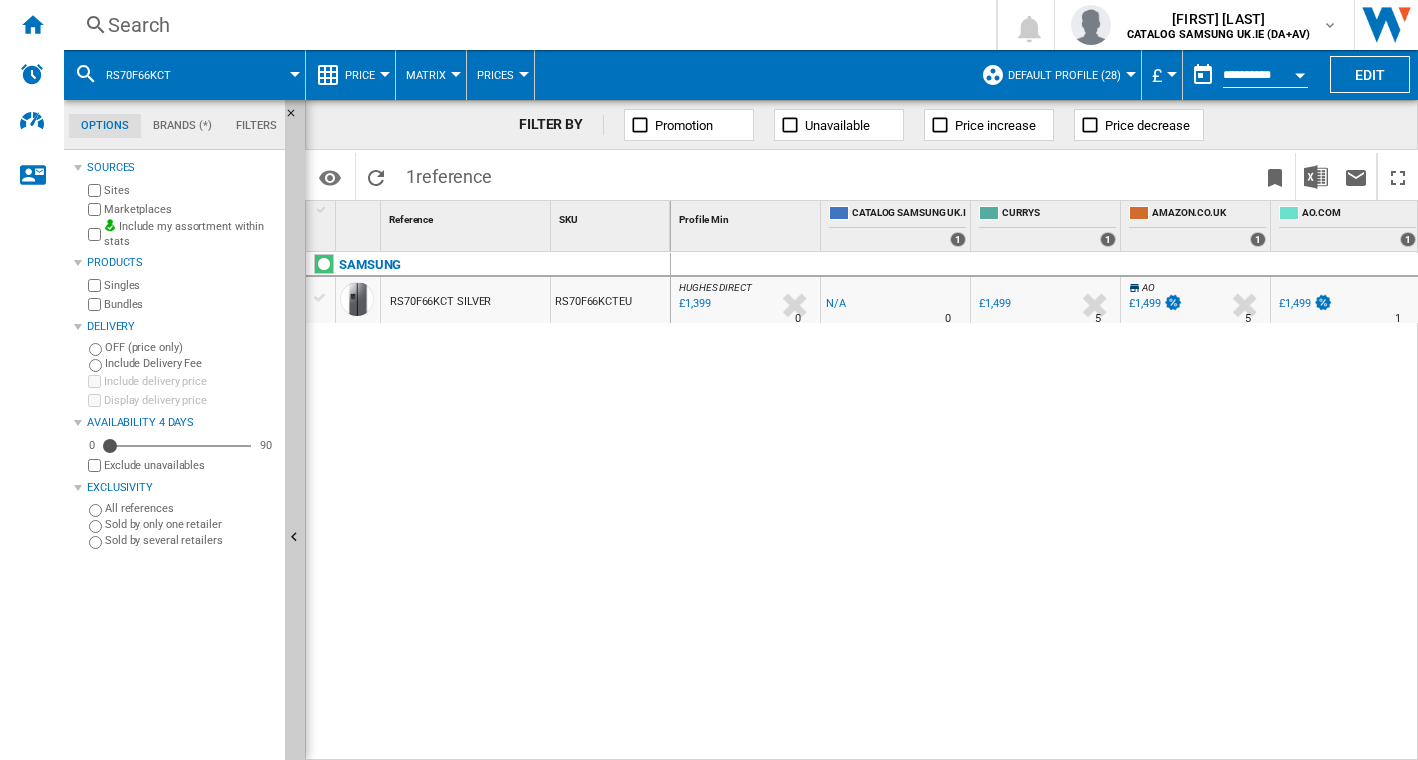 click on "Search" at bounding box center (526, 25) 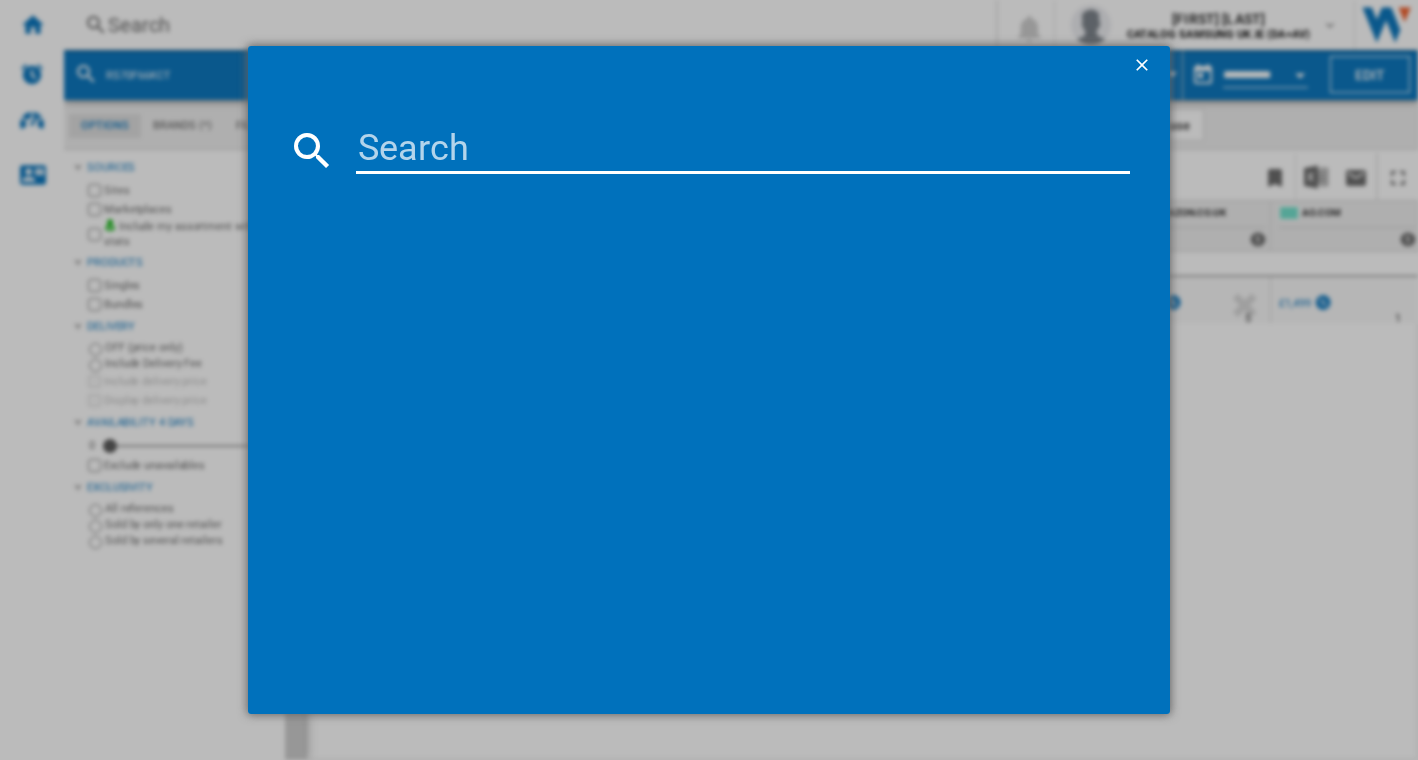 click at bounding box center (743, 150) 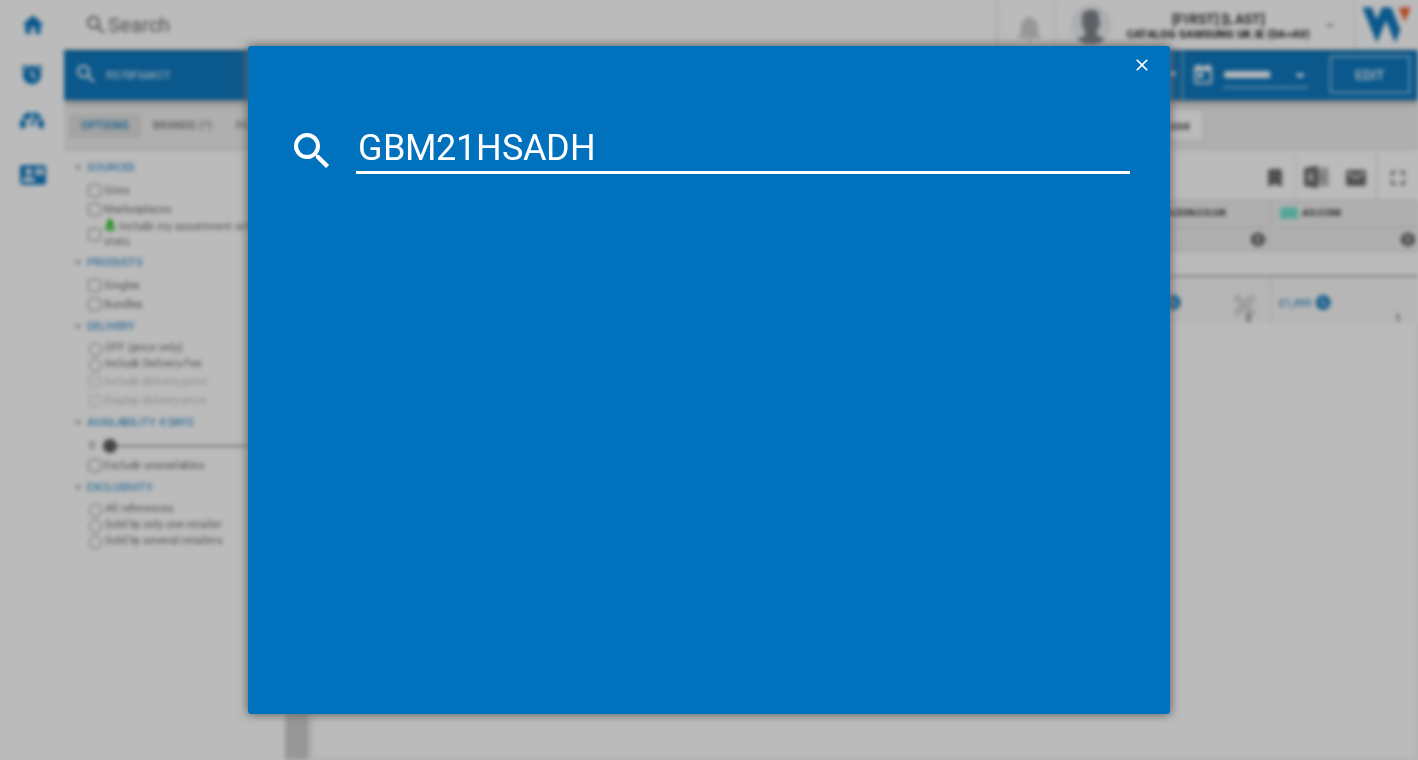 type on "GBM21HSADH" 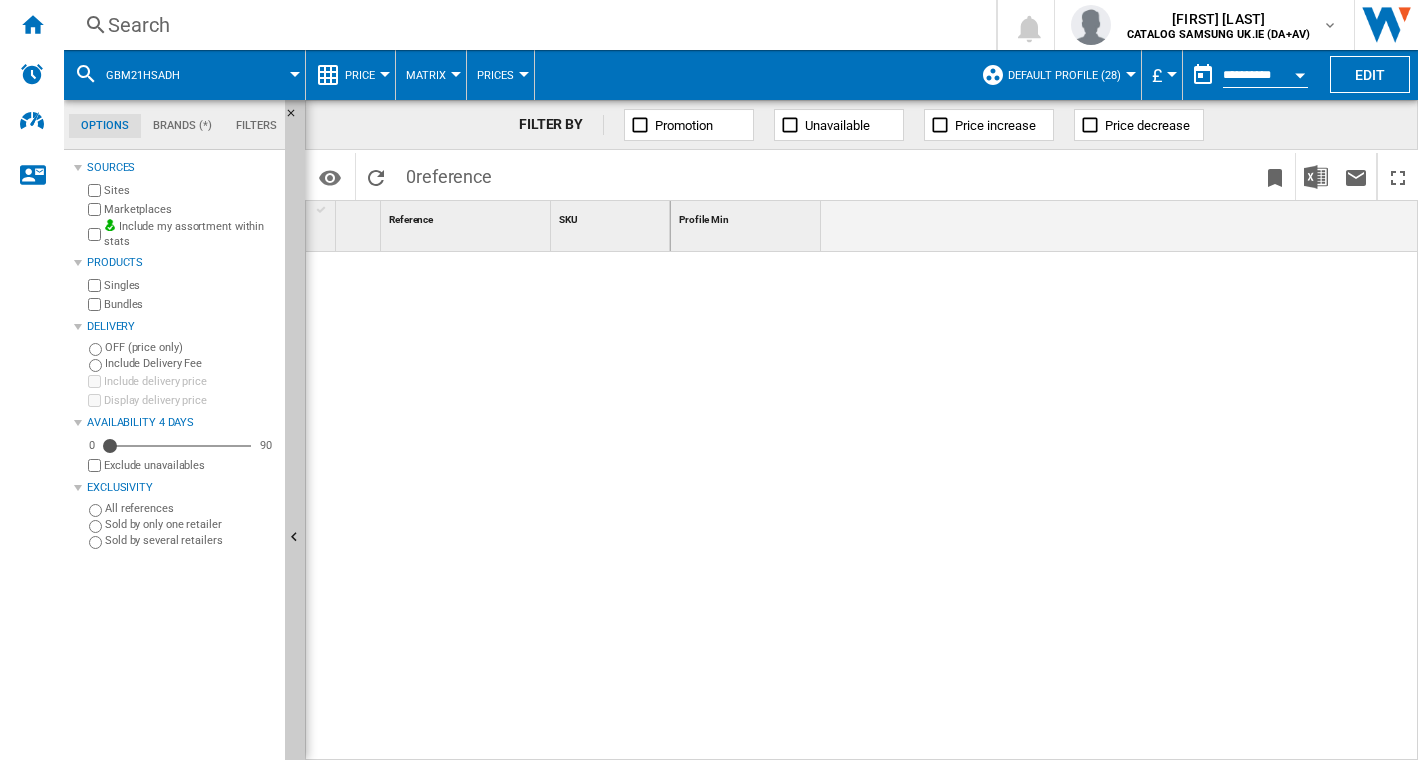 click on "Search" at bounding box center [526, 25] 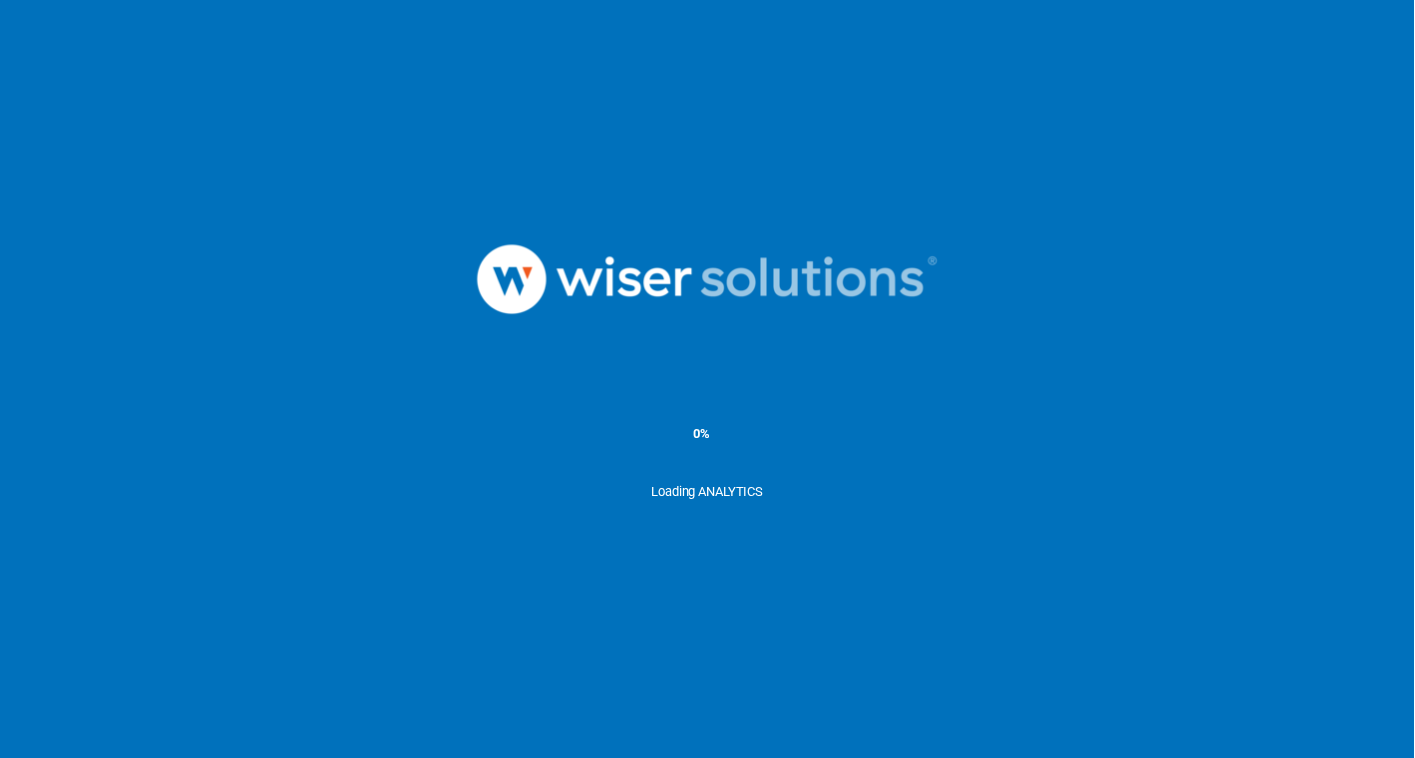 scroll, scrollTop: 0, scrollLeft: 0, axis: both 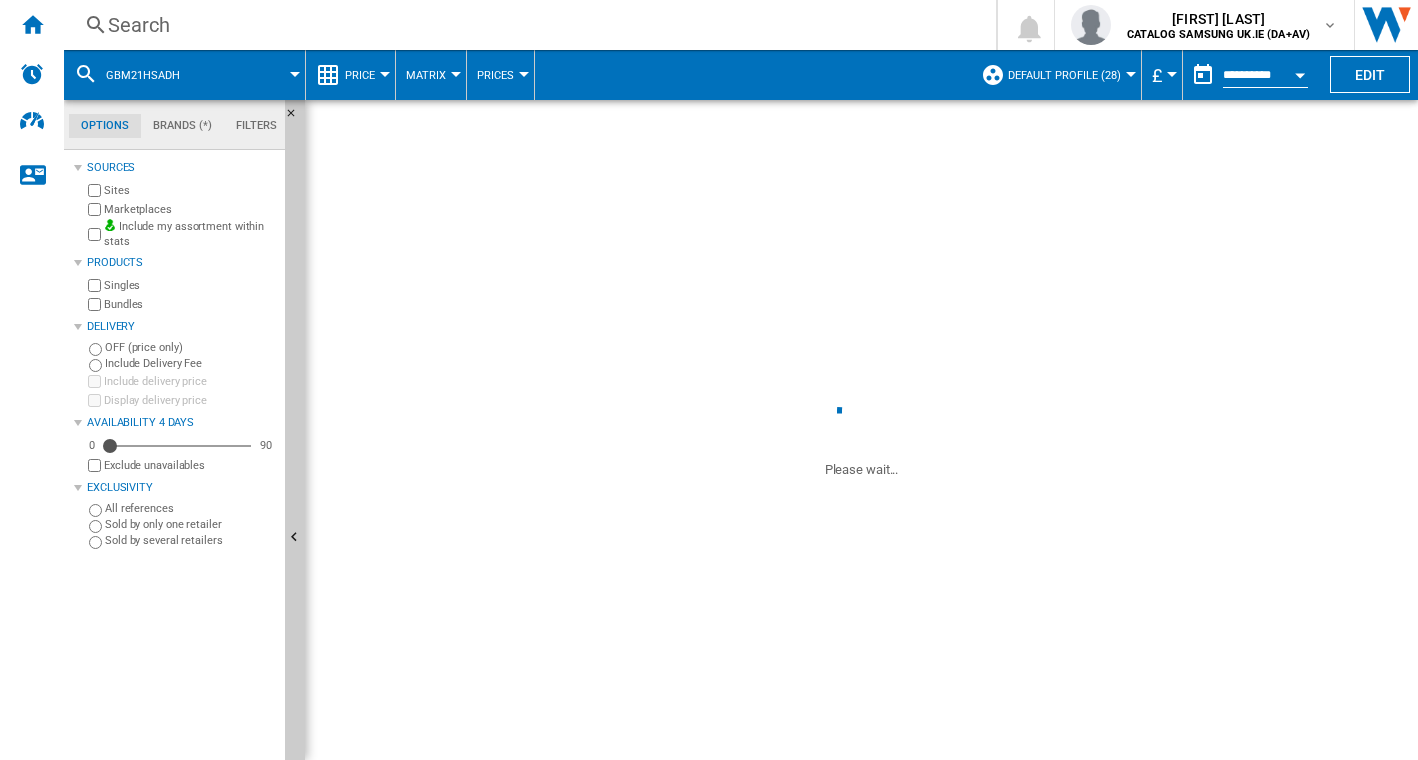 click on "Search" at bounding box center [526, 25] 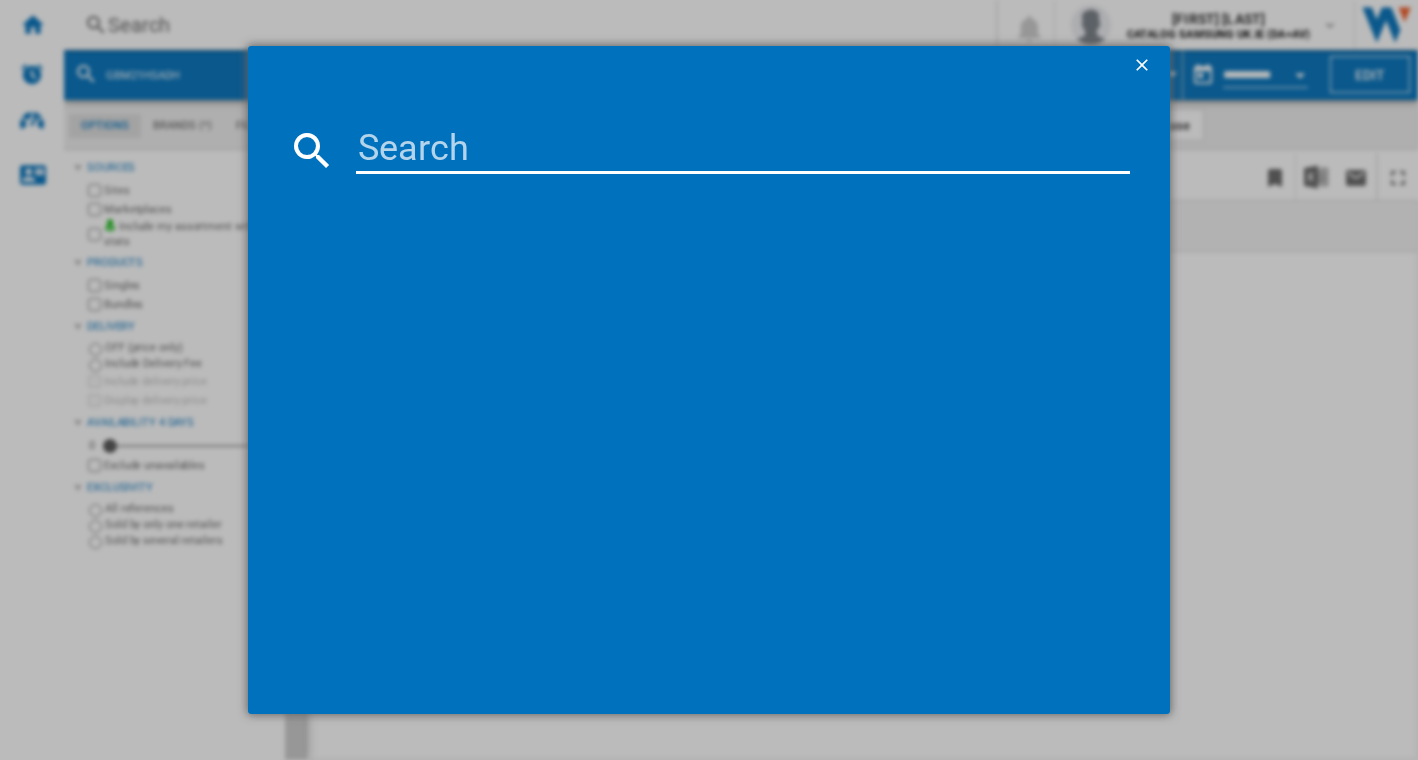 click at bounding box center (743, 150) 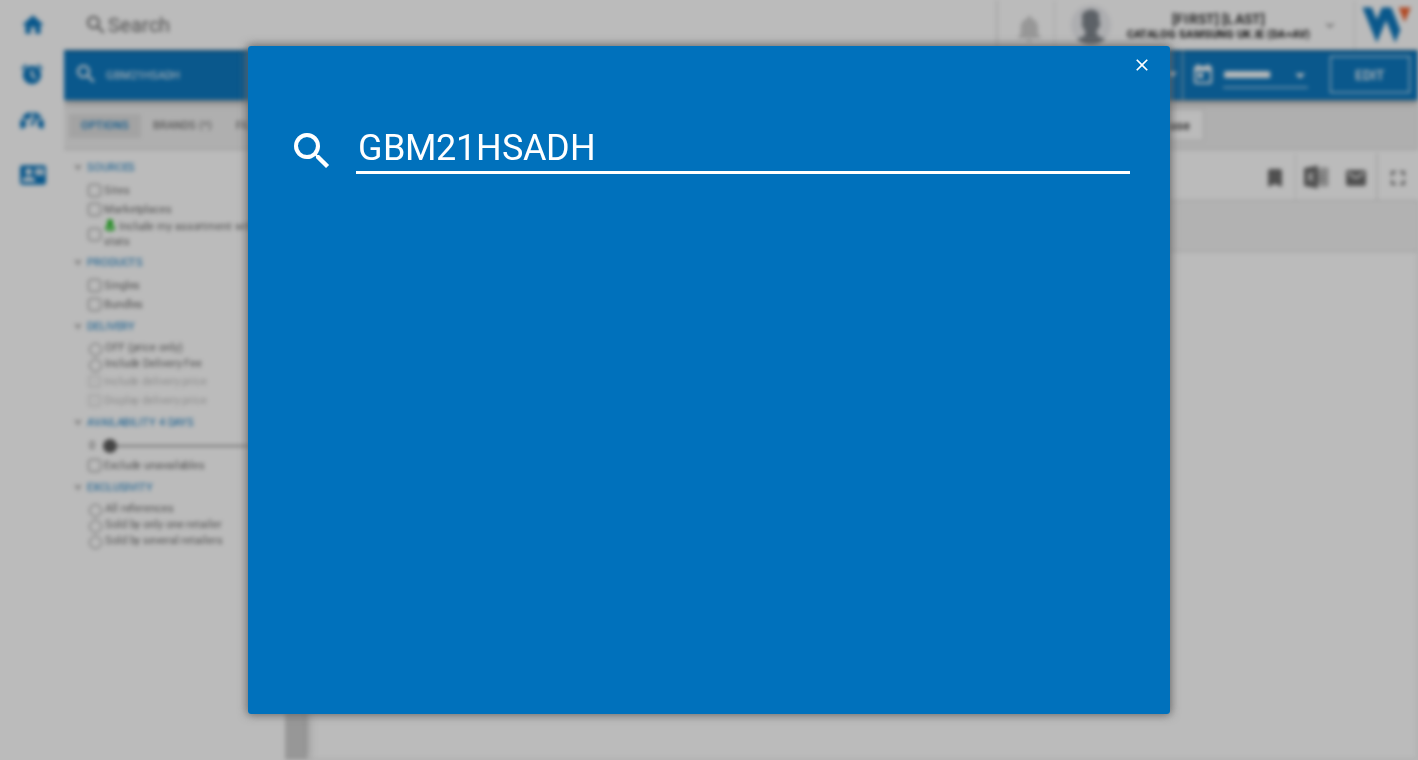 type on "GBM21HSADH" 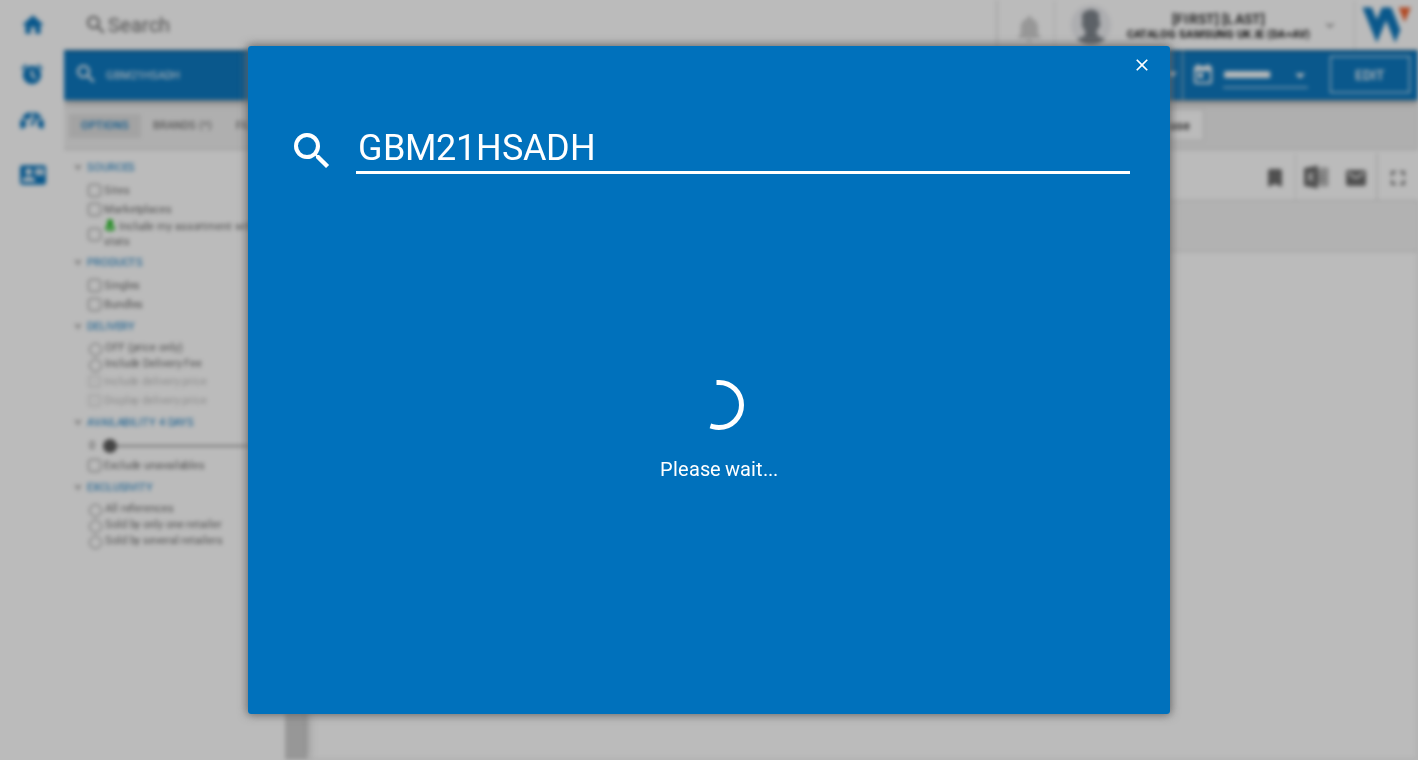 click on "GBM21HSADH" at bounding box center (743, 150) 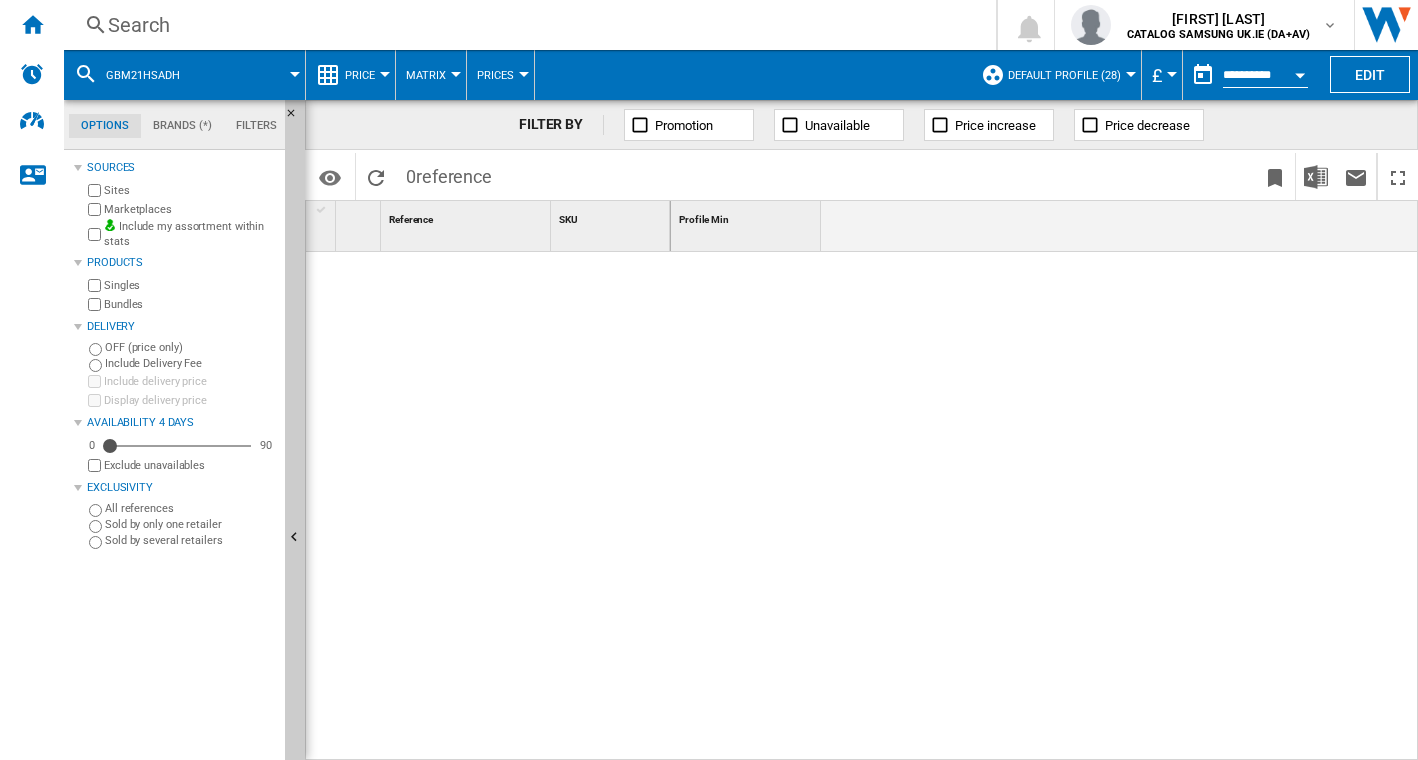 click on "Search" at bounding box center [526, 25] 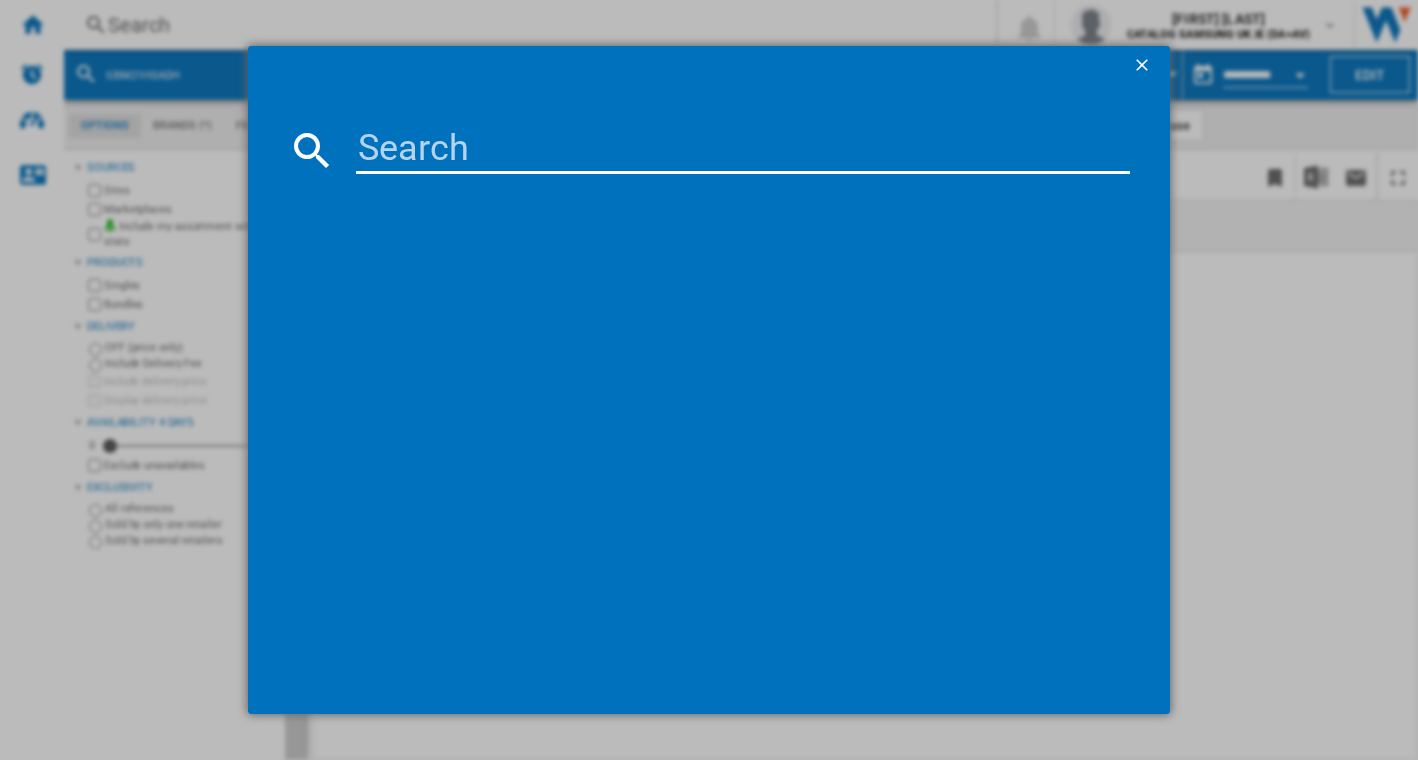click at bounding box center [743, 150] 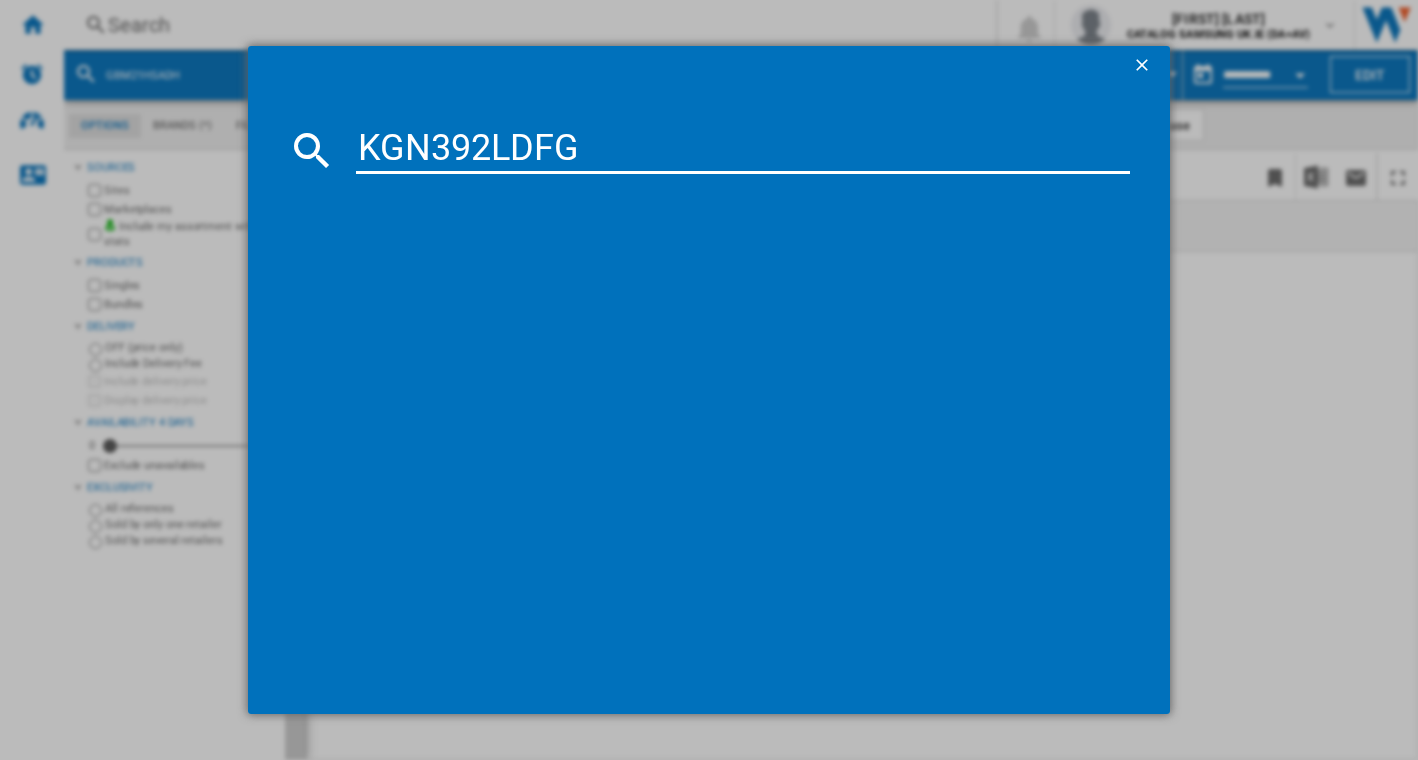 type on "KGN392LDFG" 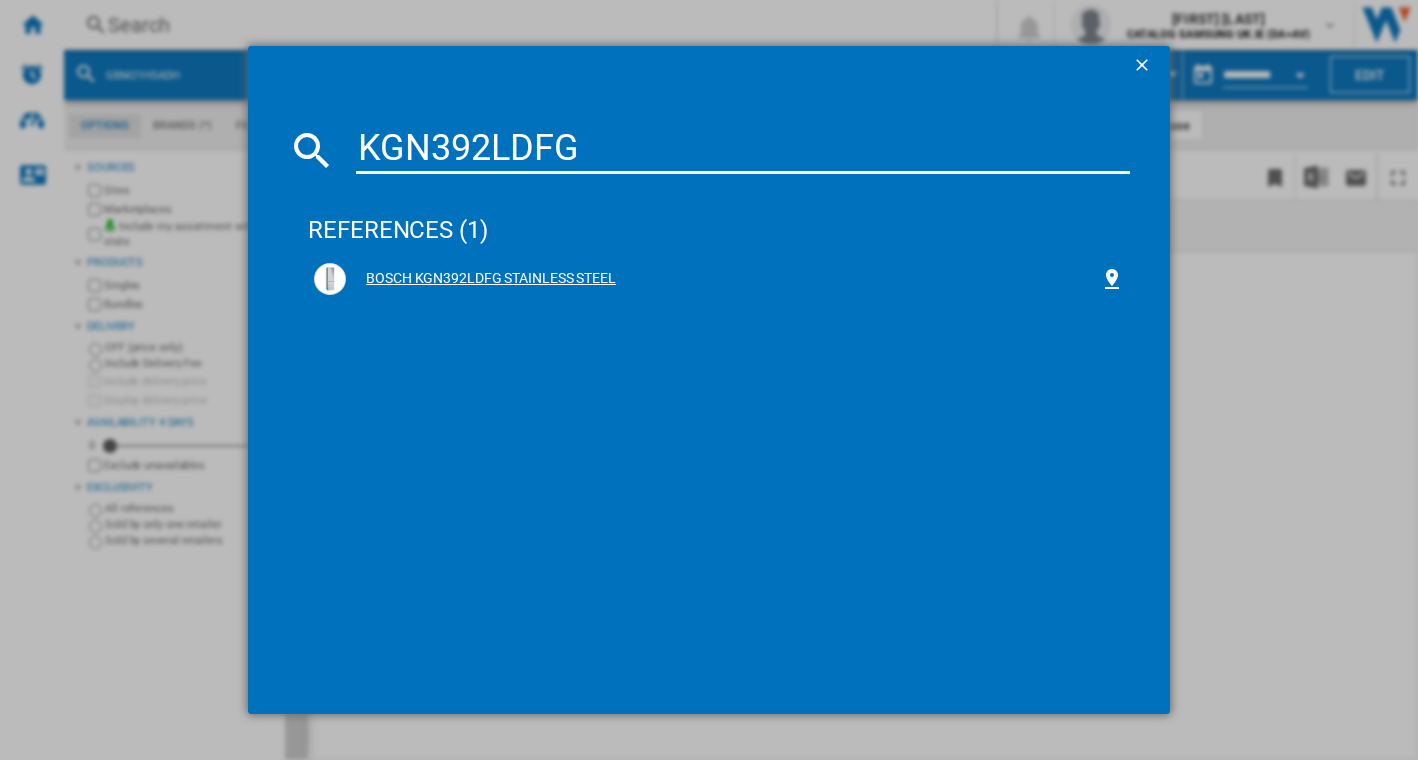 click on "BOSCH KGN392LDFG STAINLESS STEEL" at bounding box center [723, 279] 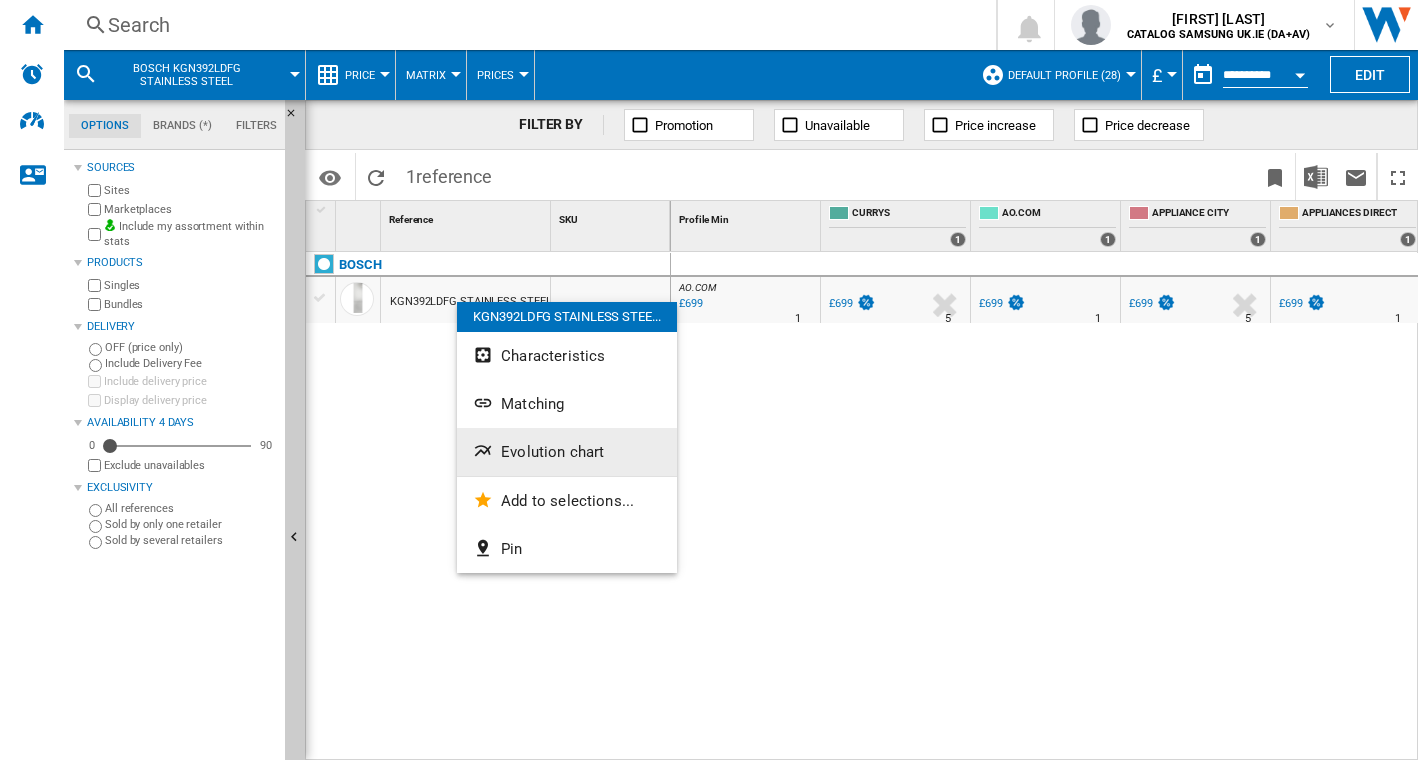 click on "Evolution chart" at bounding box center [552, 452] 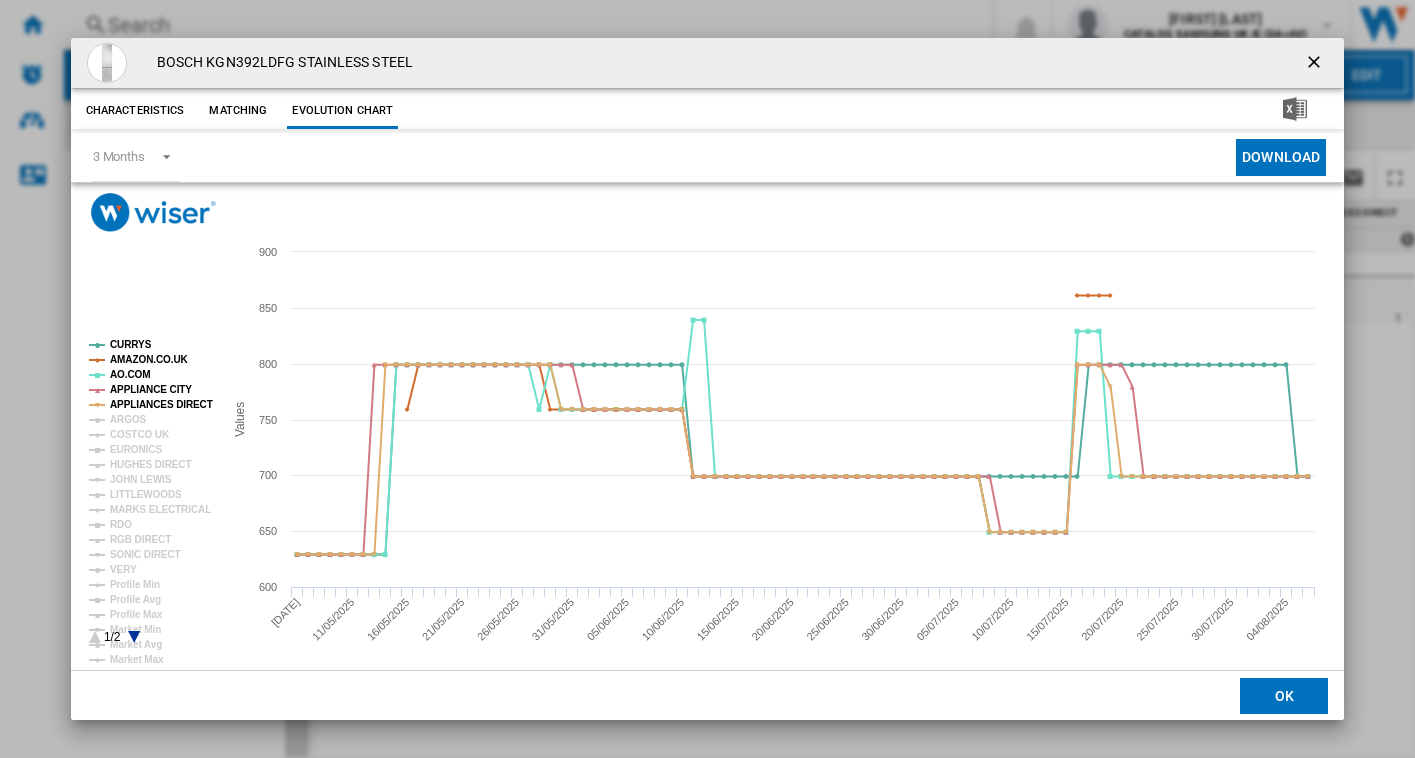 click 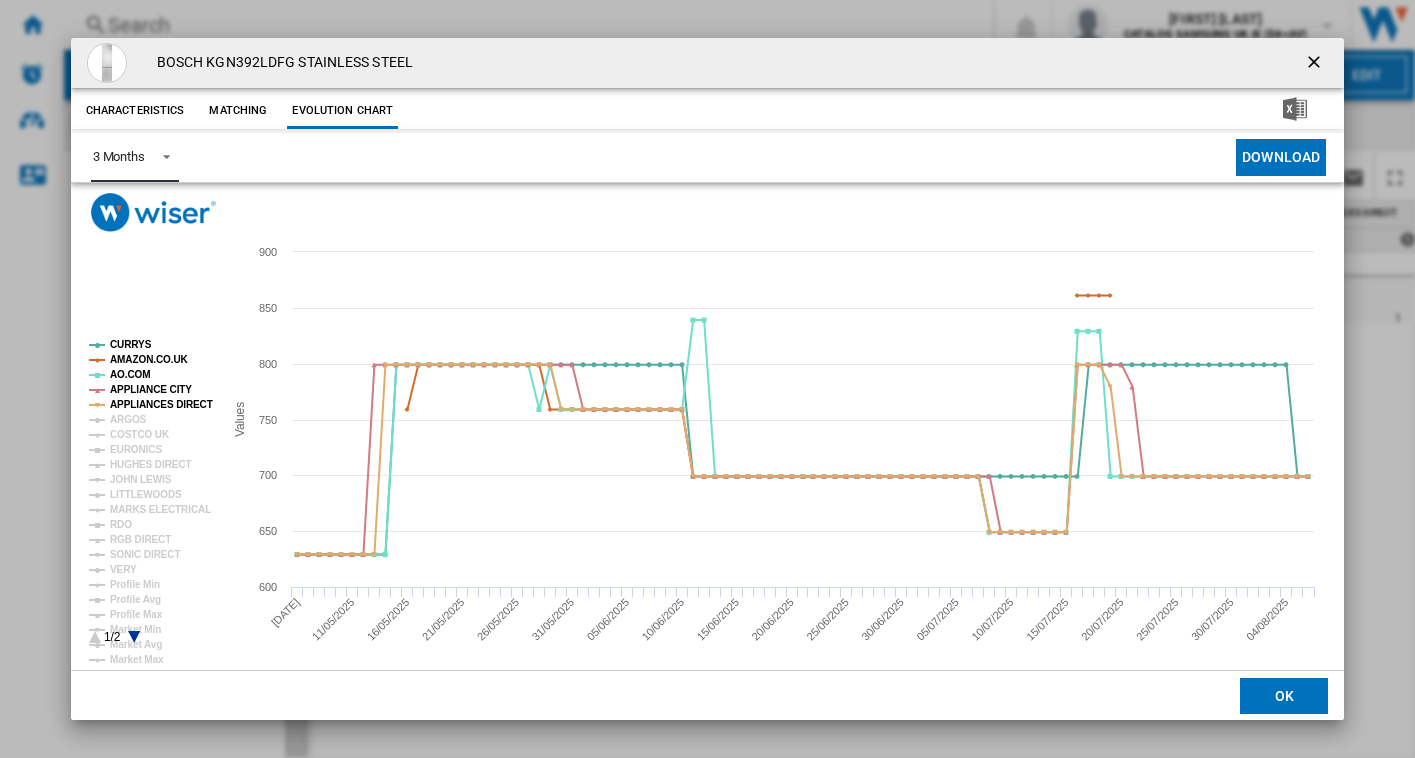 click on "3 Months" at bounding box center (119, 156) 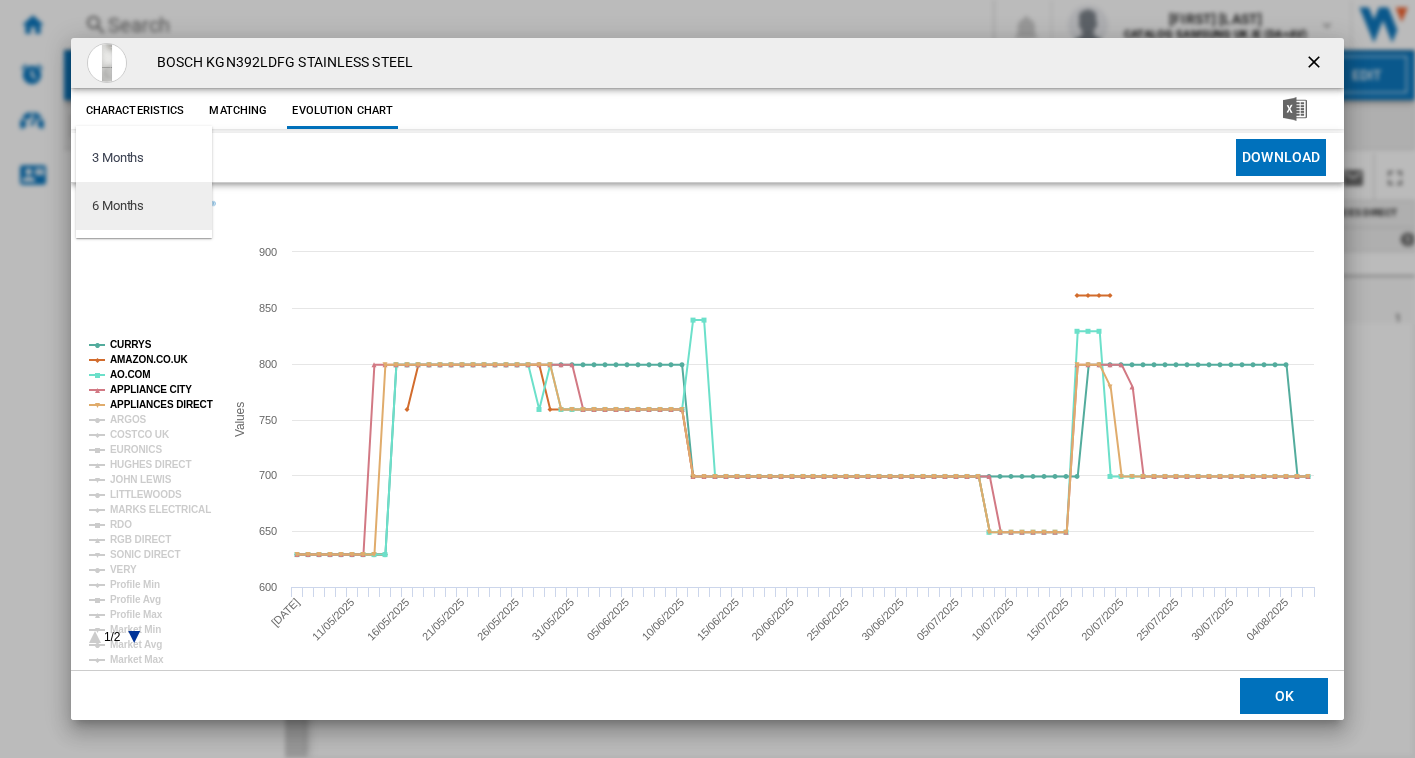 click on "6 Months" at bounding box center [118, 206] 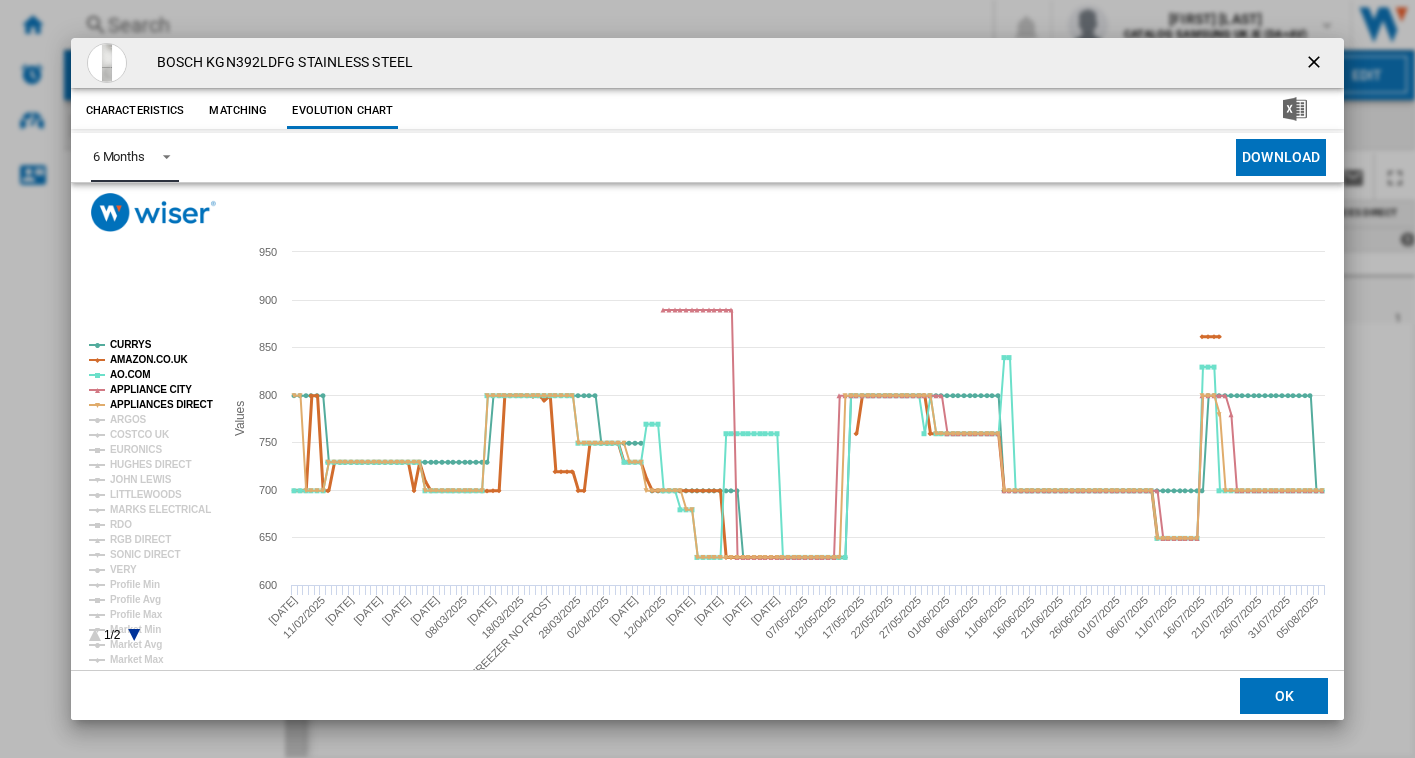 click on "AMAZON.CO.UK" 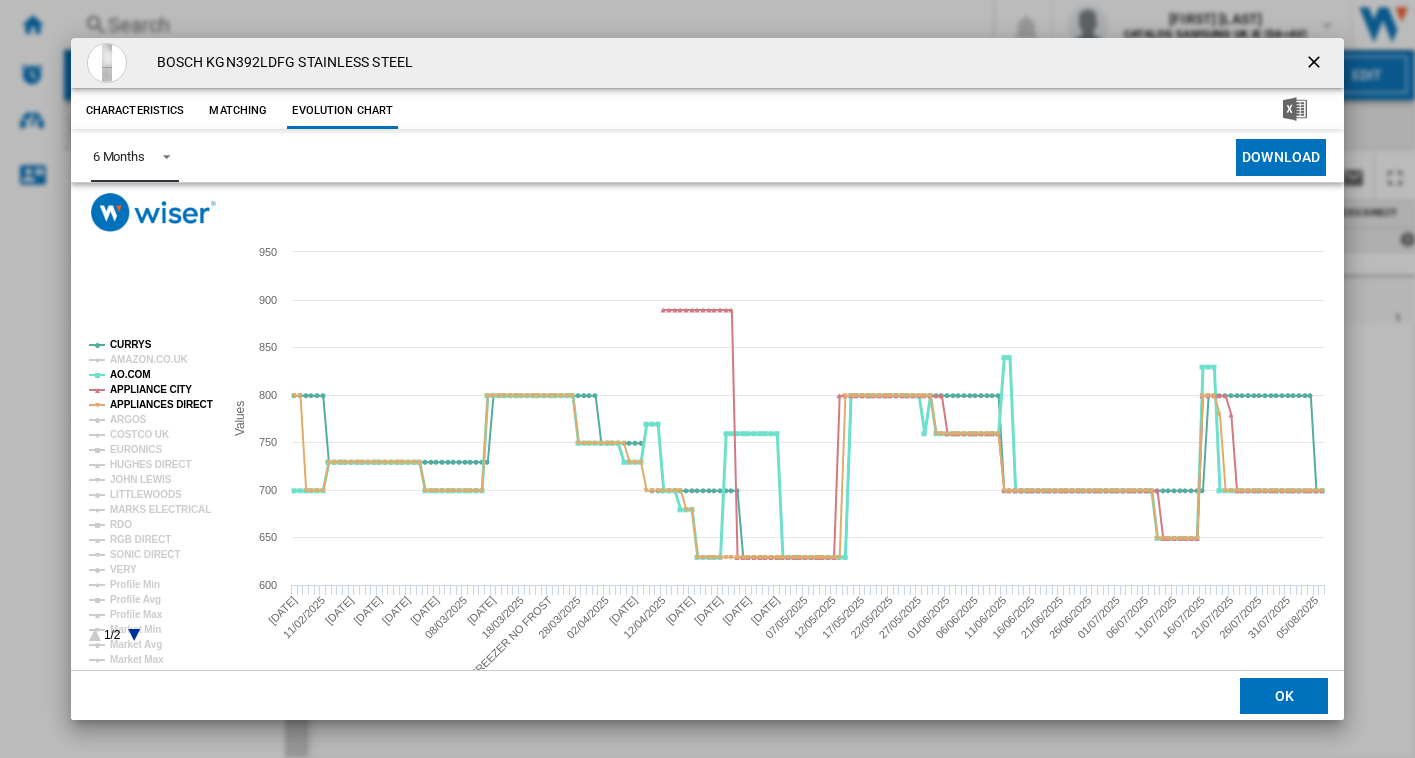 click on "AO.COM" 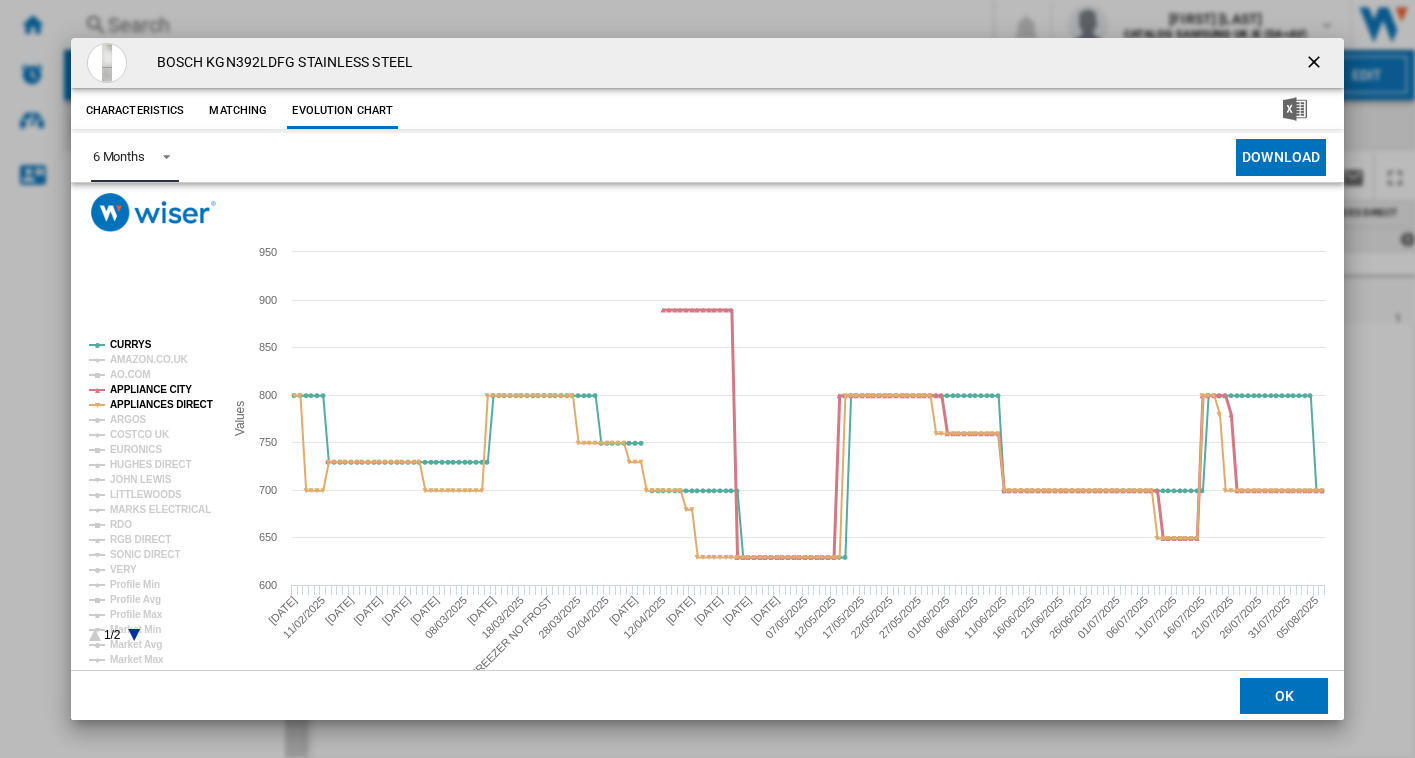 click on "APPLIANCE CITY" 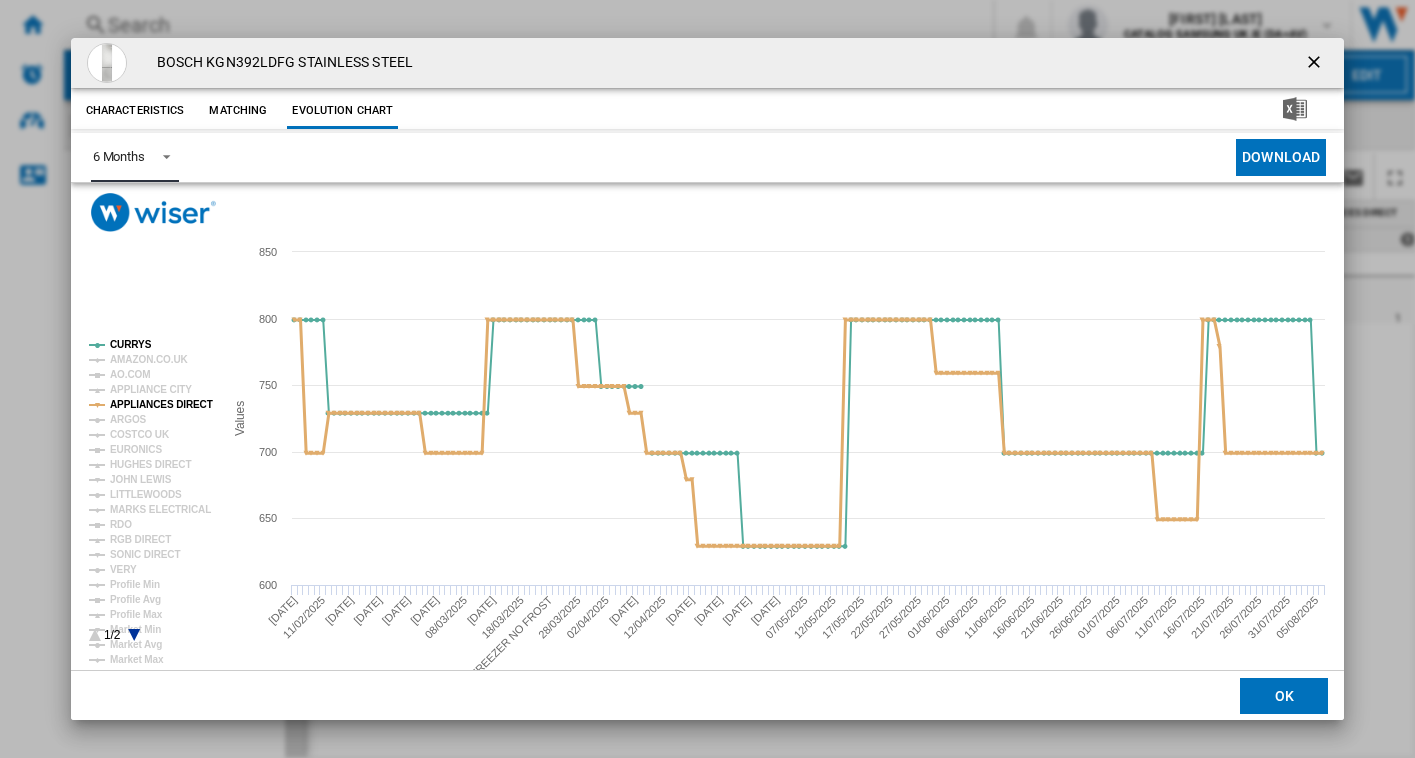 click on "APPLIANCES DIRECT" 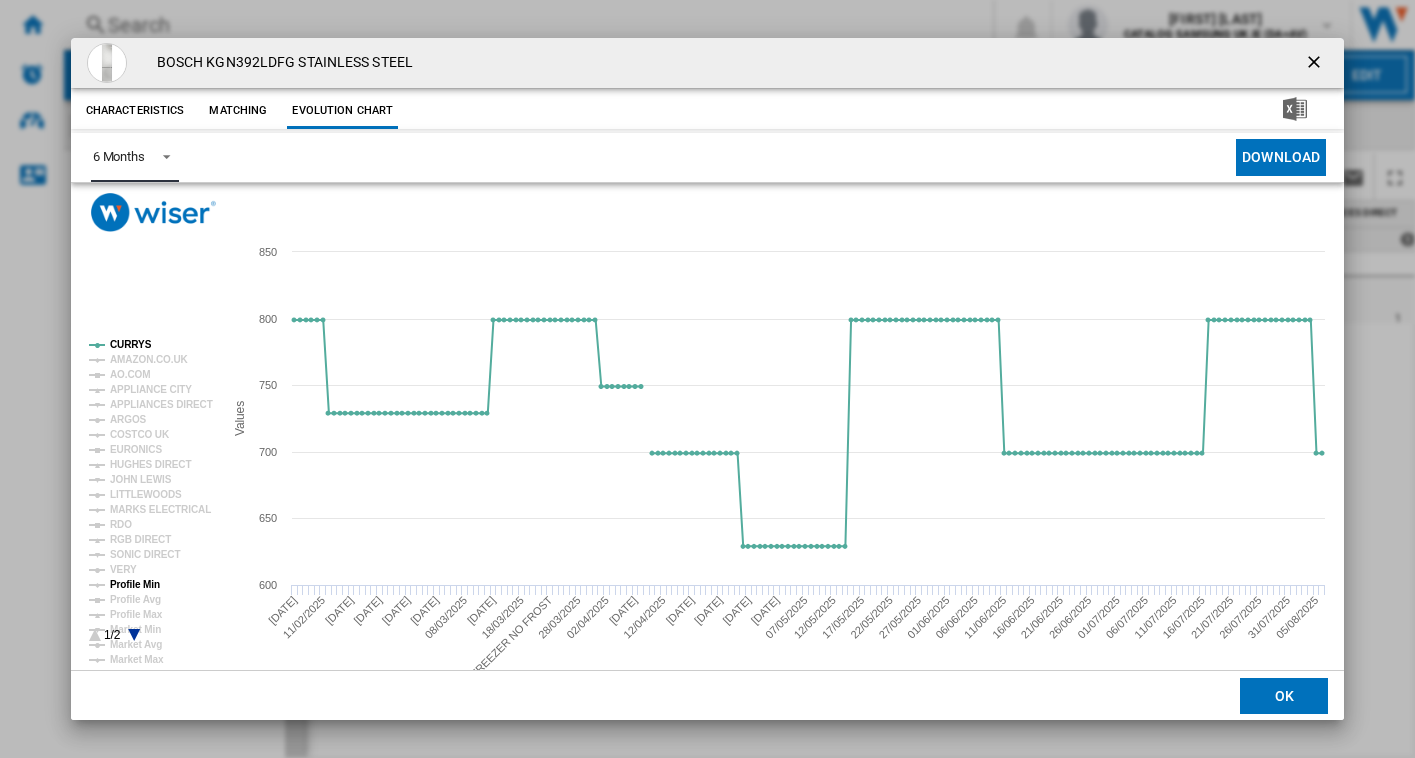click on "Profile Min" 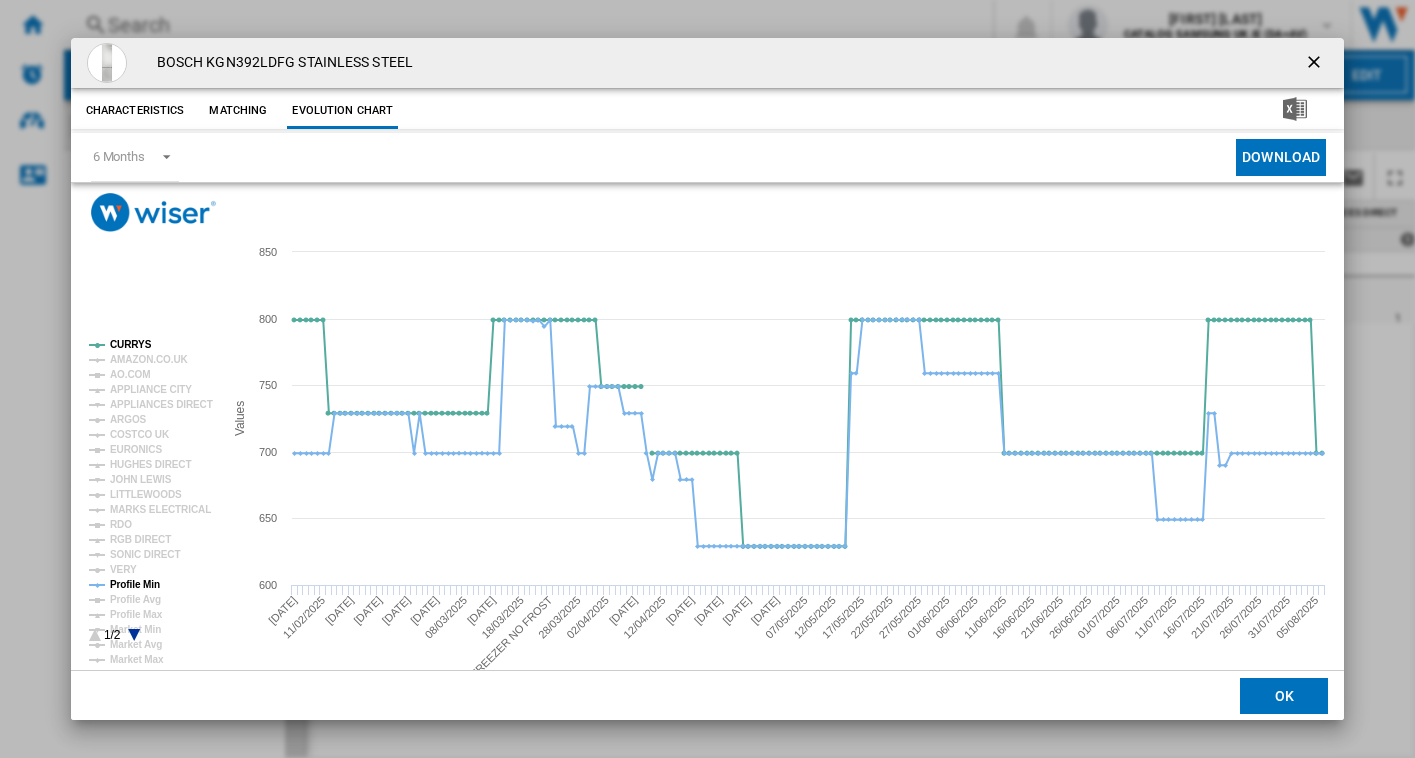 click at bounding box center (1316, 64) 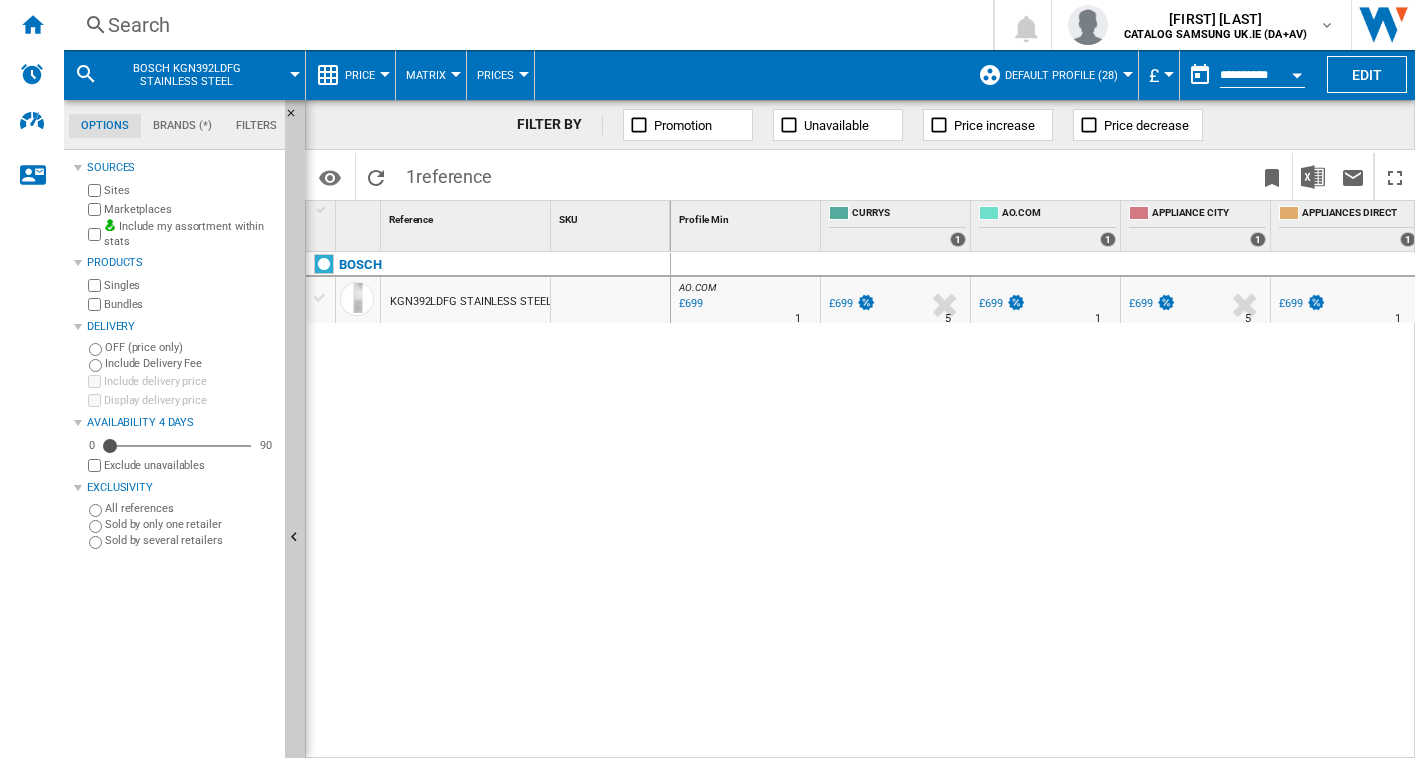 click on "NEW" at bounding box center [32, 379] 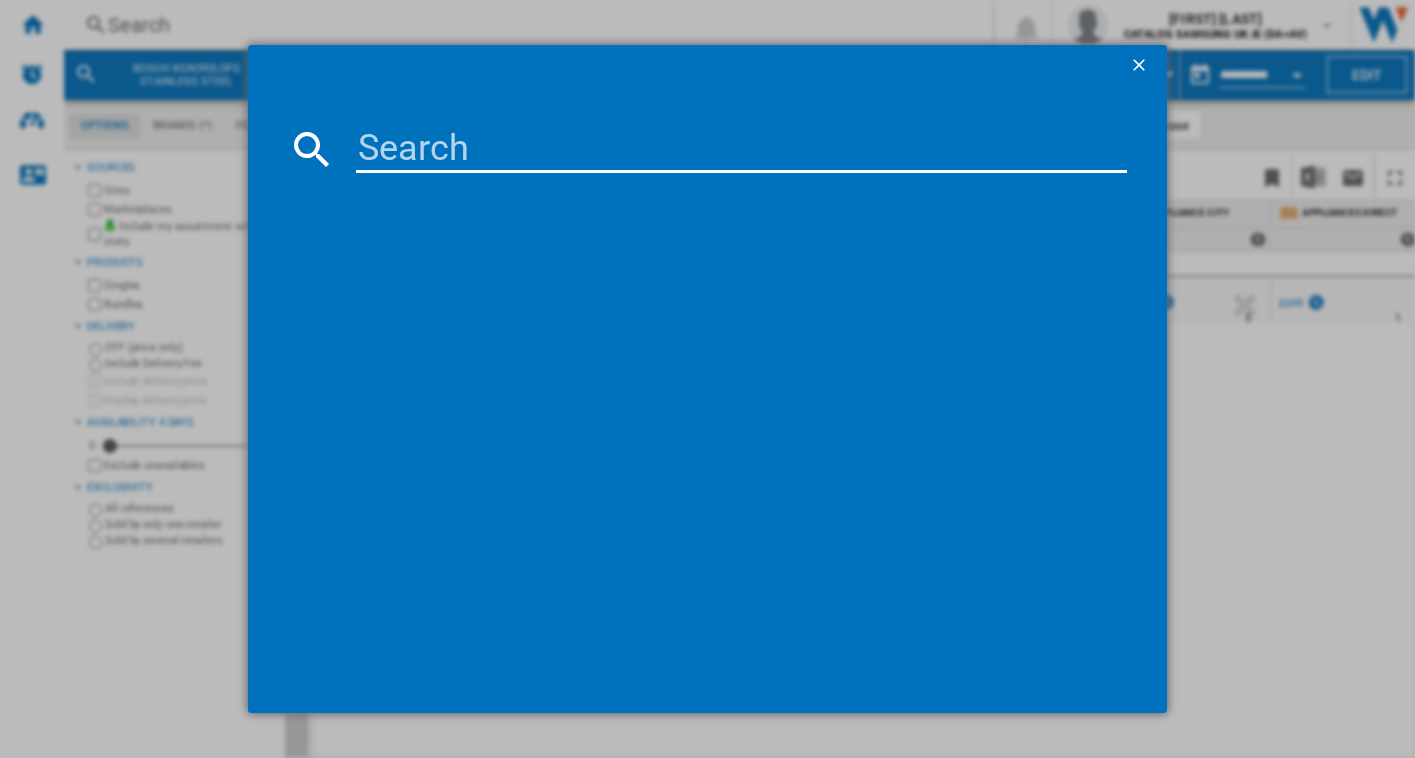 click at bounding box center [742, 149] 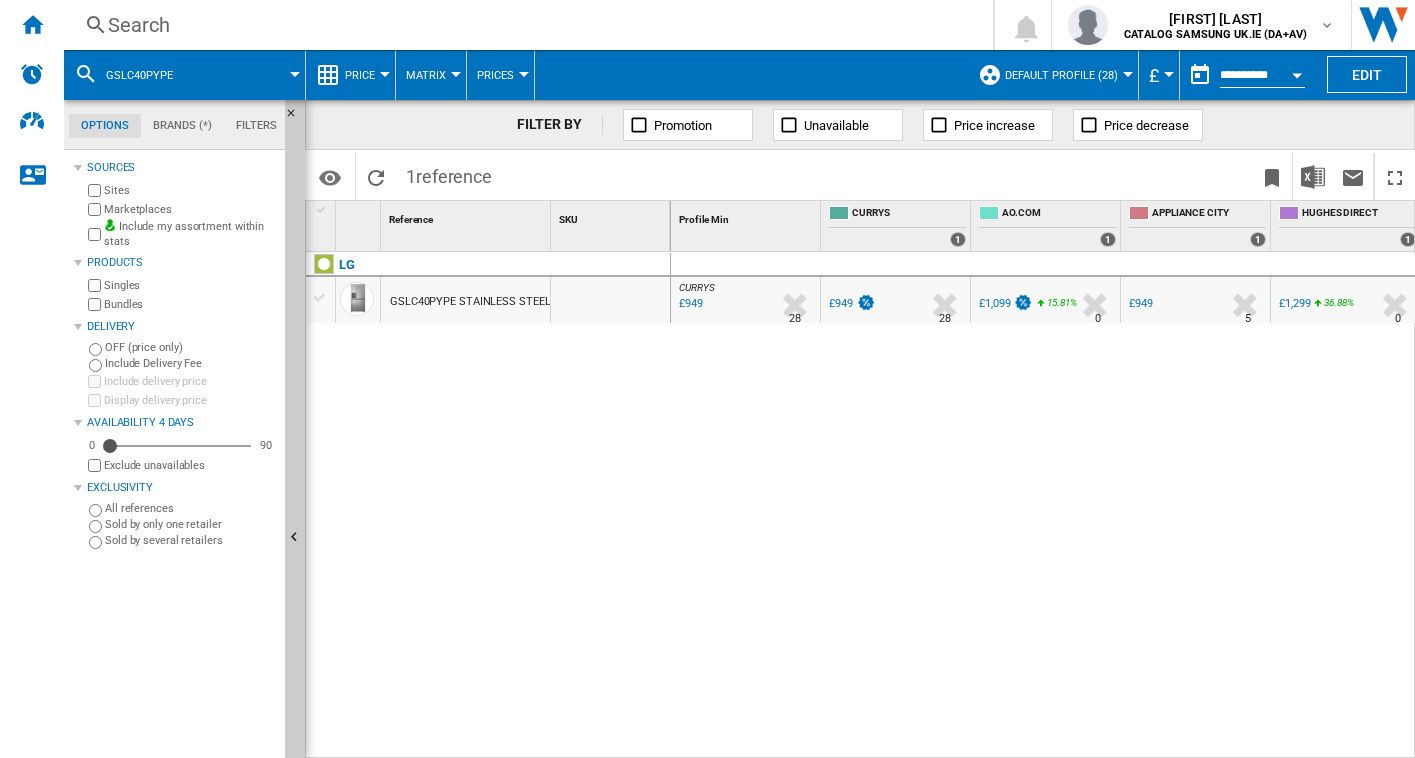 click on "Sources
Sites
Marketplaces
Include my assortment within stats
Products
Singles
Bundles
Delivery
OFF (price only)
Include Delivery Fee
Include delivery price
Display delivery price
Availability
4
Days
0
4
90
Exclude unavailables
Exclusivity
All references" at bounding box center (175, 456) 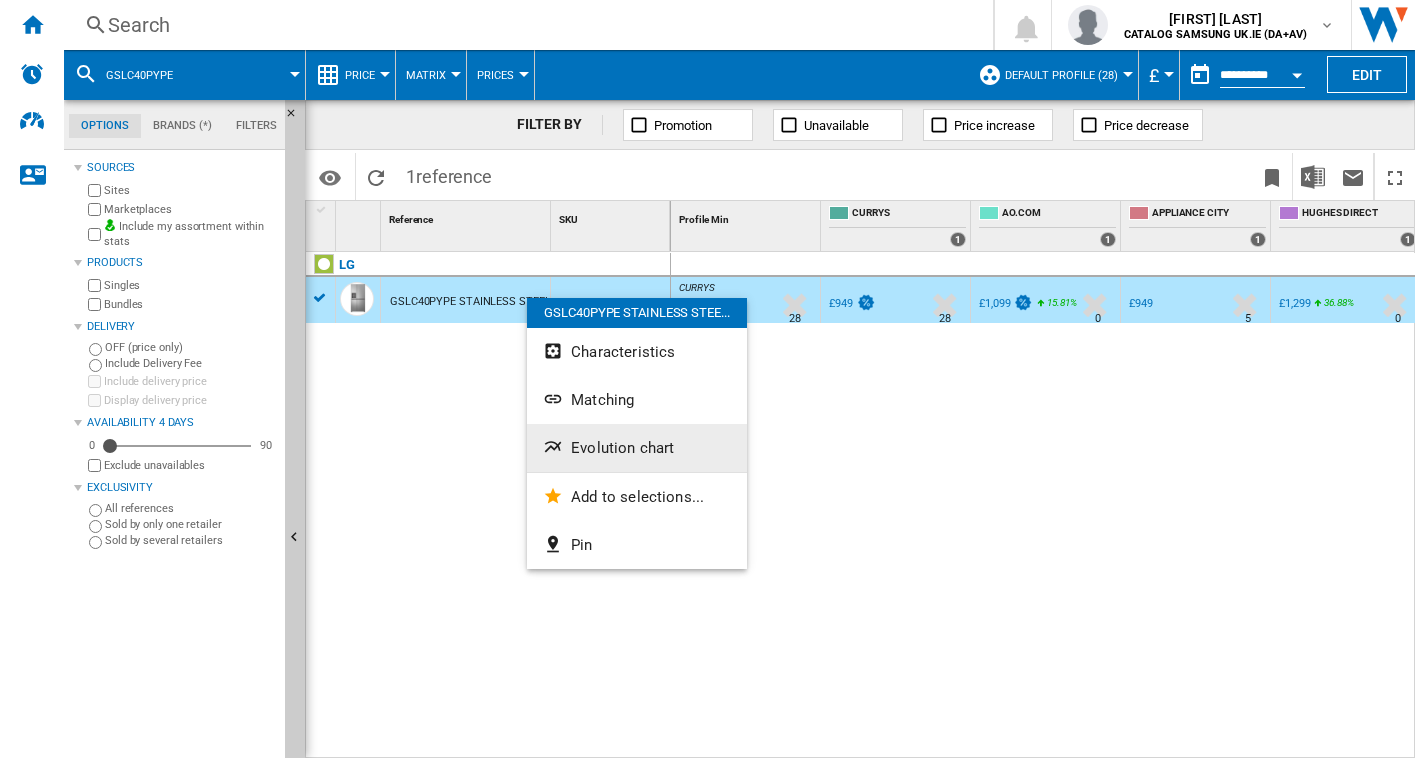 click on "Evolution chart" at bounding box center (637, 448) 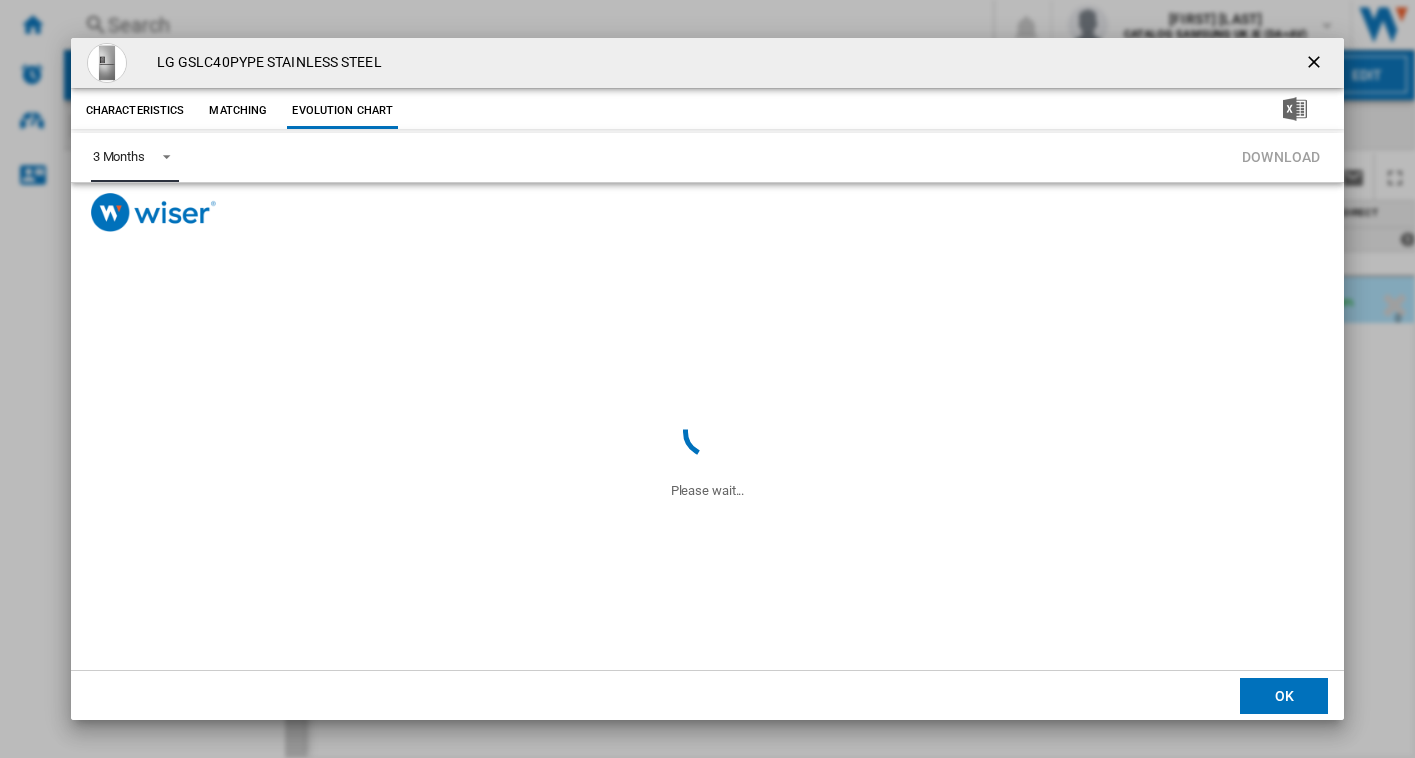 click on "3 Months" at bounding box center (135, 157) 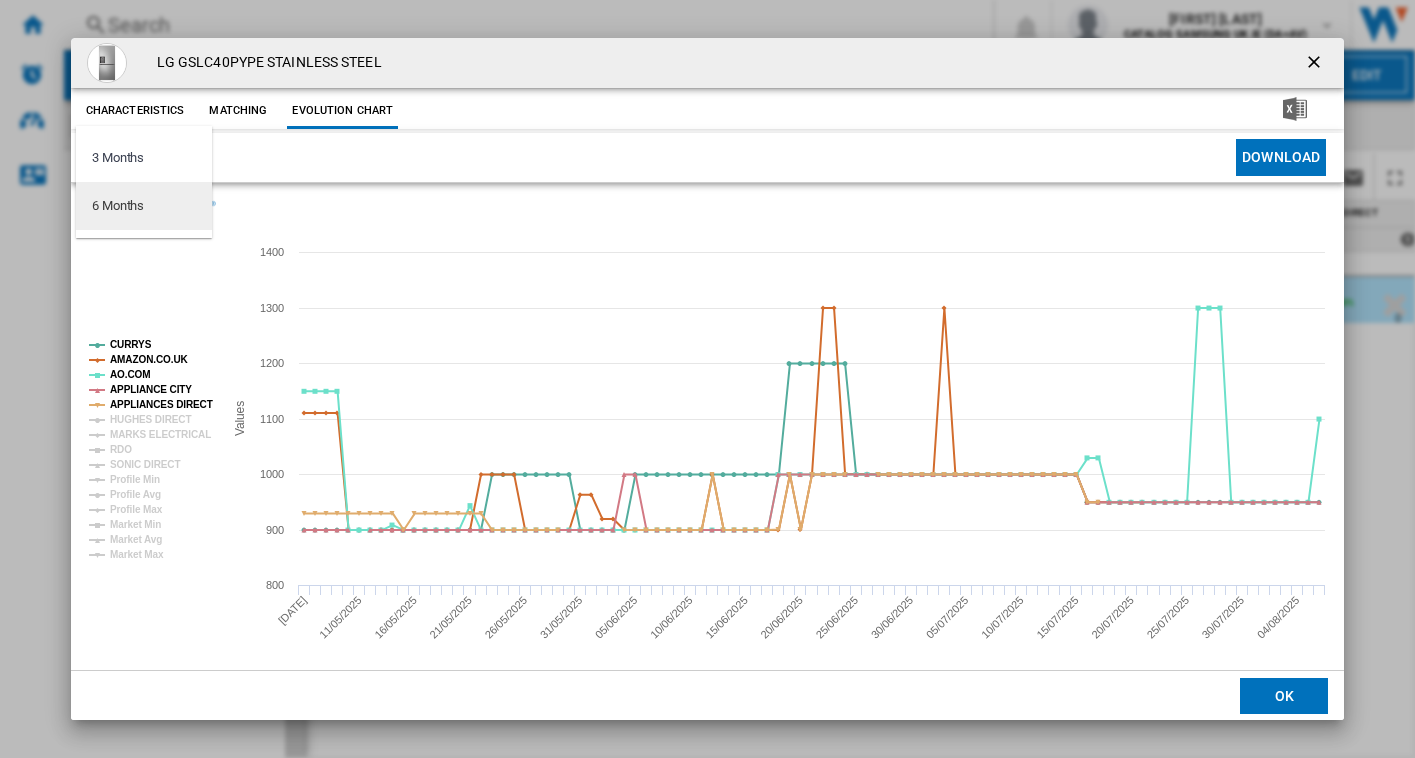 click on "6 Months" at bounding box center [118, 206] 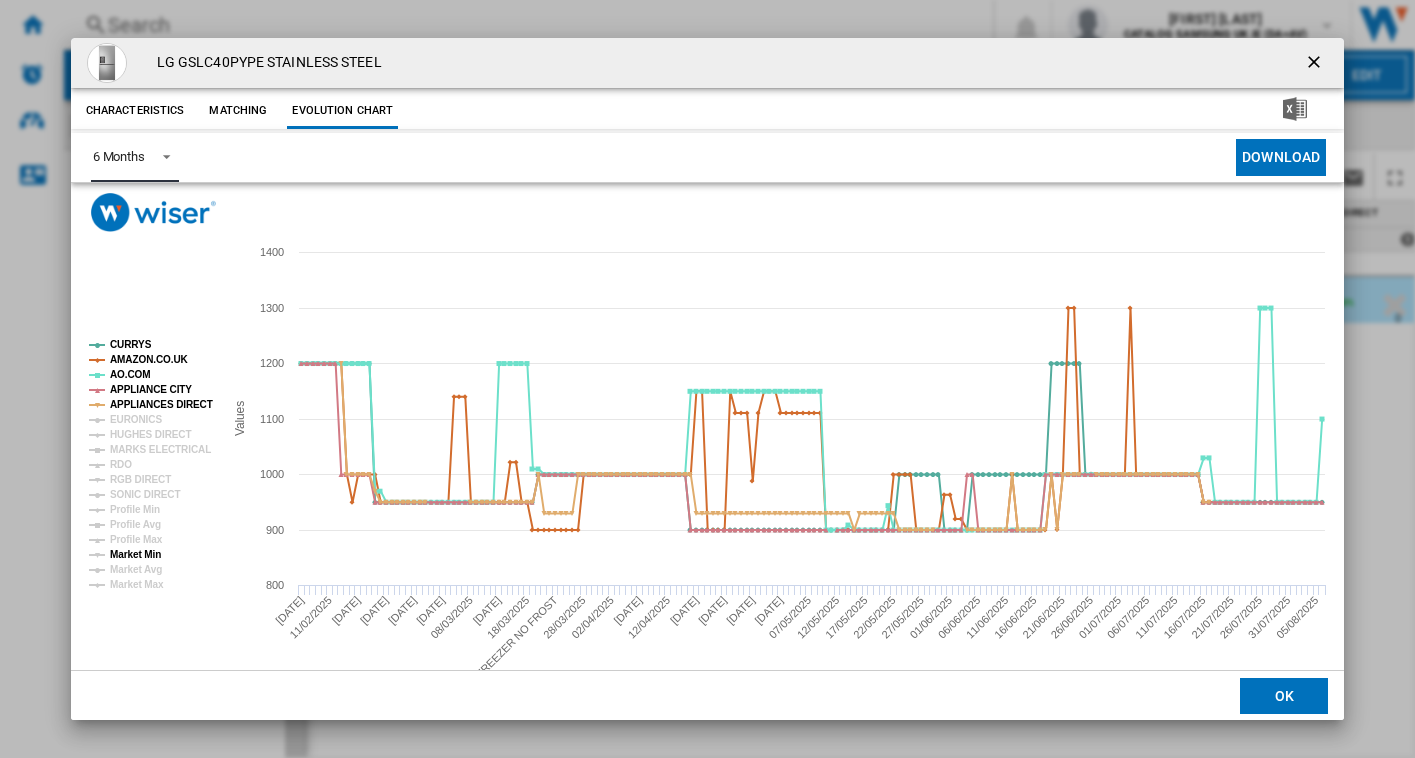 click on "Market Min" 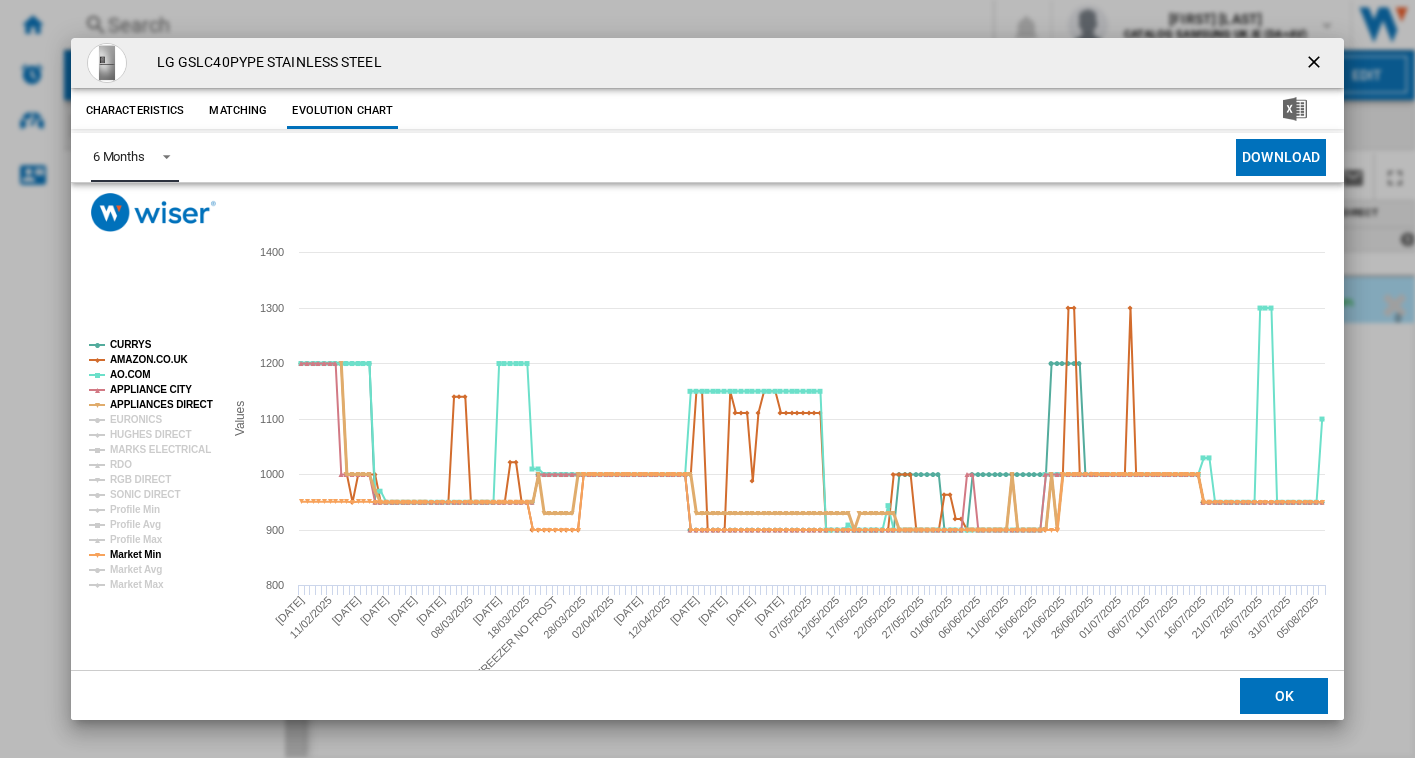 click on "APPLIANCES DIRECT" 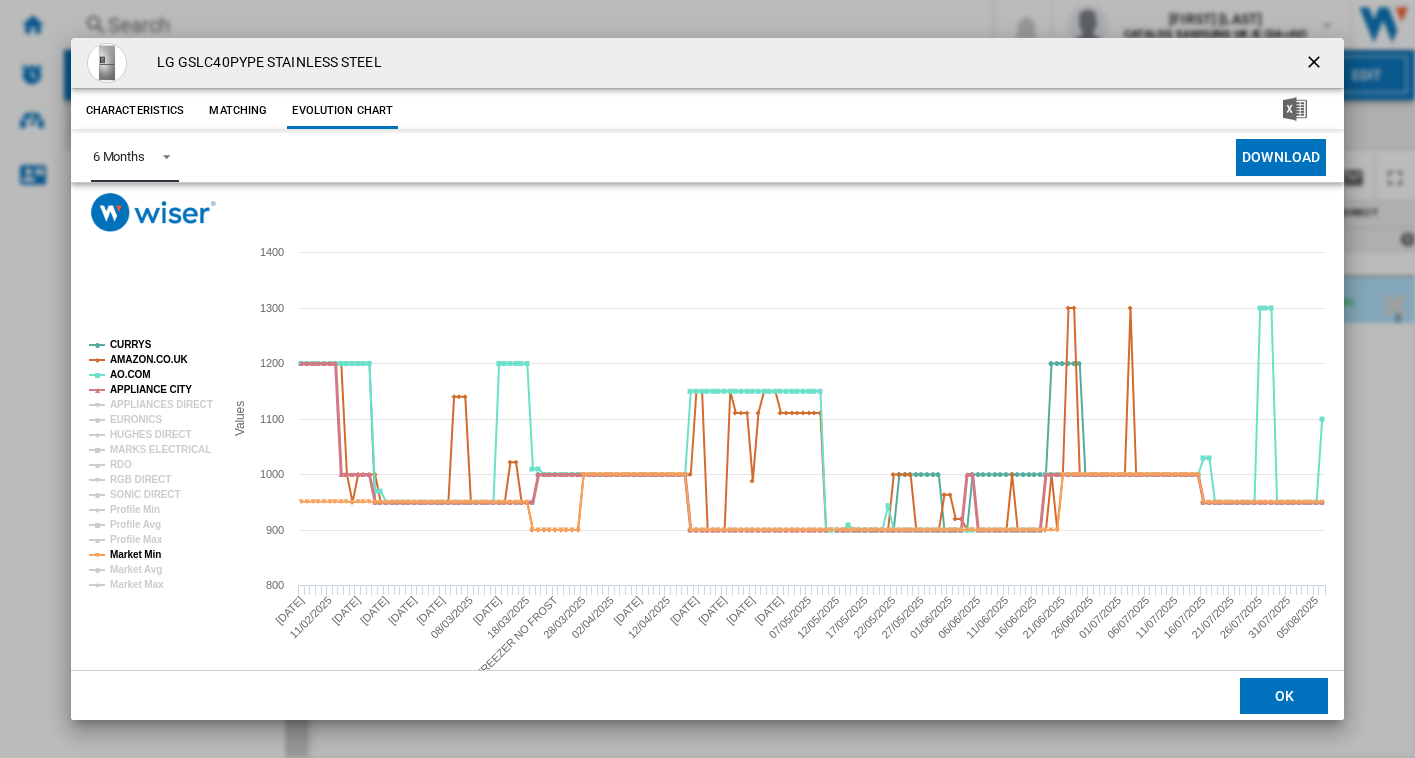 click on "APPLIANCE CITY" 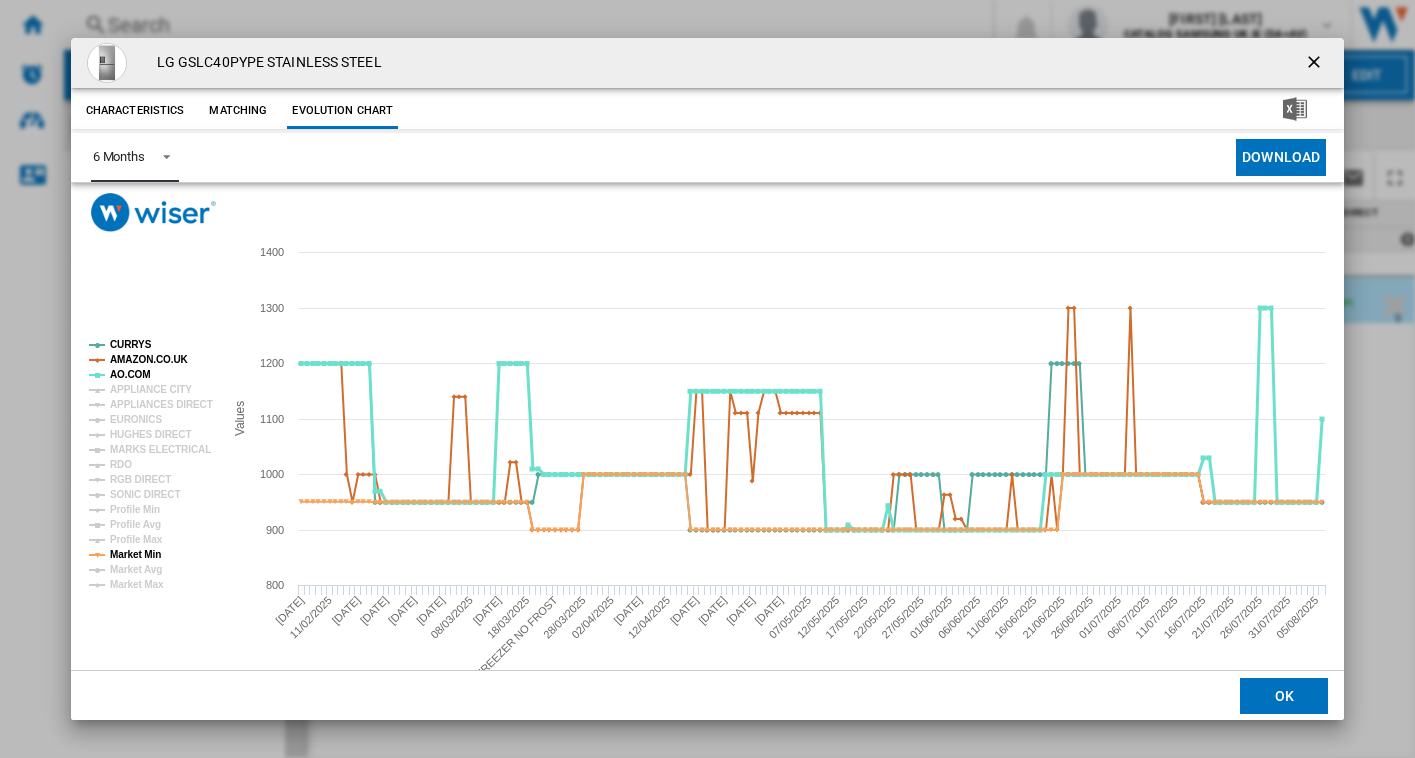 click on "AO.COM" 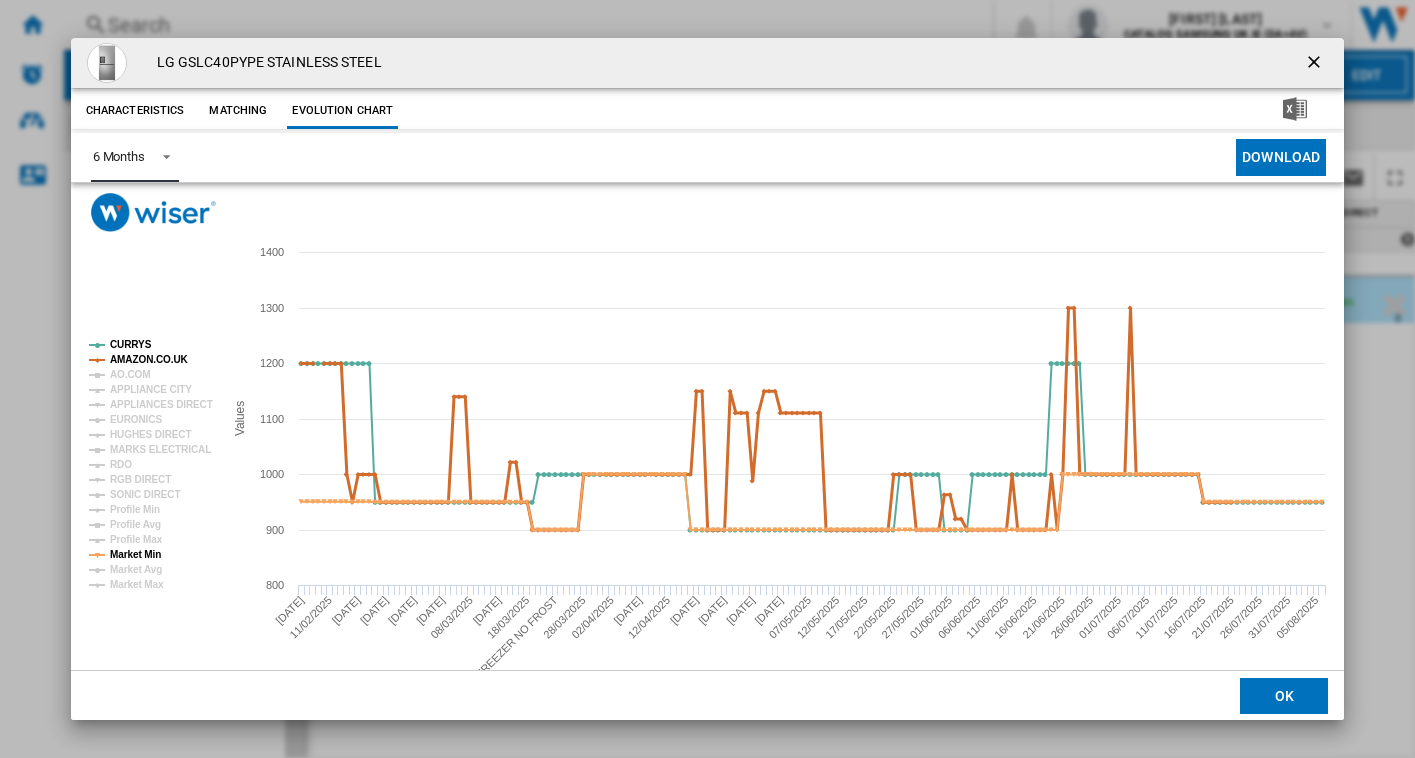 click on "AMAZON.CO.UK" 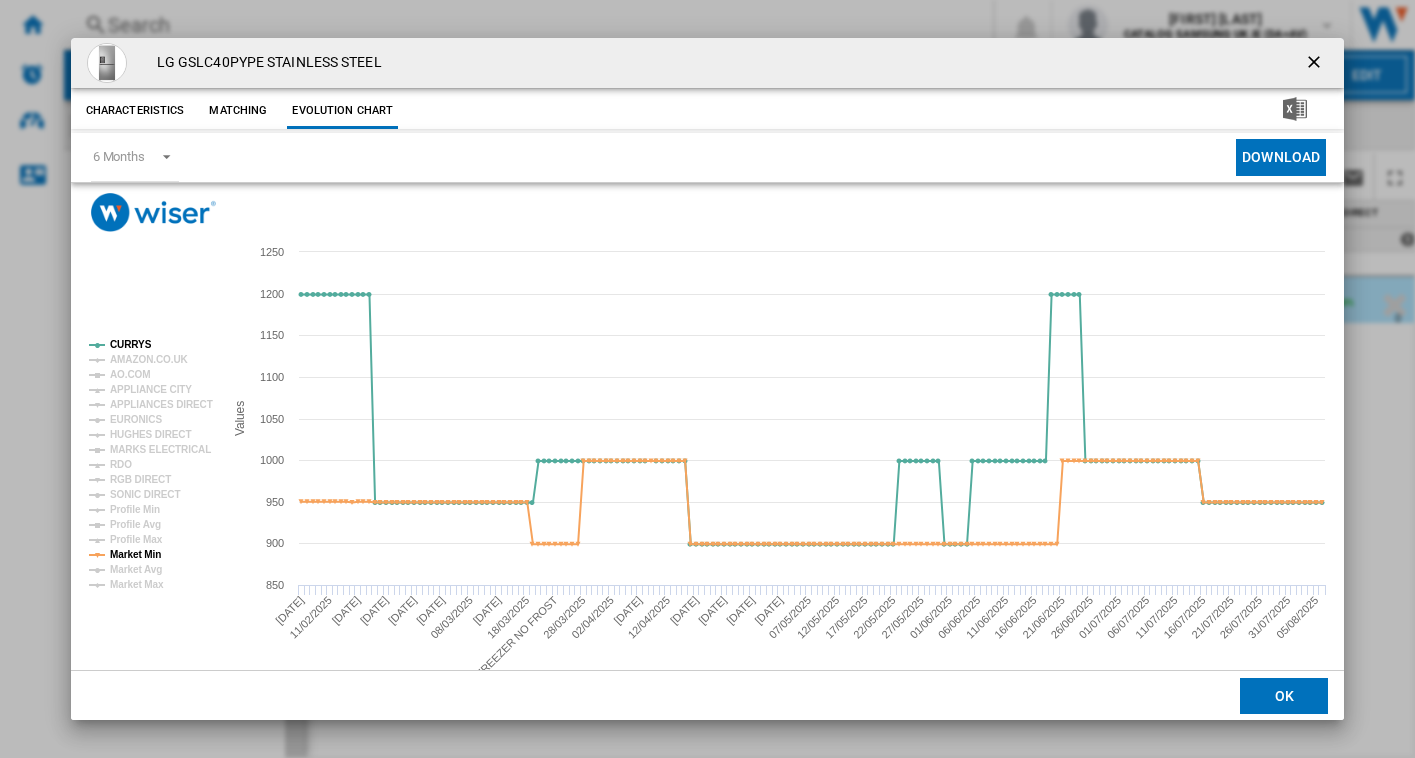 drag, startPoint x: 11, startPoint y: 88, endPoint x: 47, endPoint y: 79, distance: 37.107952 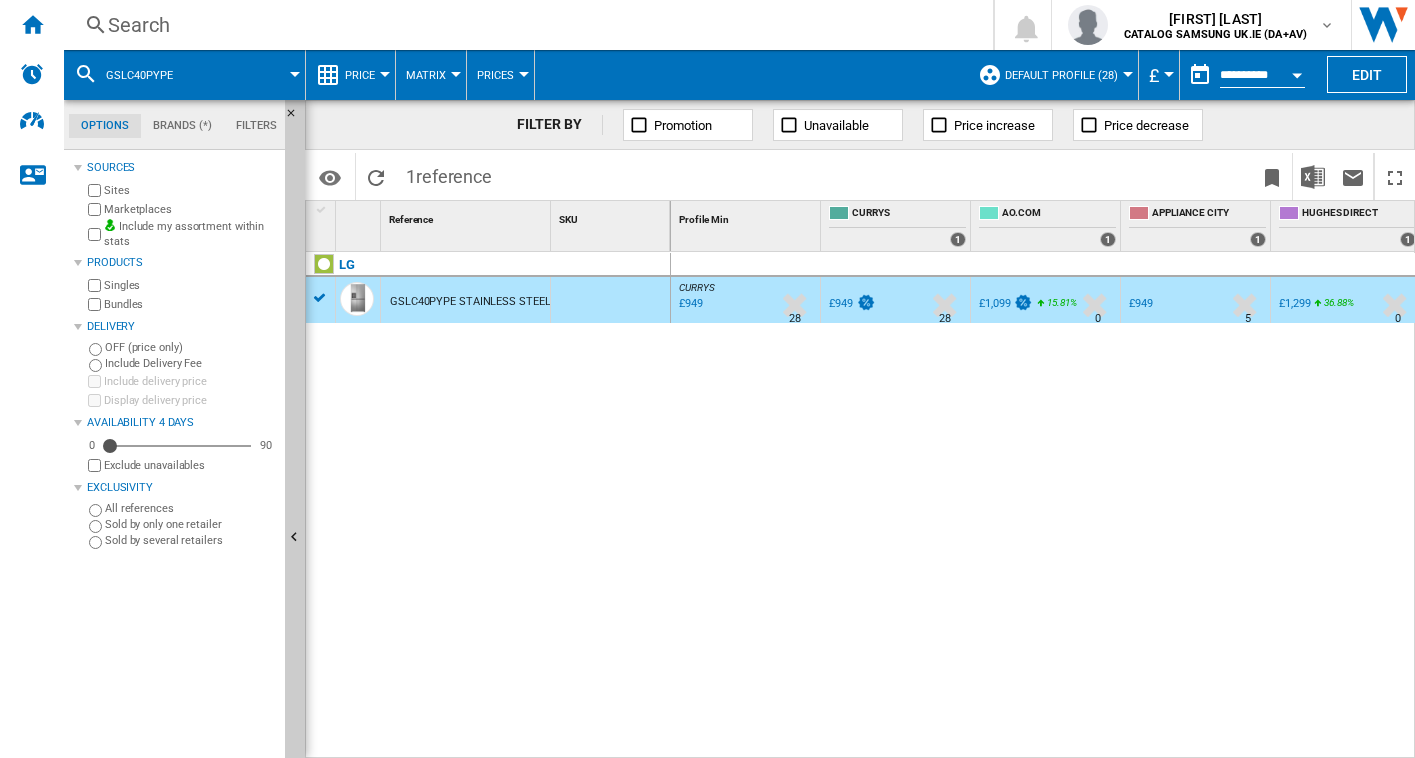 click on "Search" at bounding box center [524, 25] 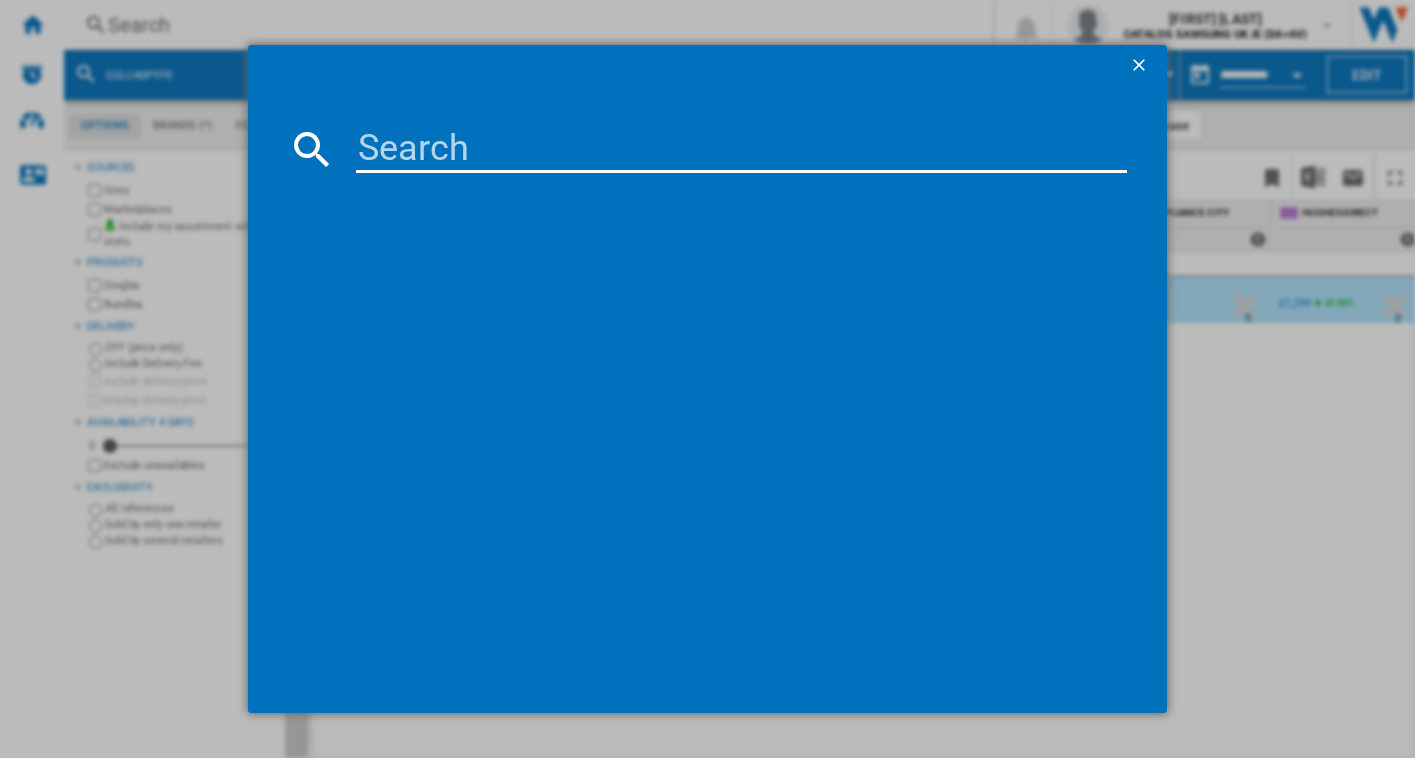 click at bounding box center [742, 149] 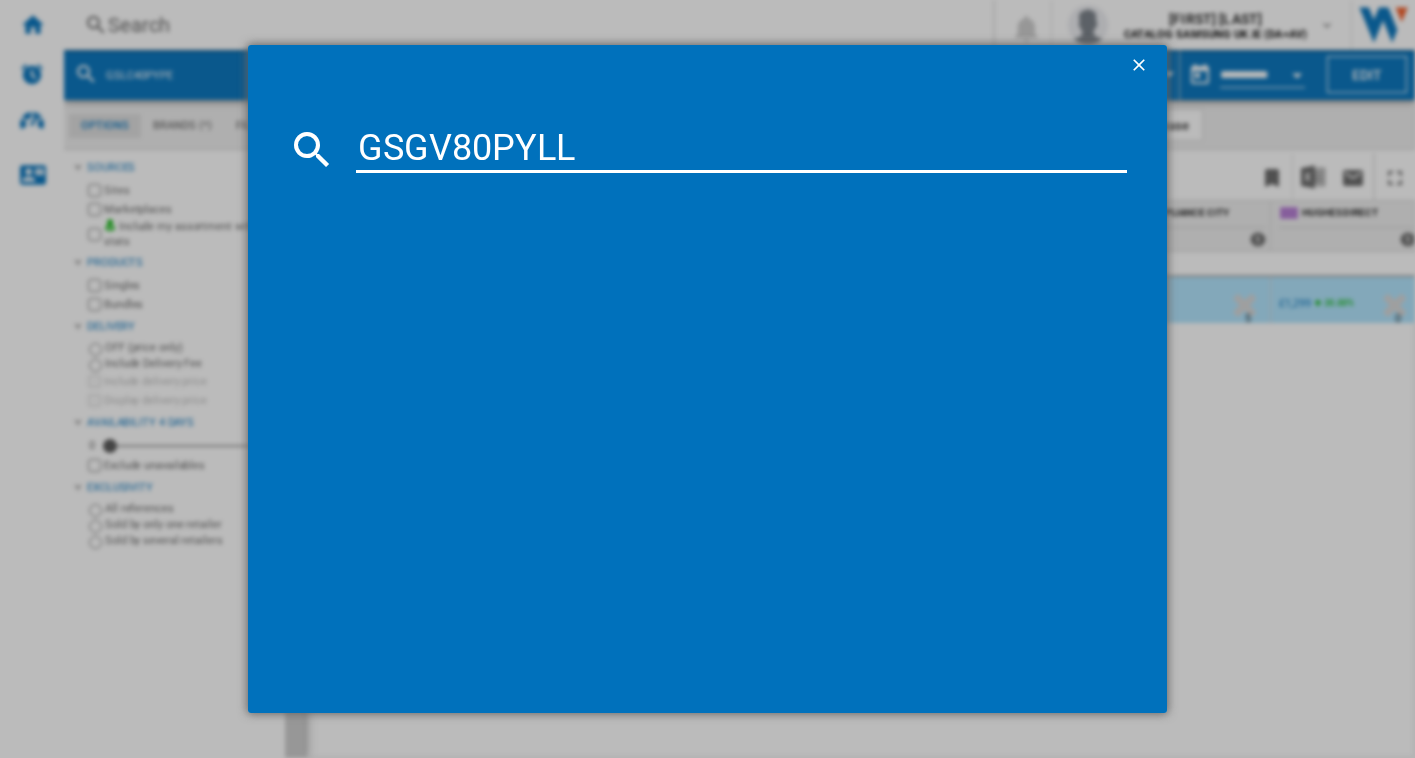 type on "GSGV80PYLL" 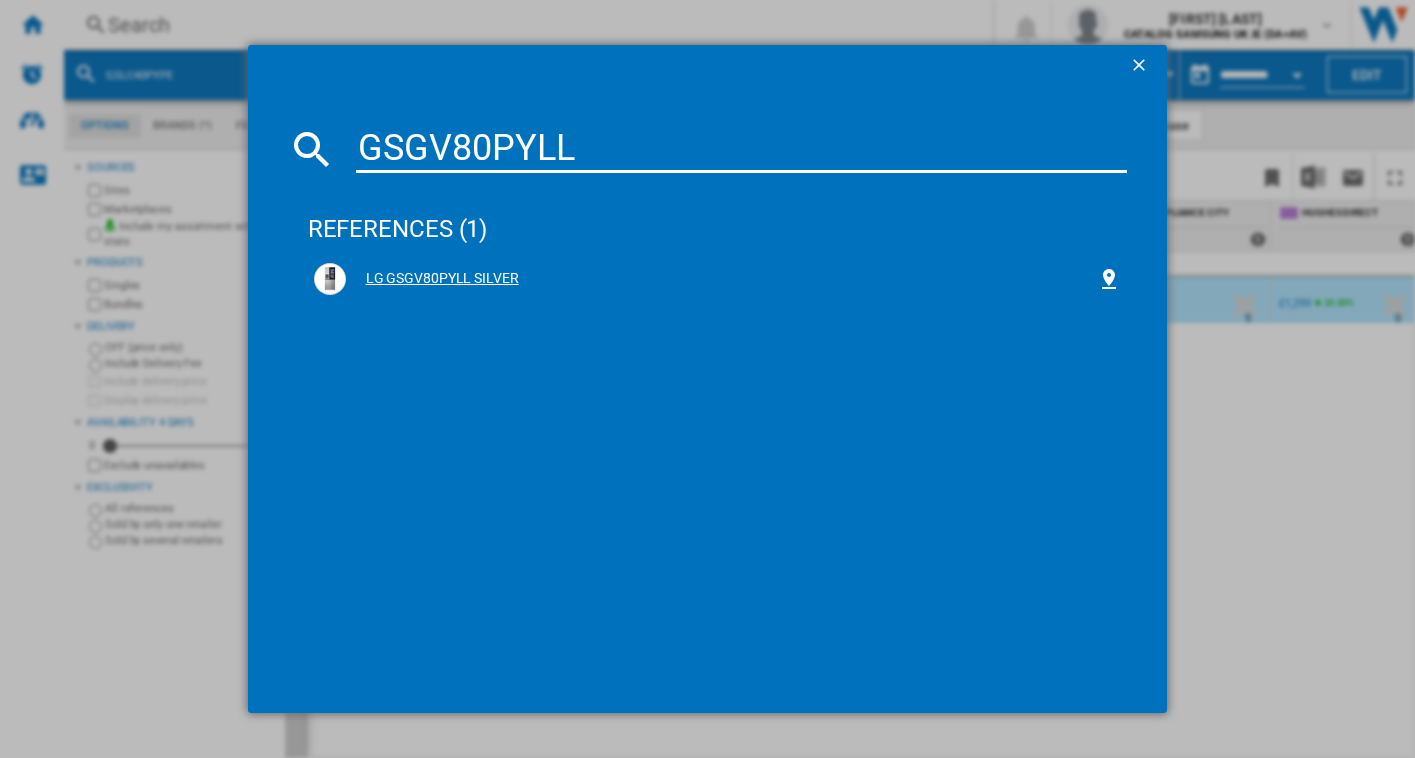 click on "LG GSGV80PYLL SILVER" at bounding box center [722, 279] 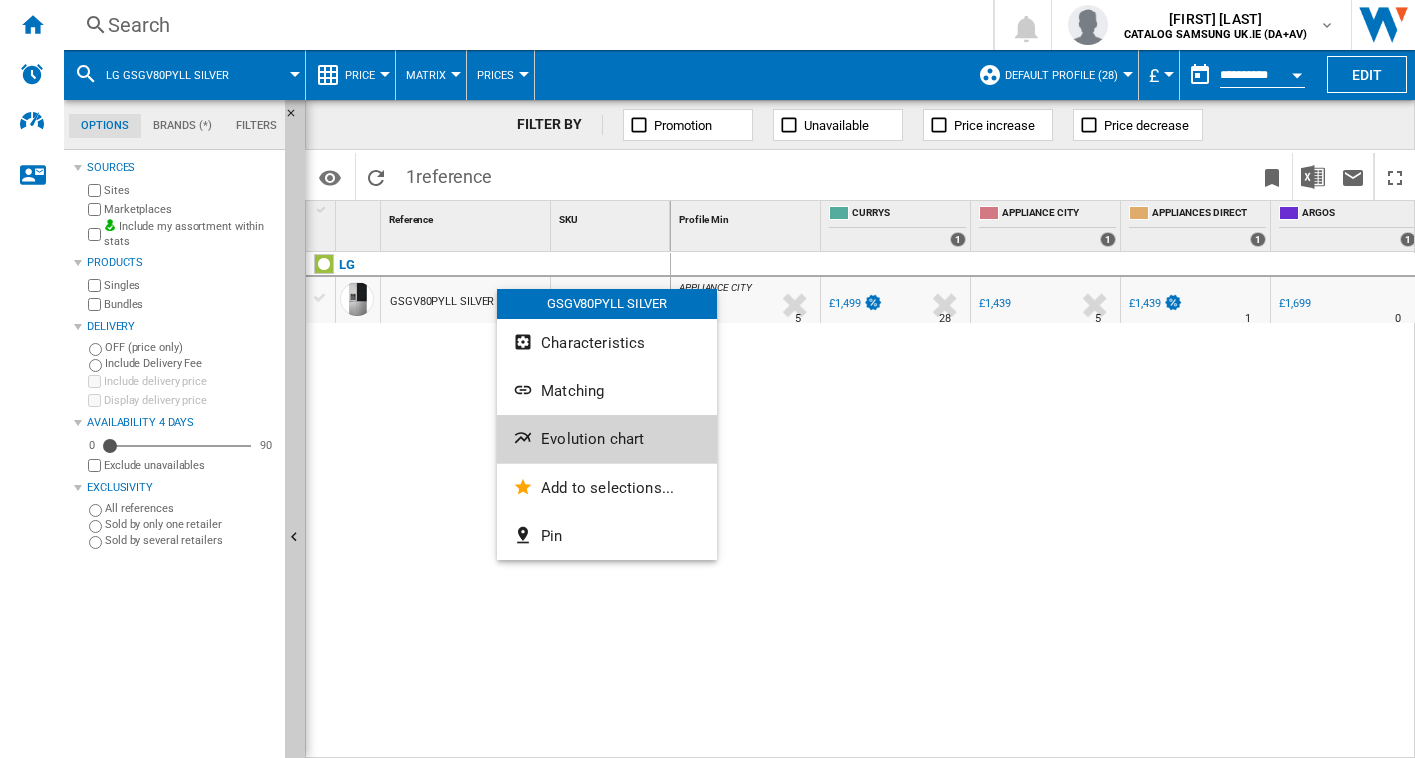 click on "Evolution chart" at bounding box center [607, 439] 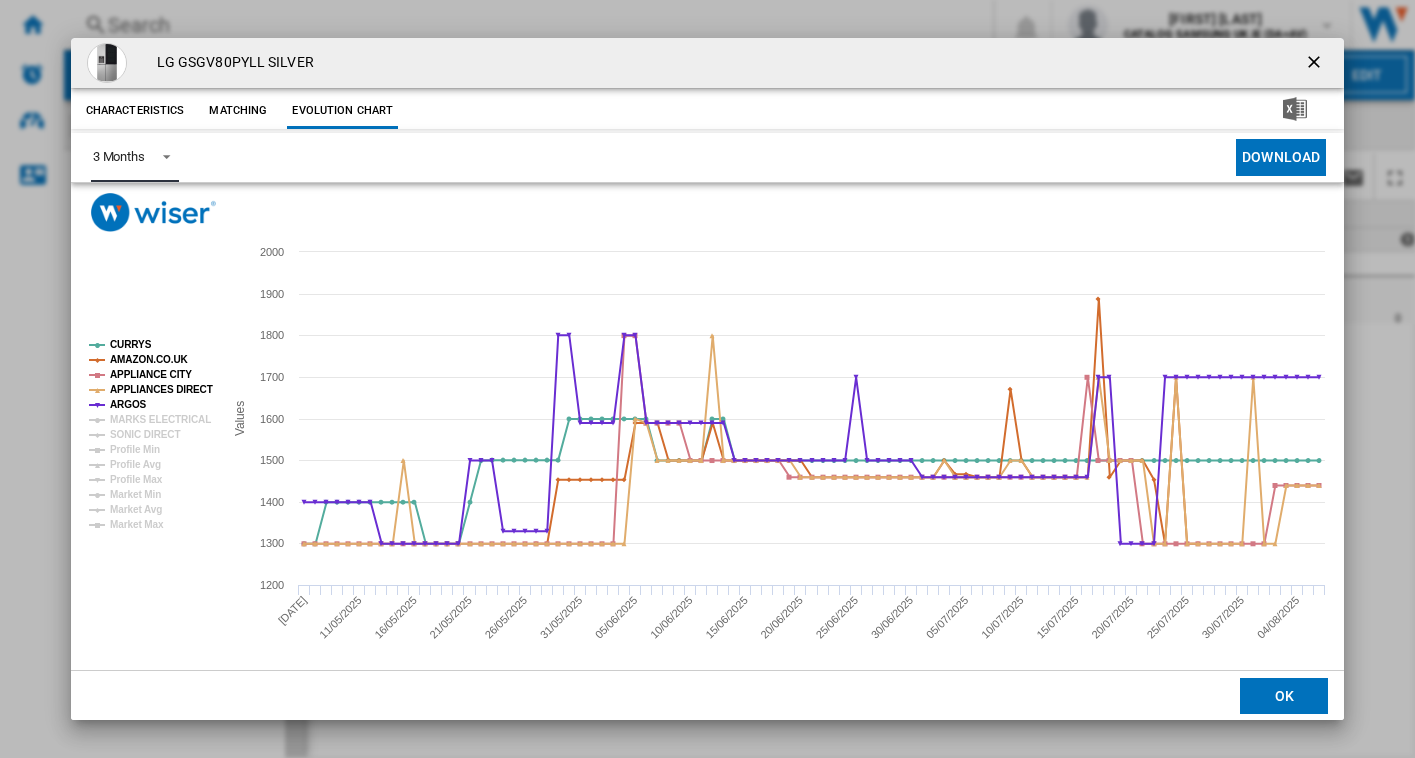 click on "3 Months" at bounding box center [119, 156] 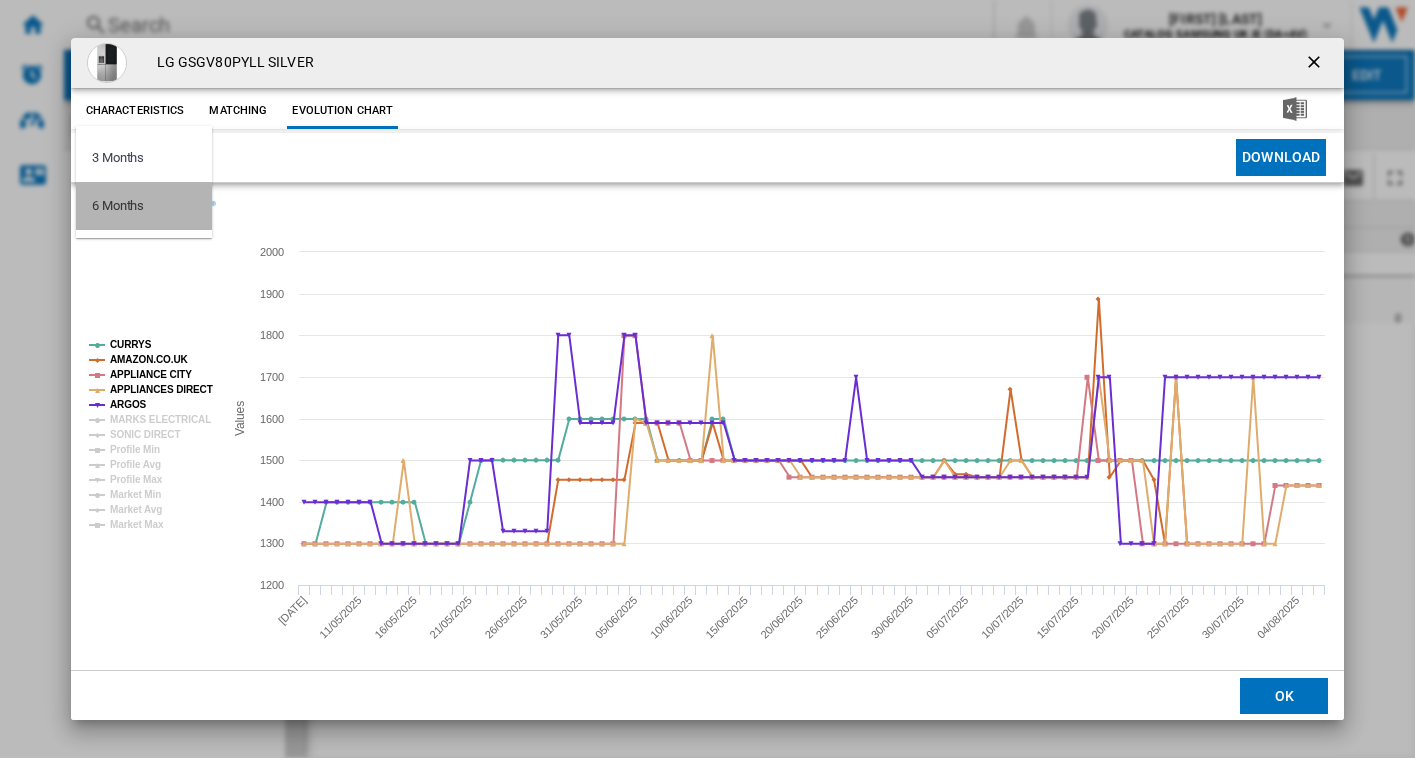 click on "6 Months" at bounding box center (118, 206) 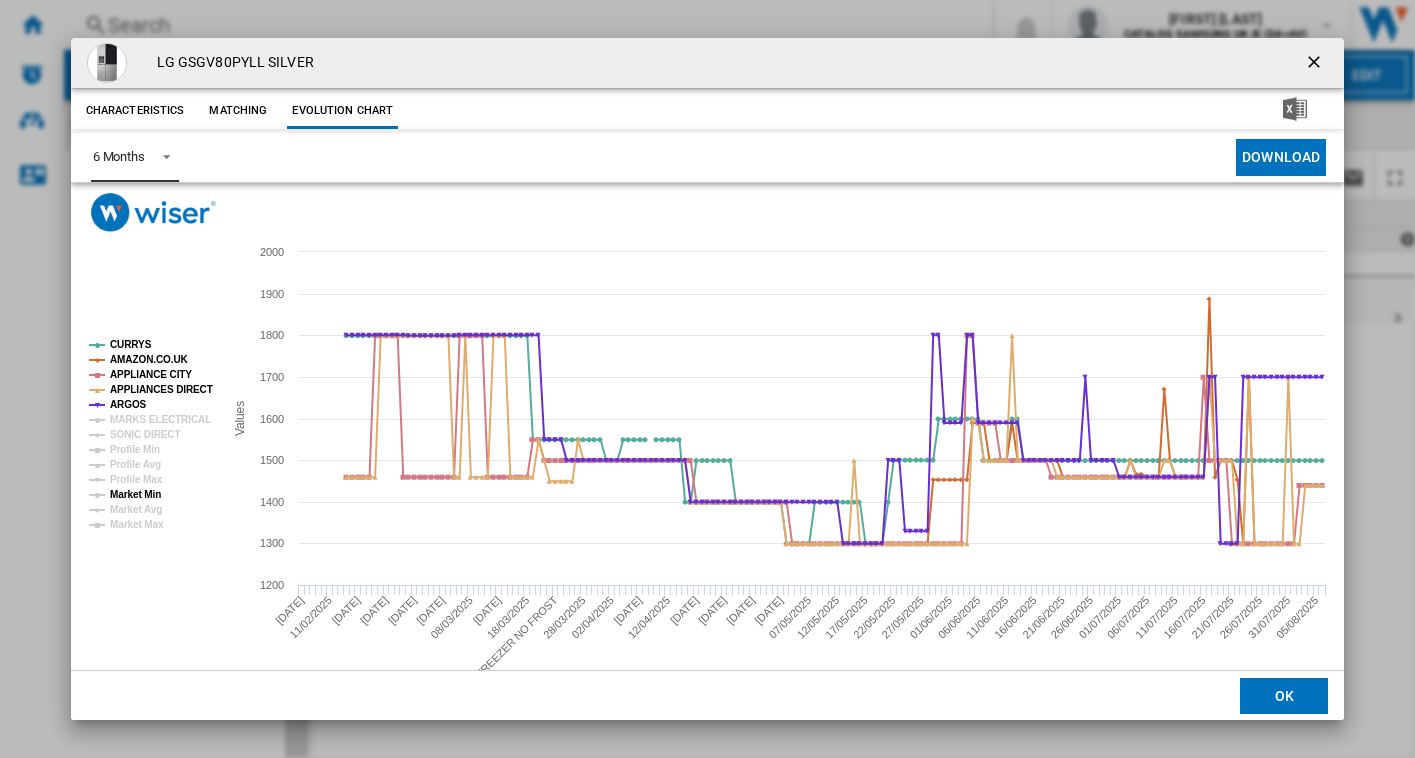 click on "Market Min" 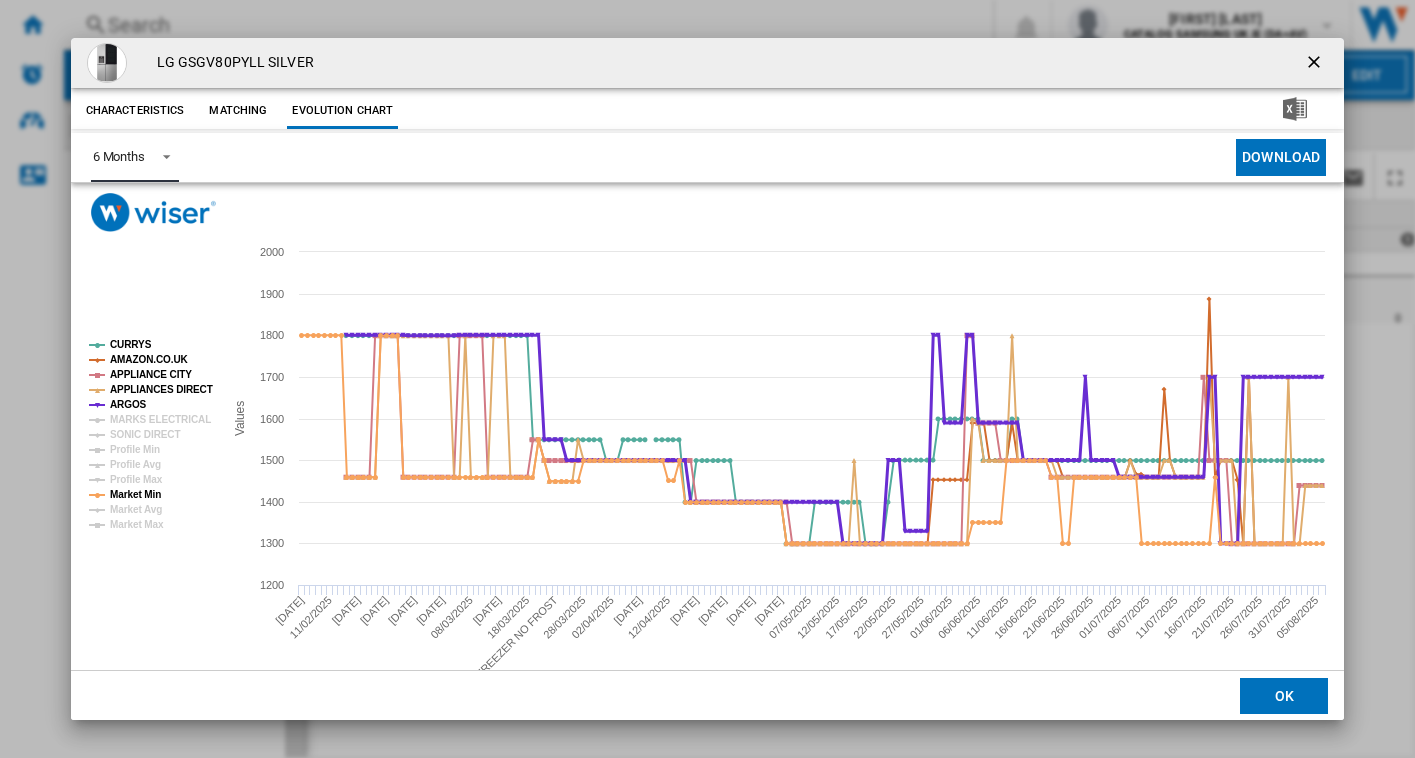 click on "ARGOS" 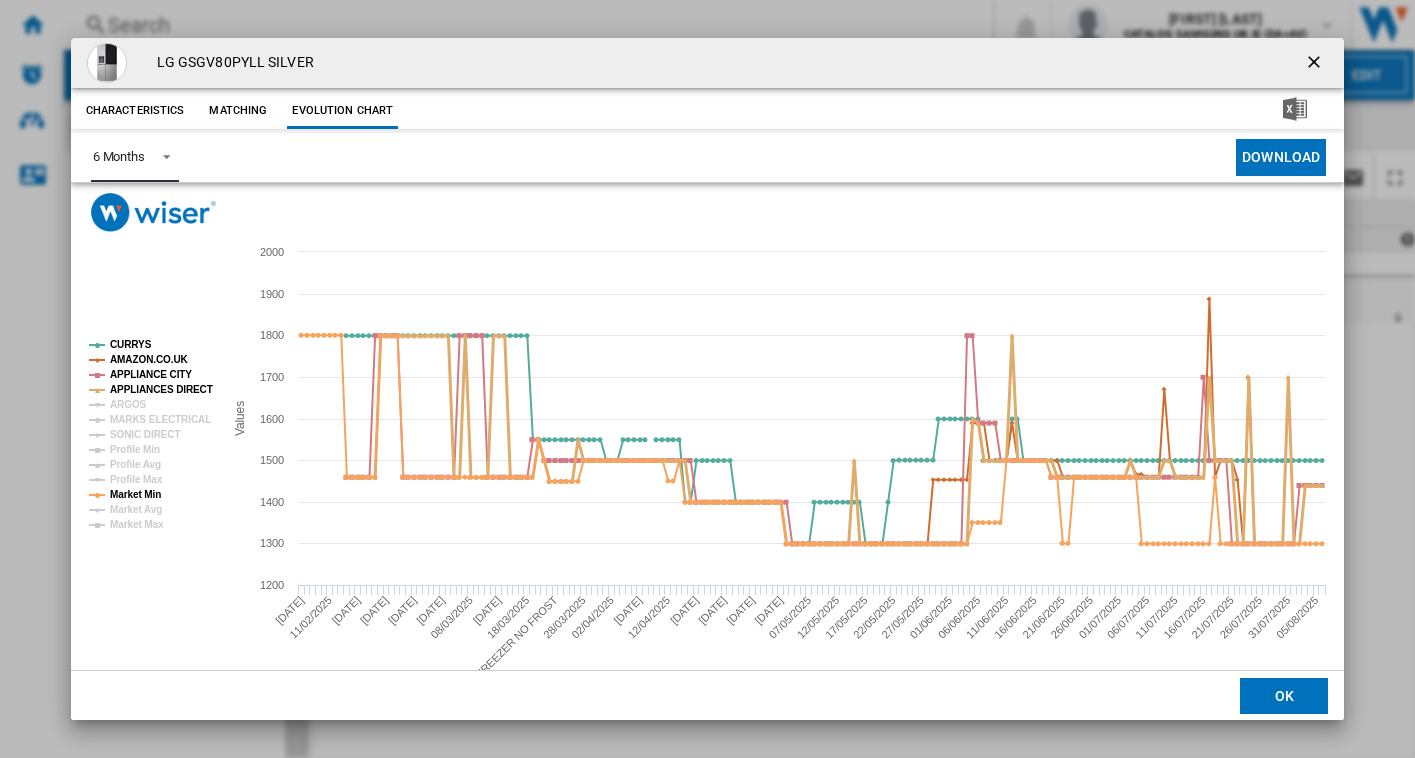 click on "APPLIANCES DIRECT" 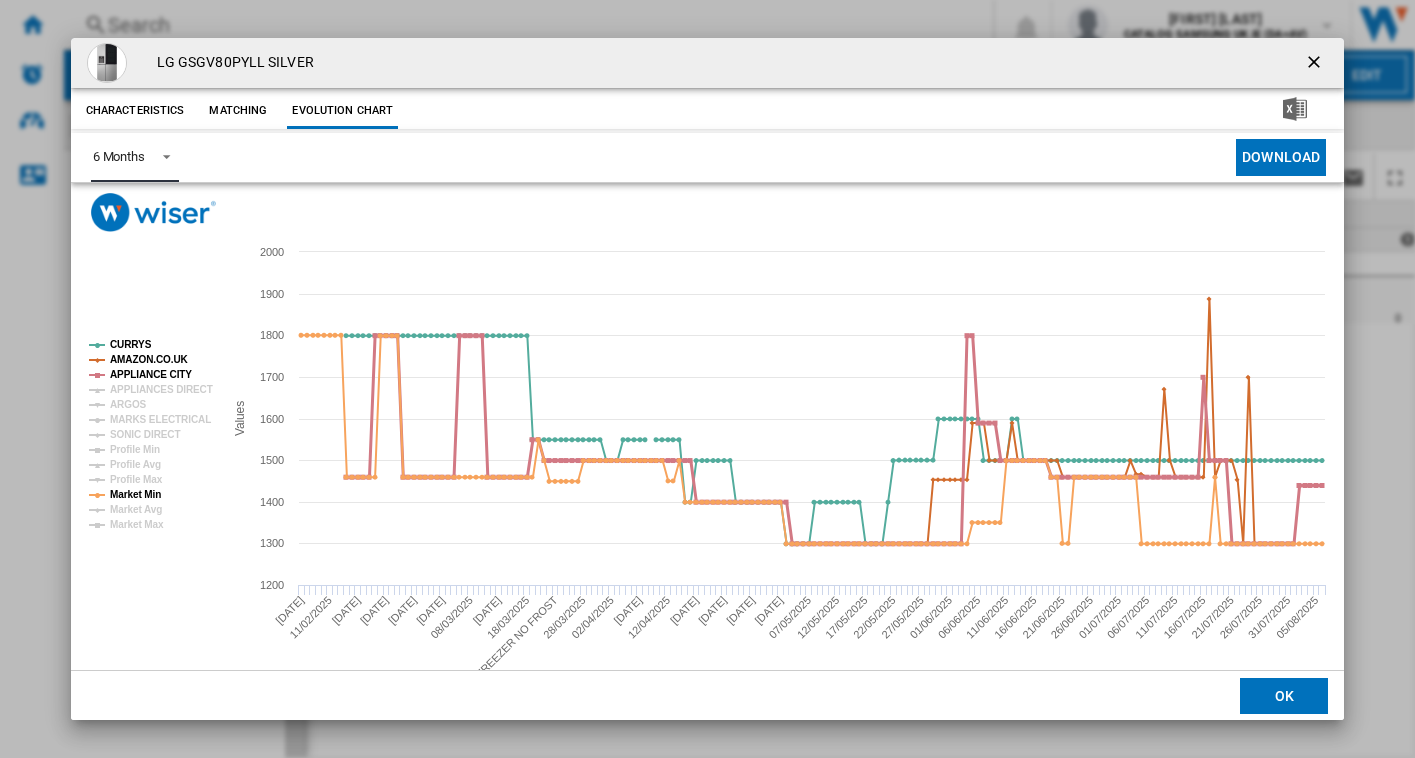 click on "APPLIANCE CITY" 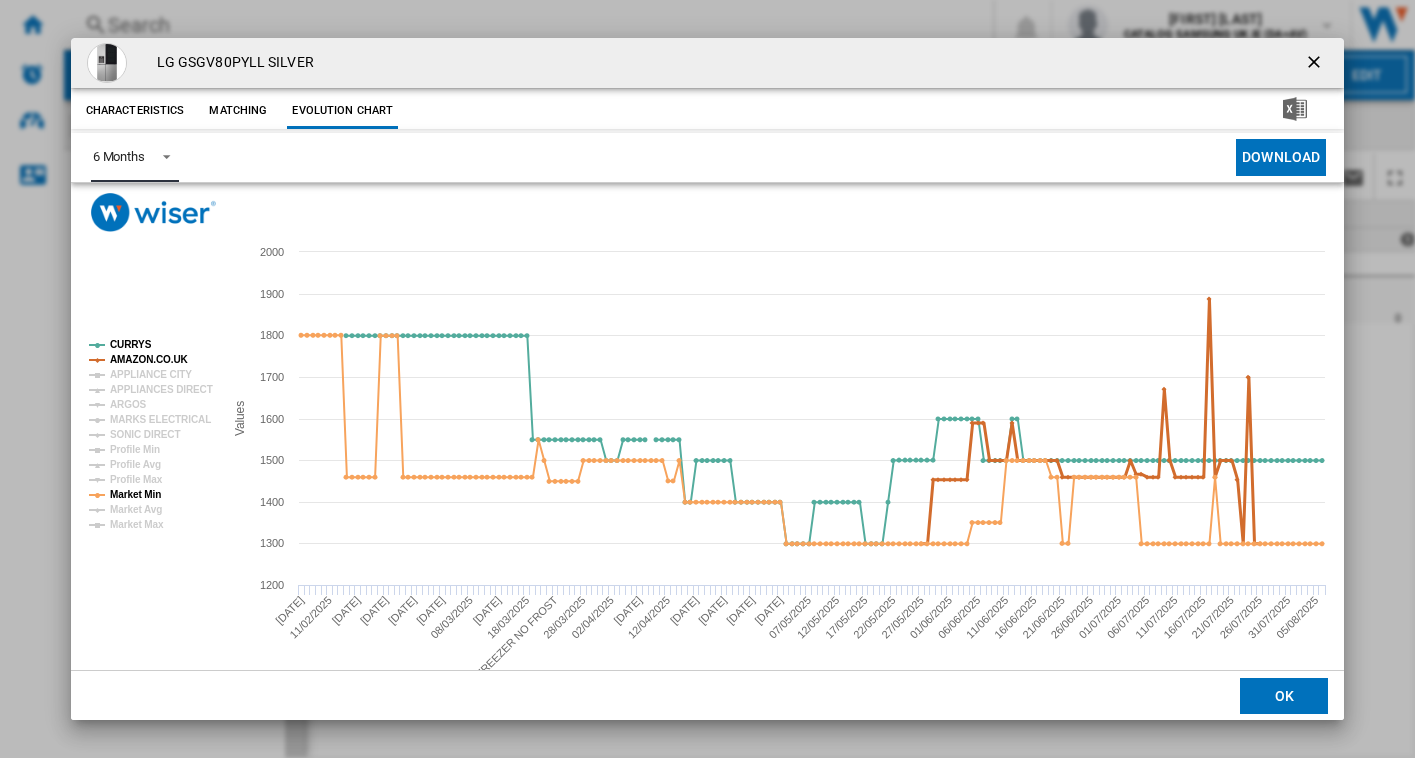 click on "AMAZON.CO.UK" 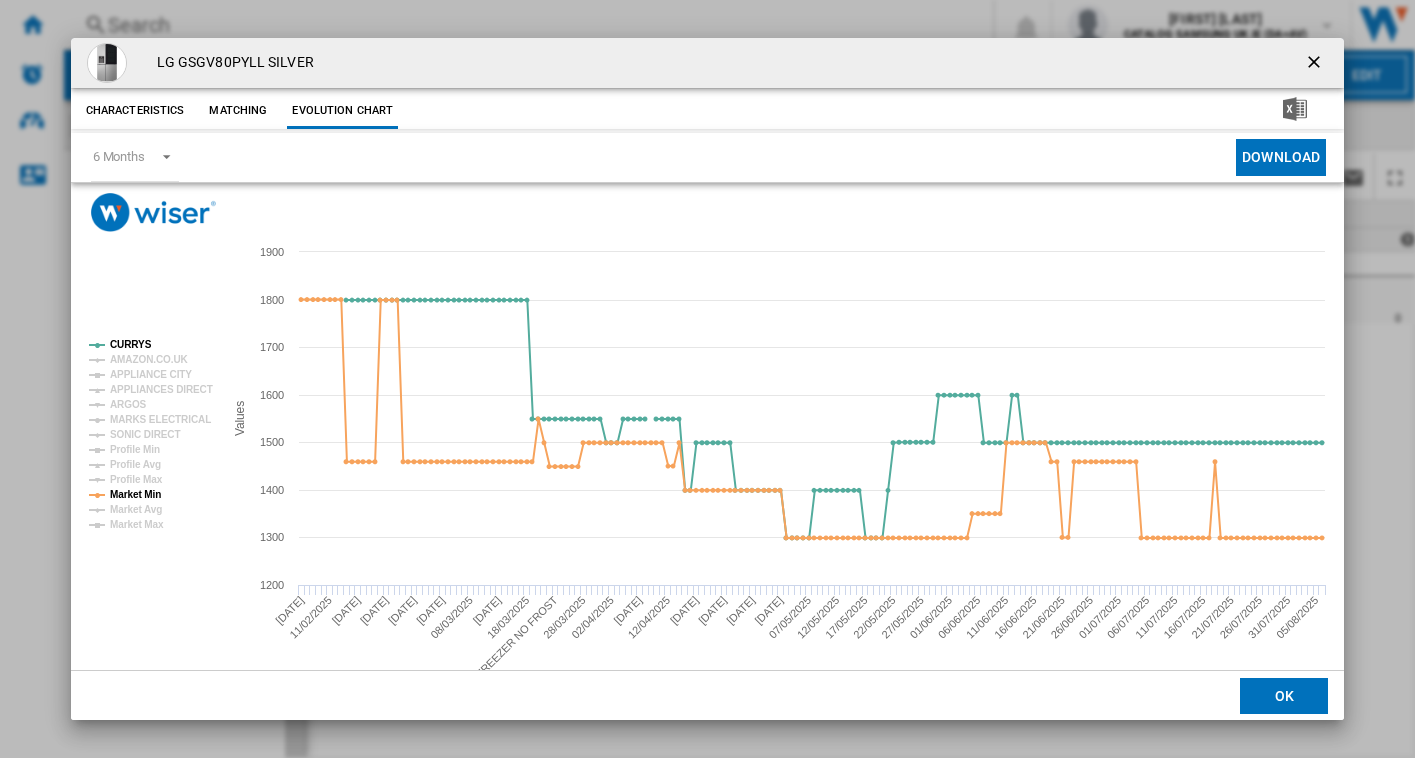 click at bounding box center (1316, 64) 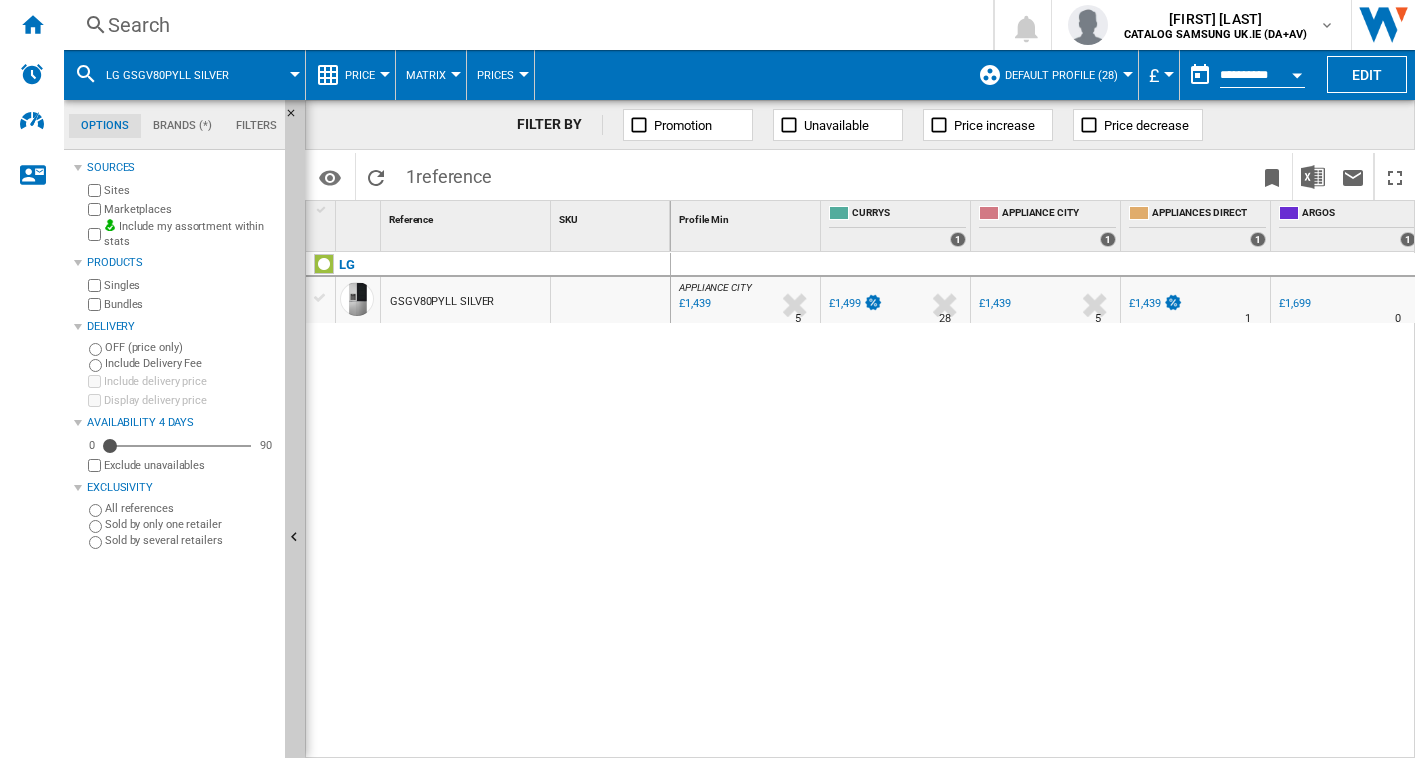 click on "Search" at bounding box center (524, 25) 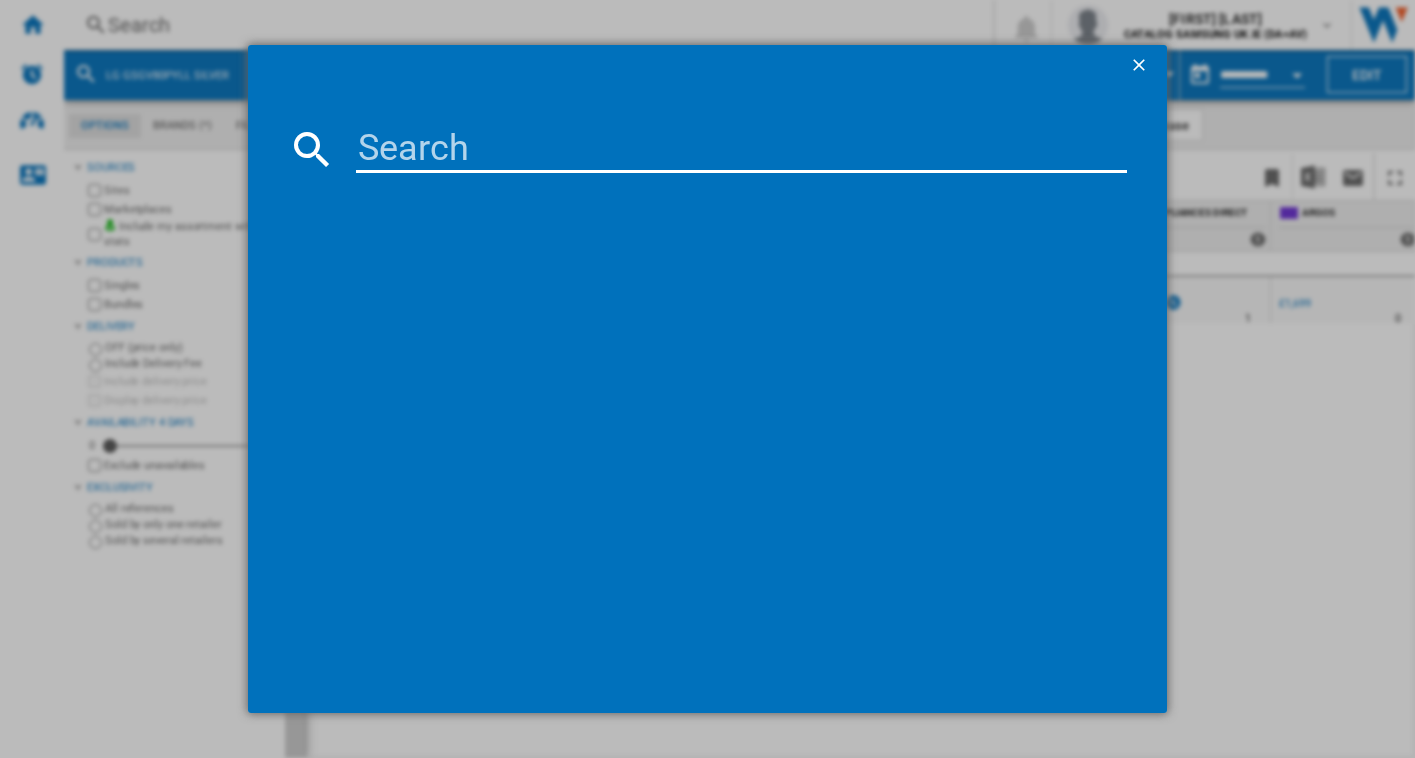 click at bounding box center [742, 149] 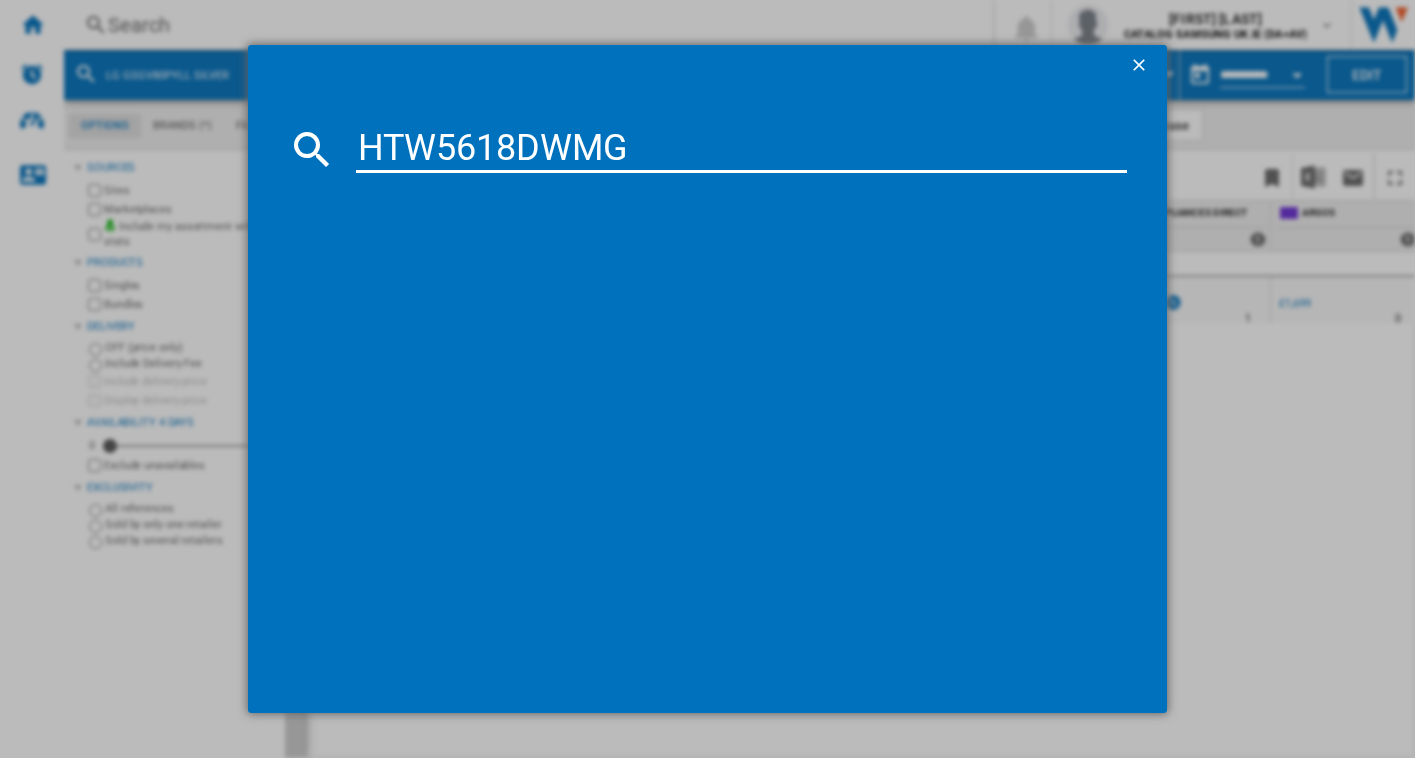 type on "HTW5618DWMG" 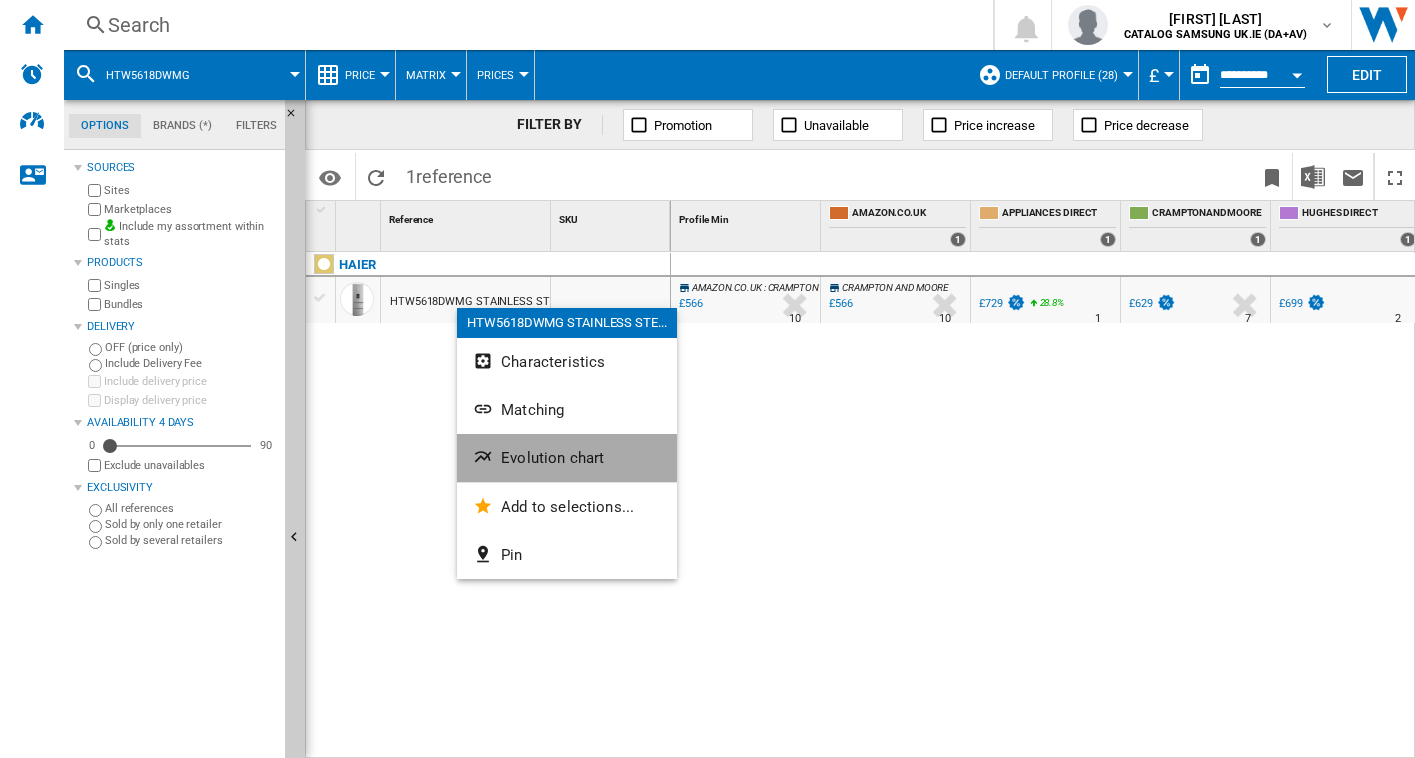 click on "Evolution chart" at bounding box center (567, 458) 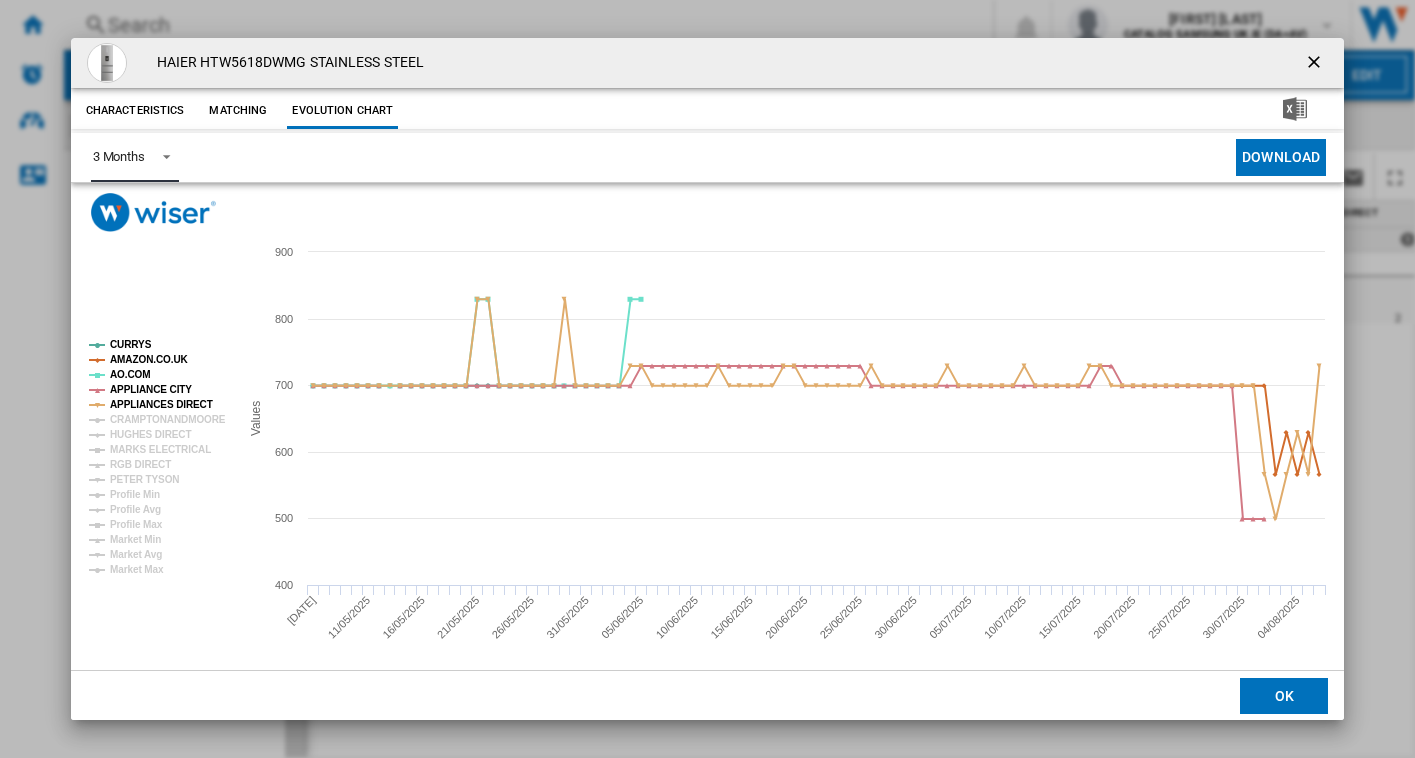 click on "3 Months" at bounding box center [119, 156] 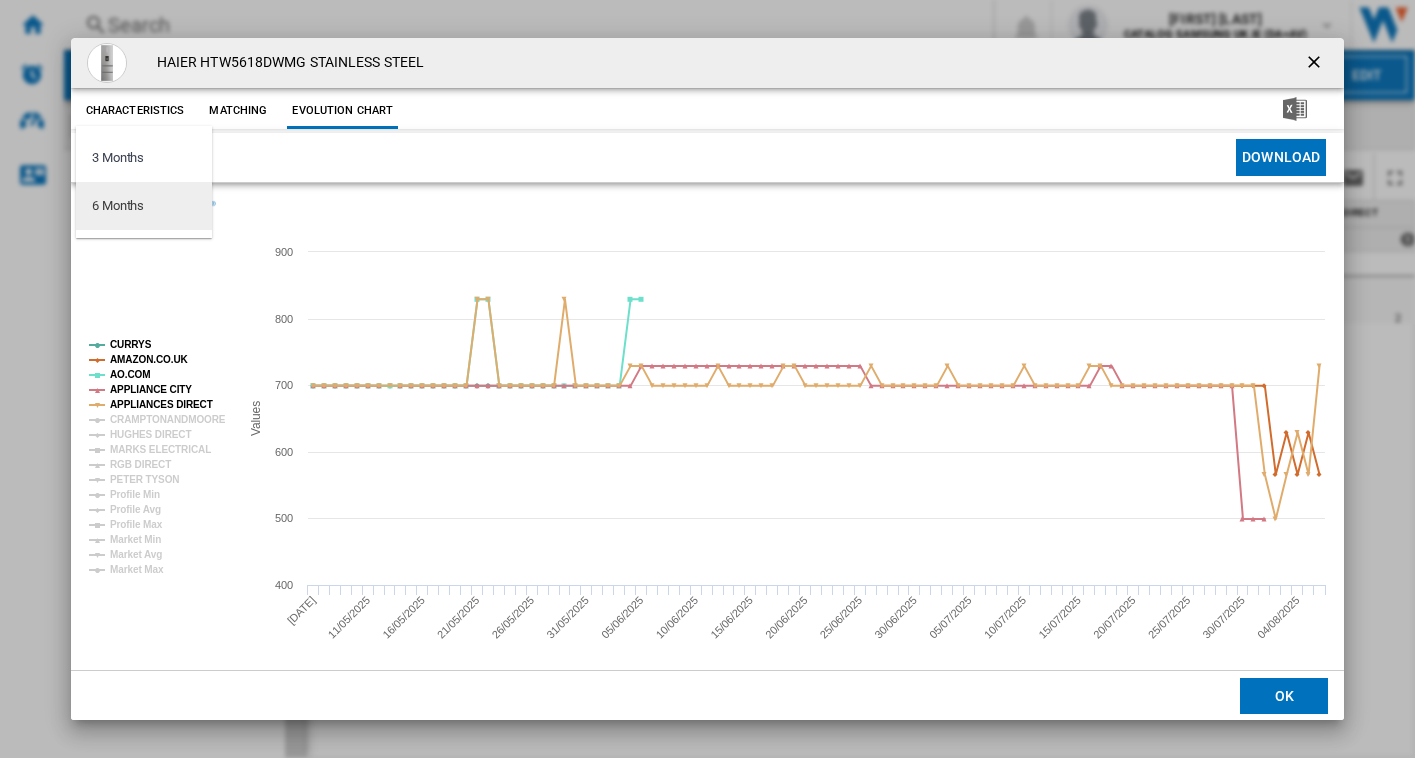 click on "6 Months" at bounding box center [118, 206] 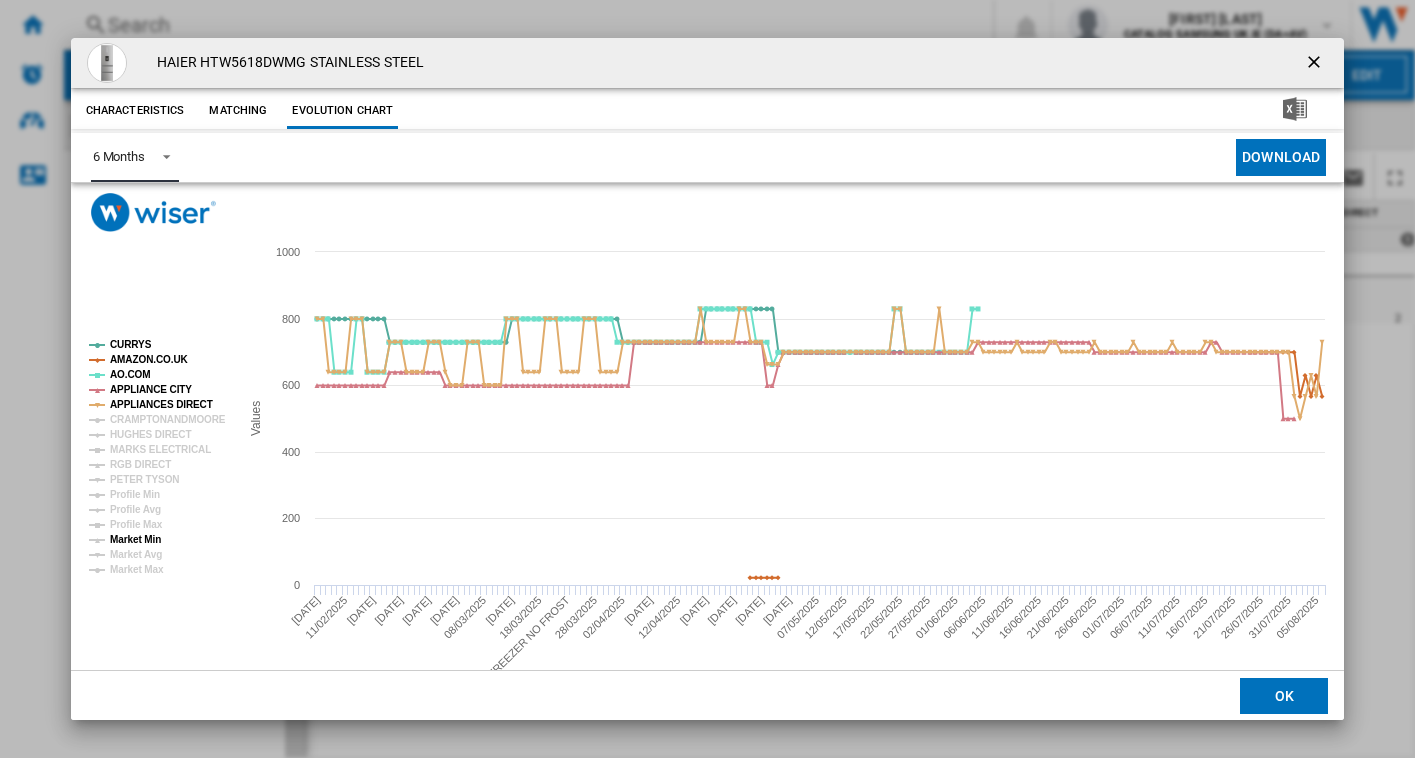 click on "Market Min" 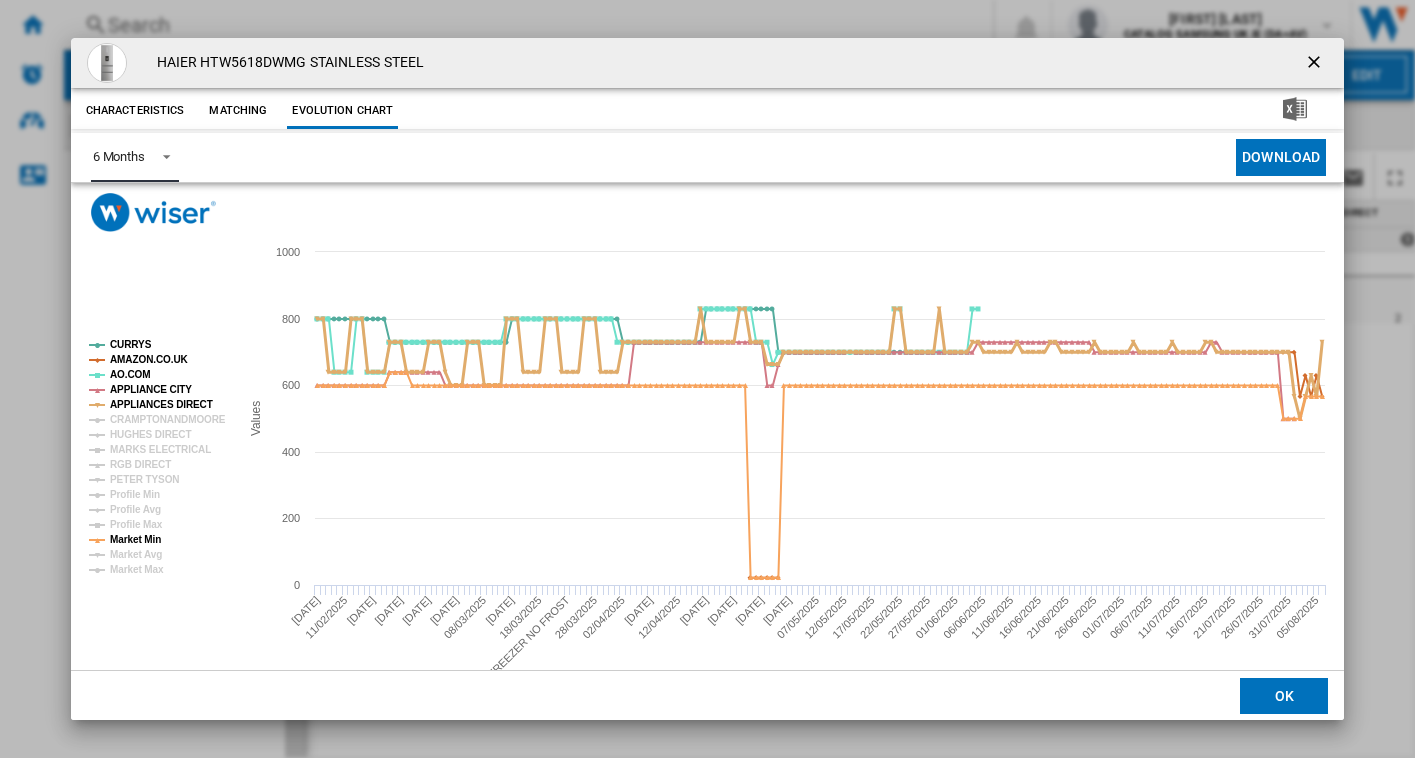 click on "APPLIANCES DIRECT" 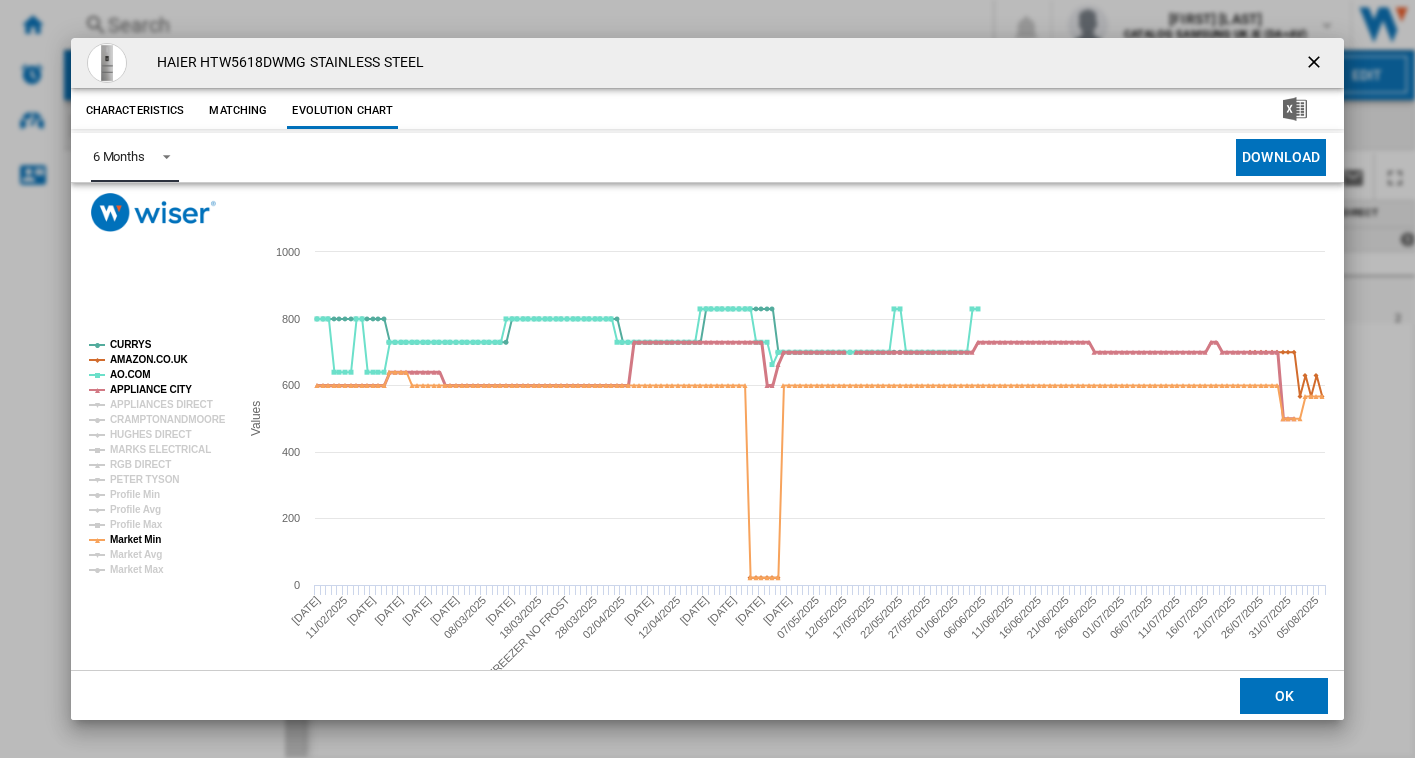 click on "APPLIANCE CITY" 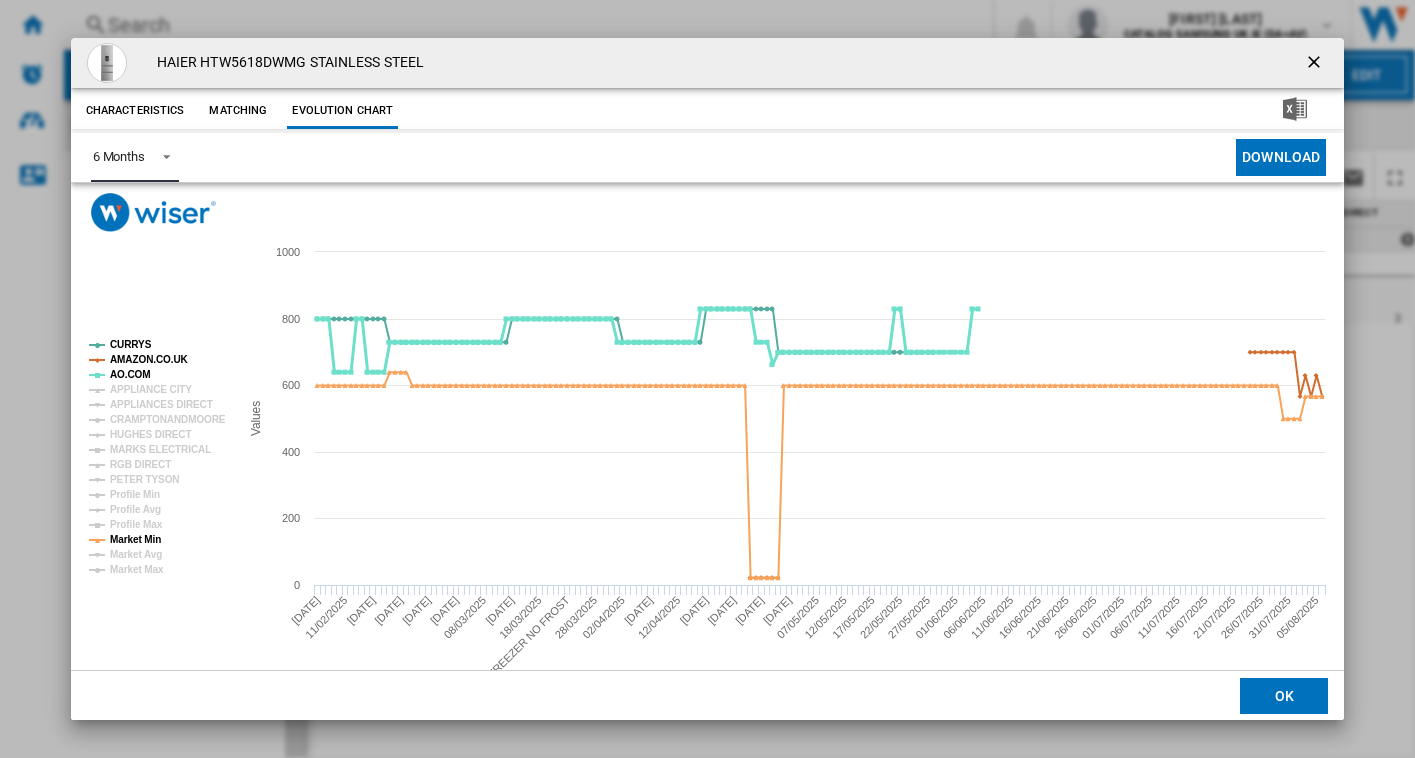 click on "AO.COM" 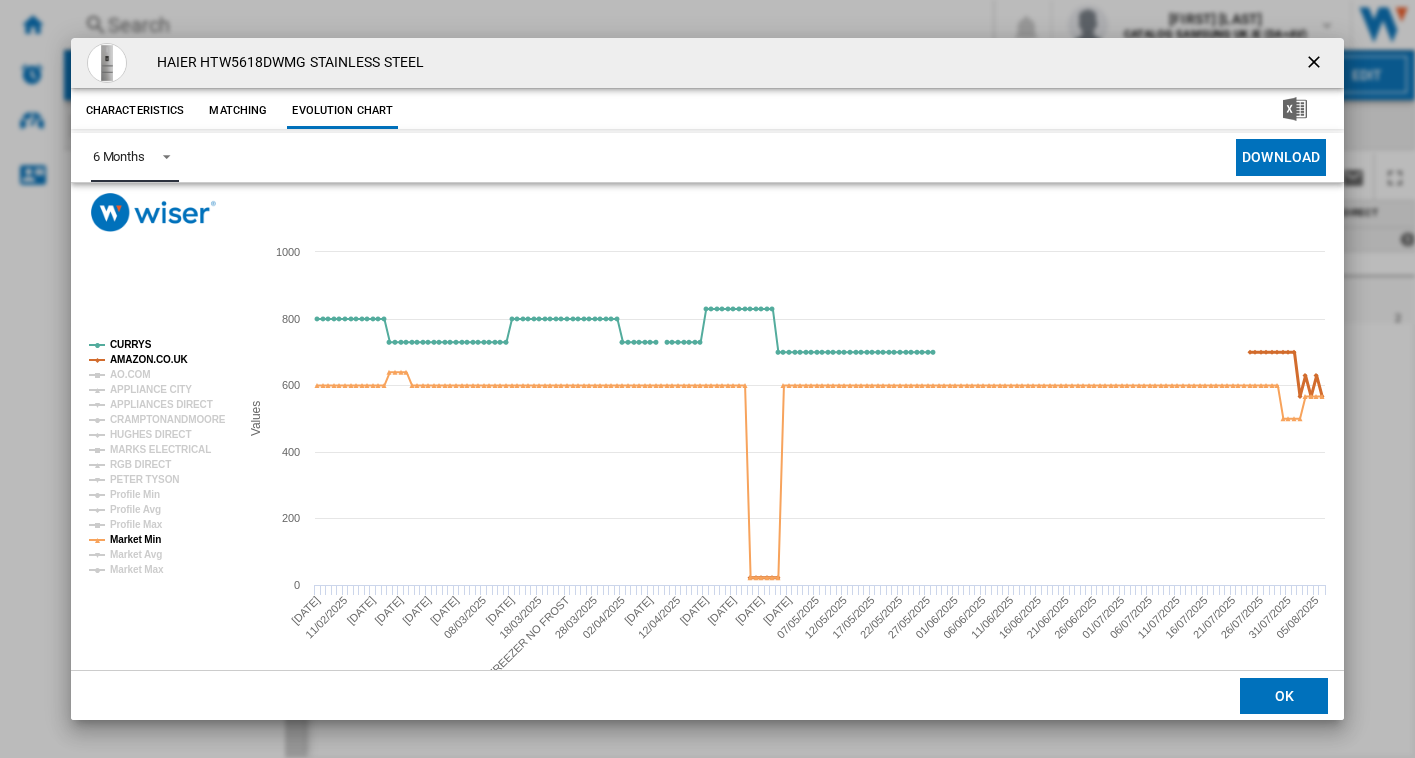 click on "AMAZON.CO.UK" 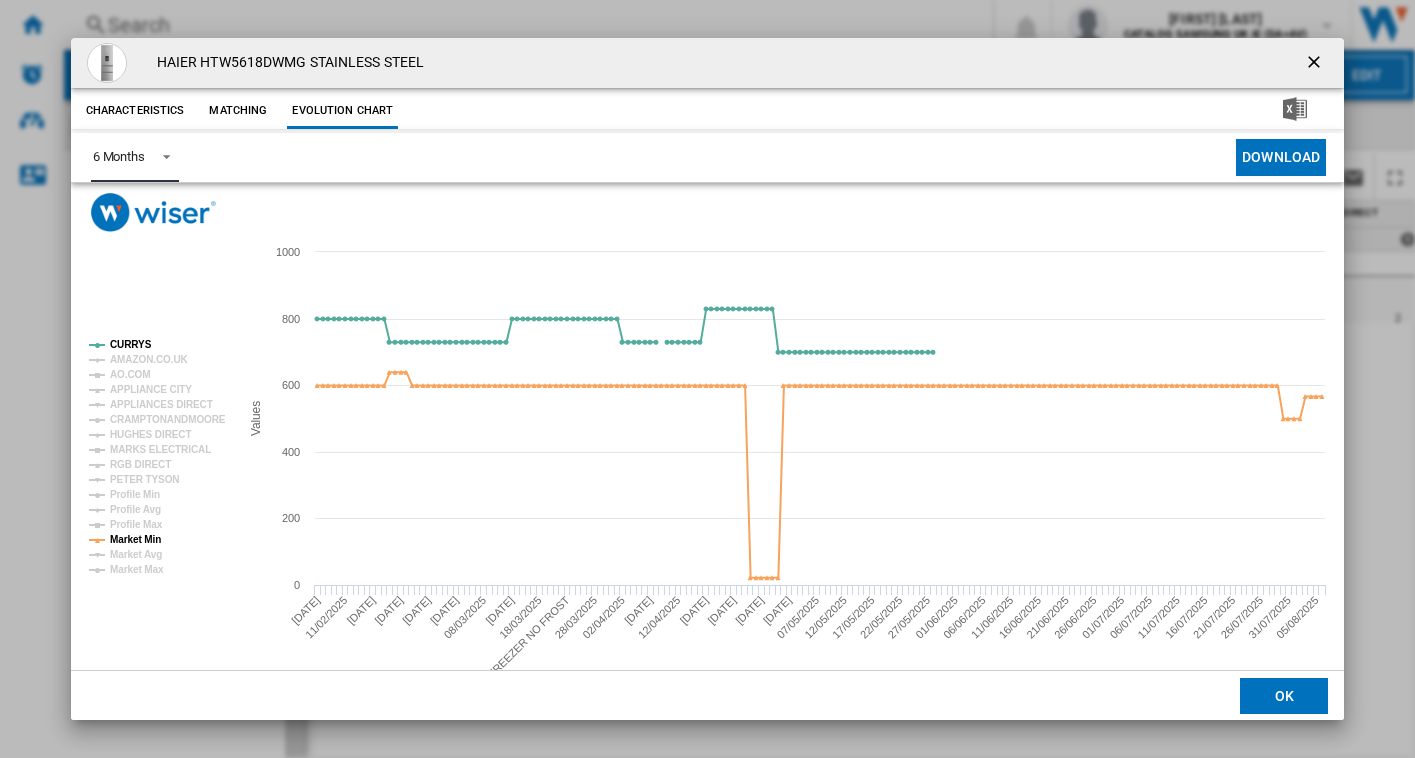 click on "6 Months" at bounding box center (135, 157) 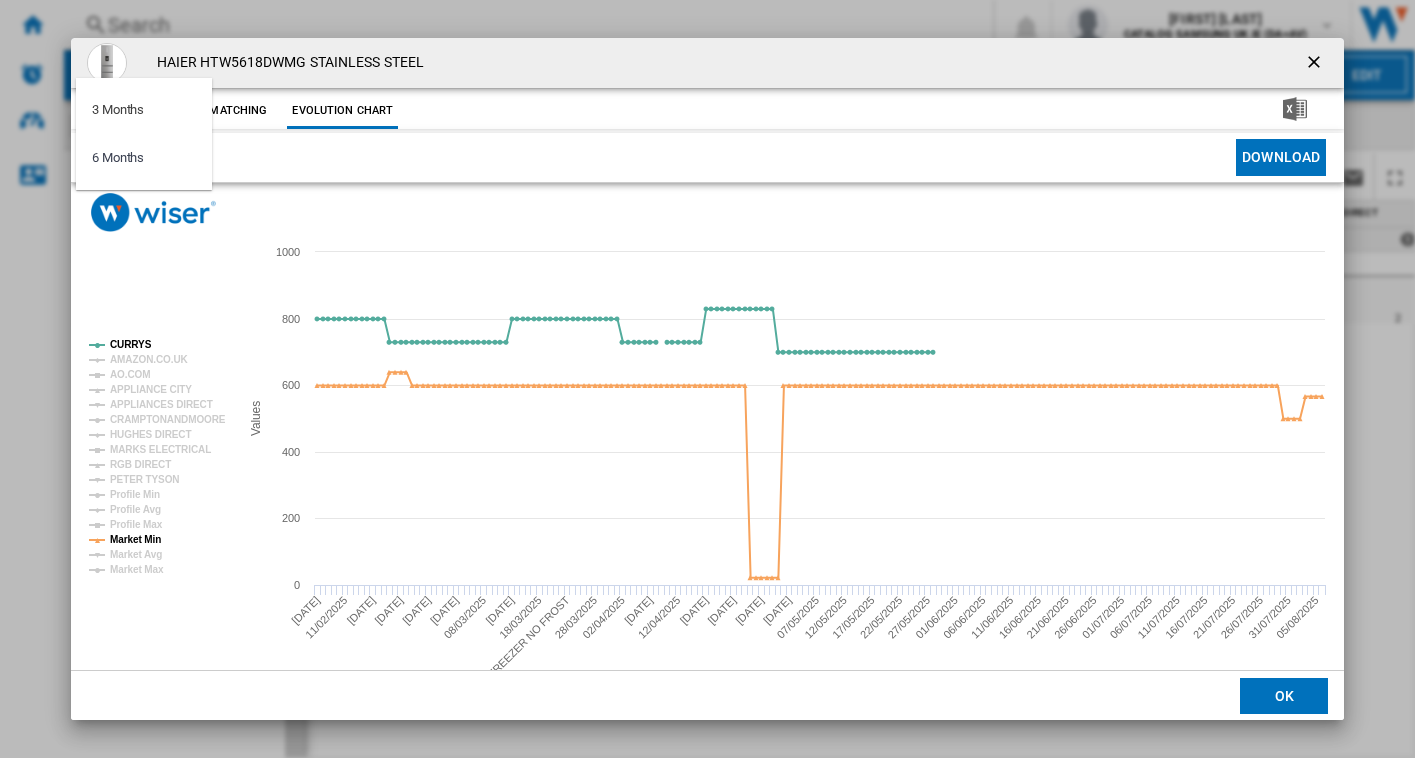 click at bounding box center [707, 379] 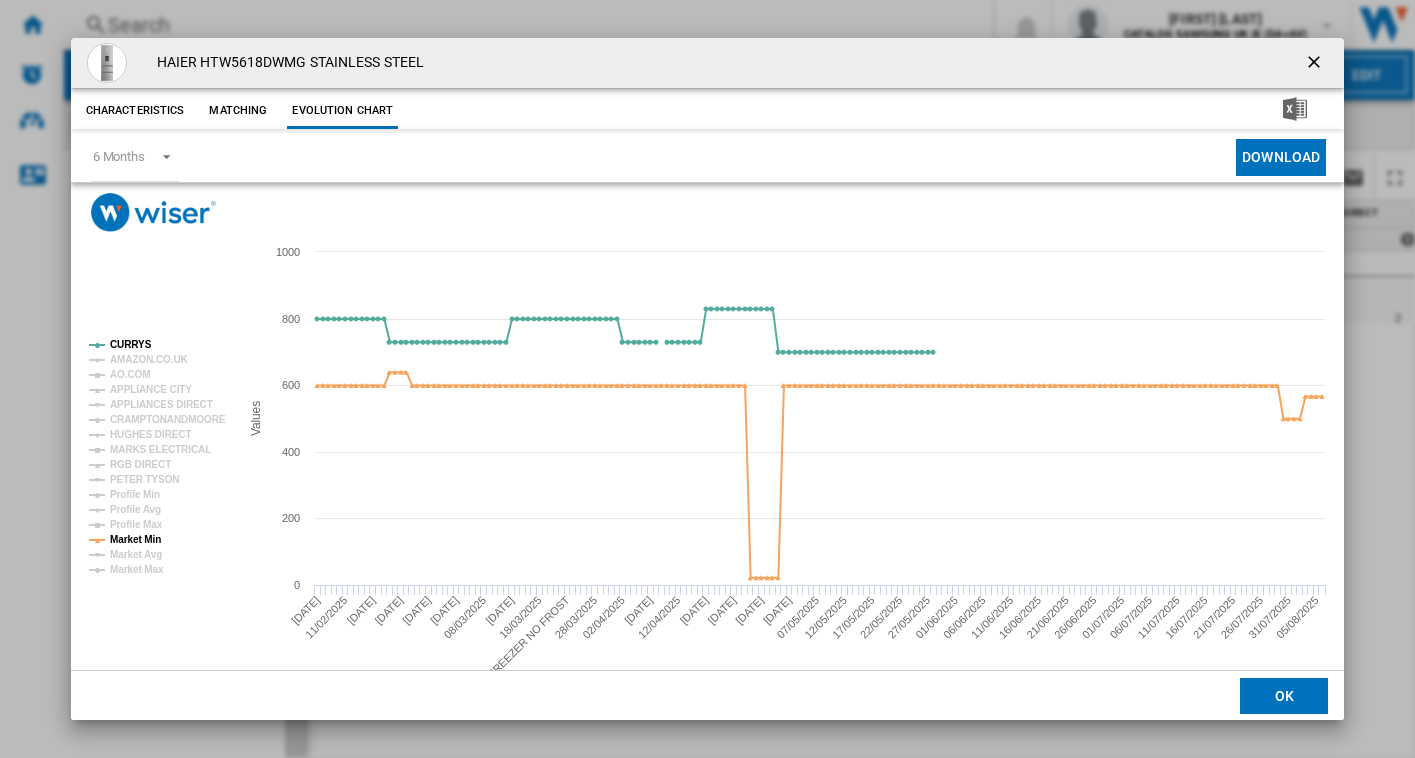 click at bounding box center (1316, 64) 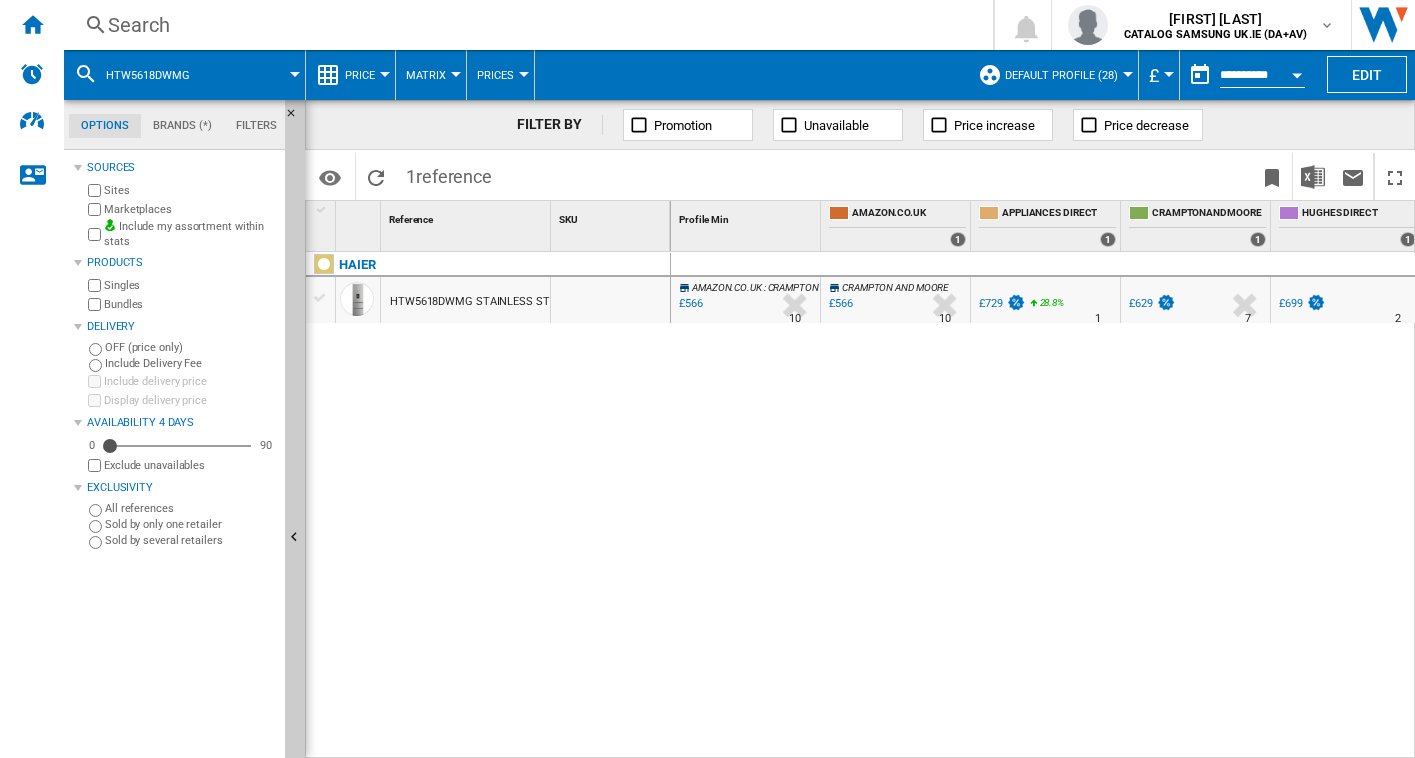 click on "Search" at bounding box center [524, 25] 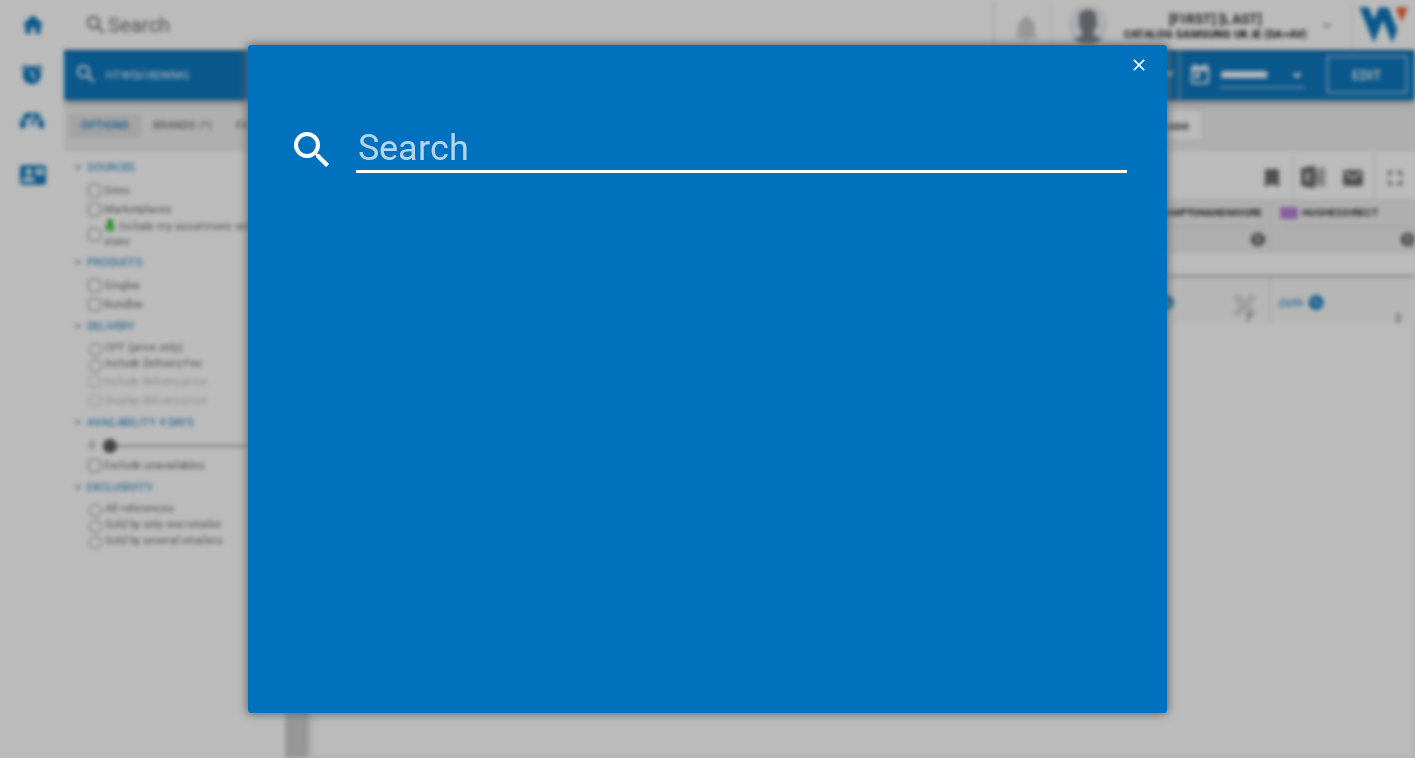 paste on "RQ5P470SYFD" 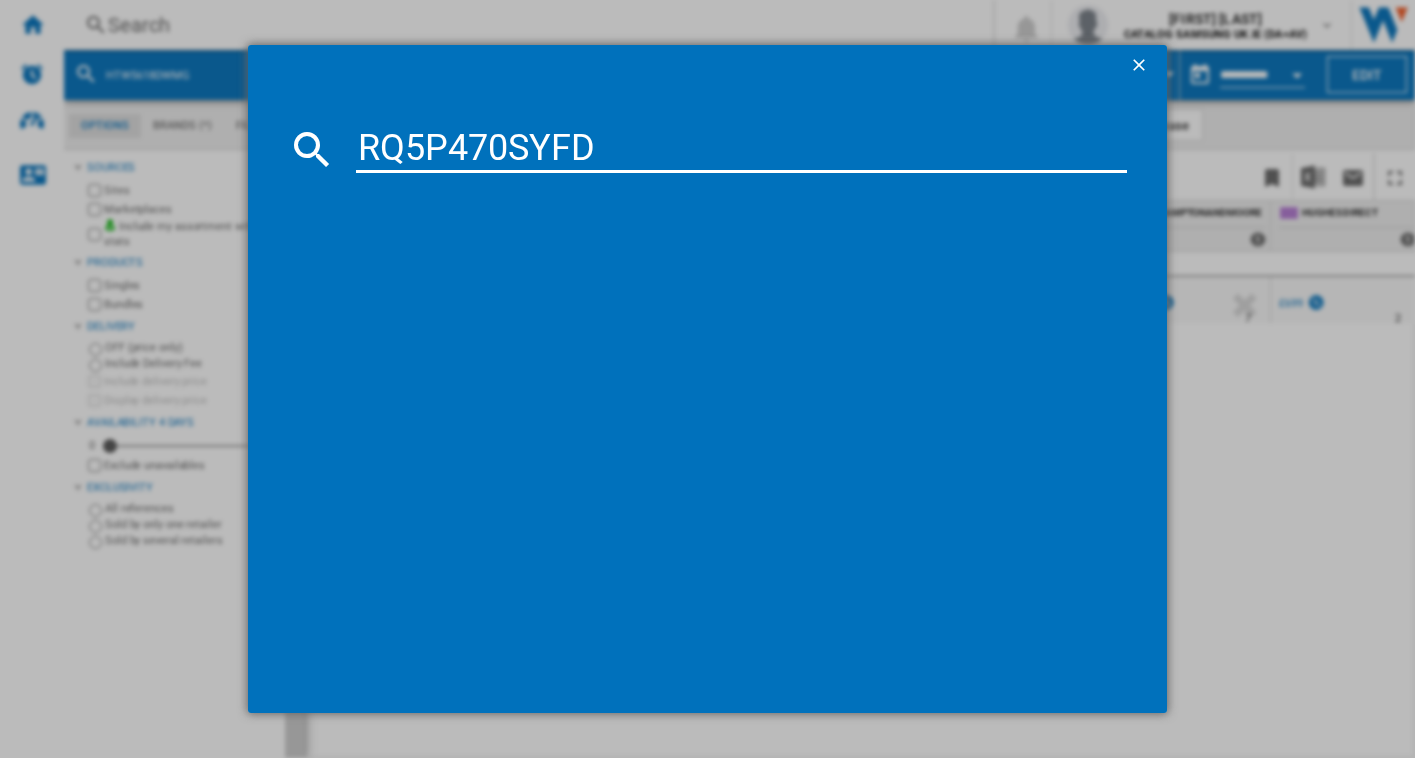 type on "RQ5P470SYFD" 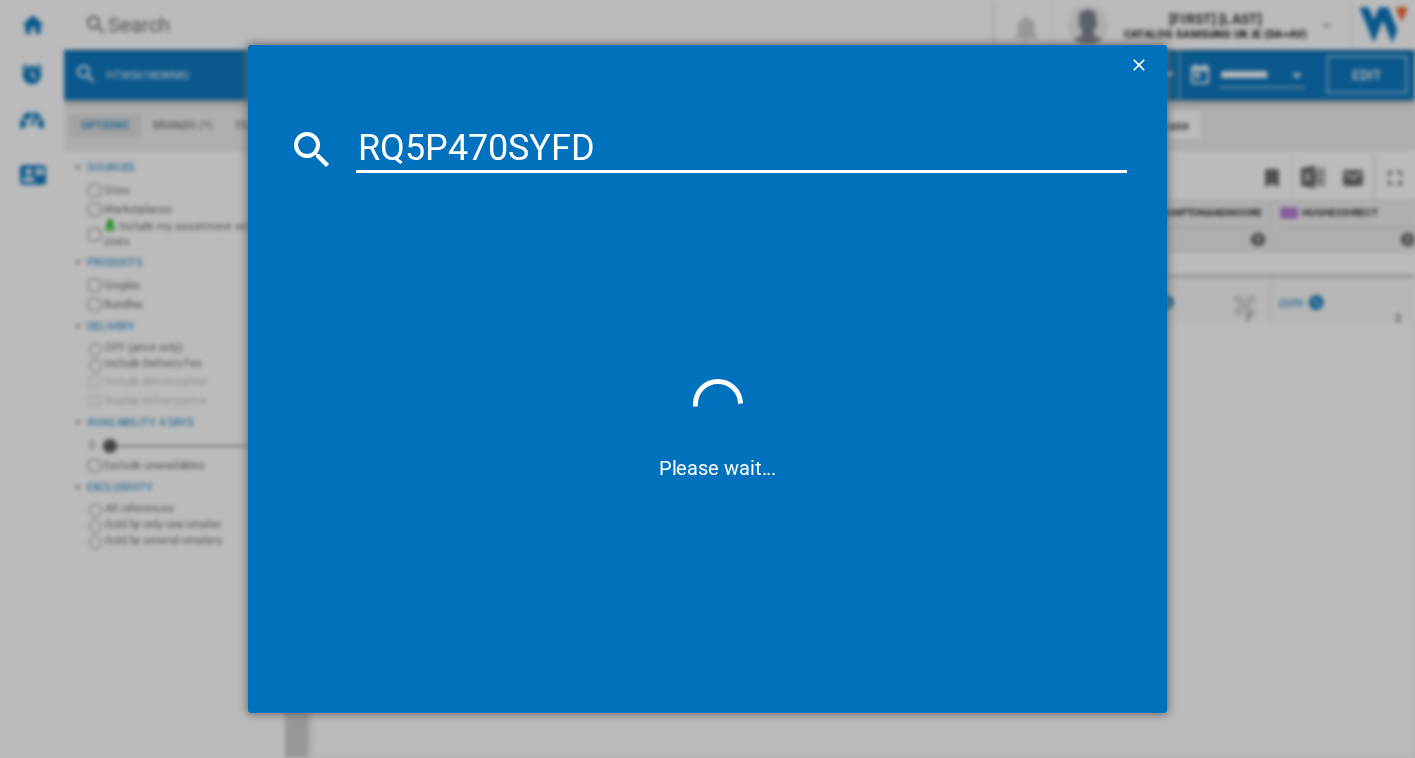 drag, startPoint x: 623, startPoint y: 146, endPoint x: 221, endPoint y: 121, distance: 402.7766 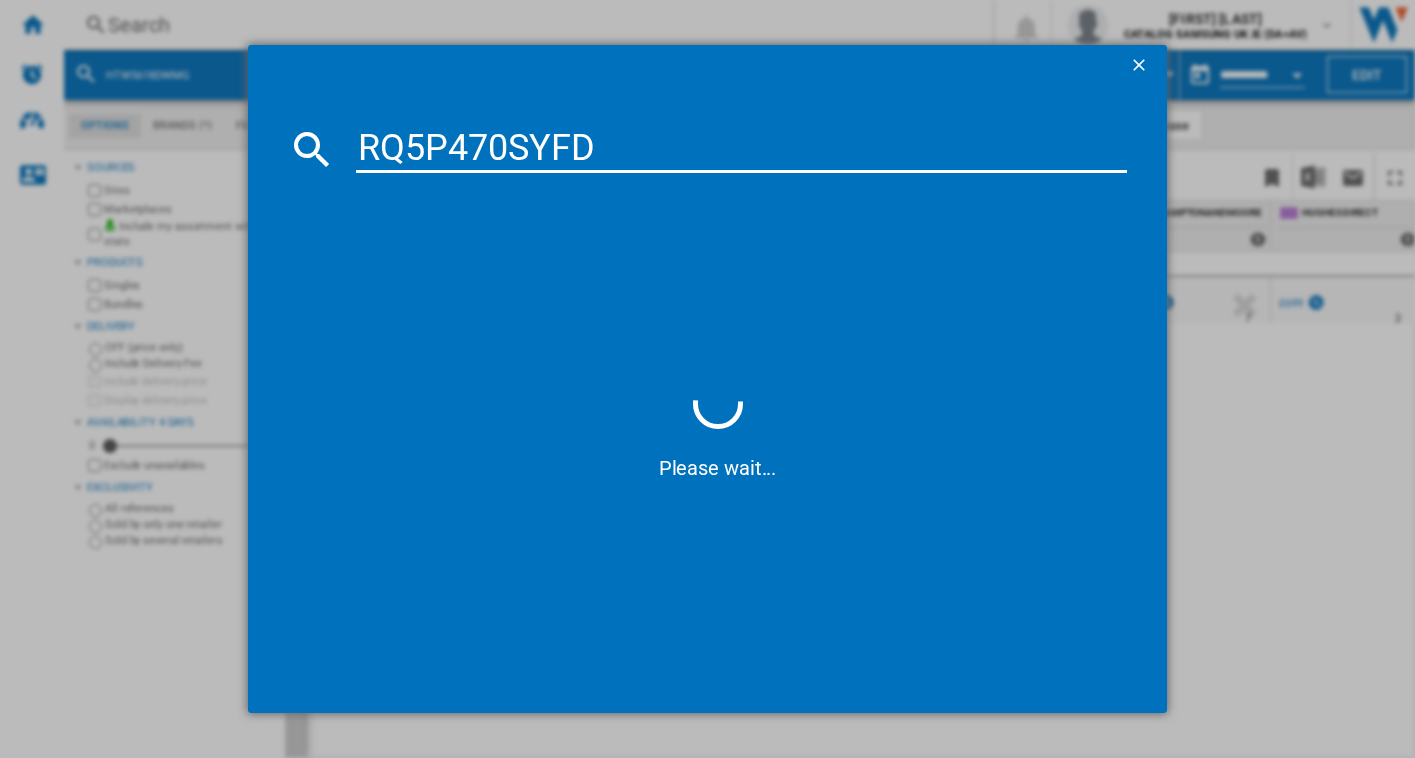 click on "RQ5P470SYFD
Please wait..." at bounding box center (708, 398) 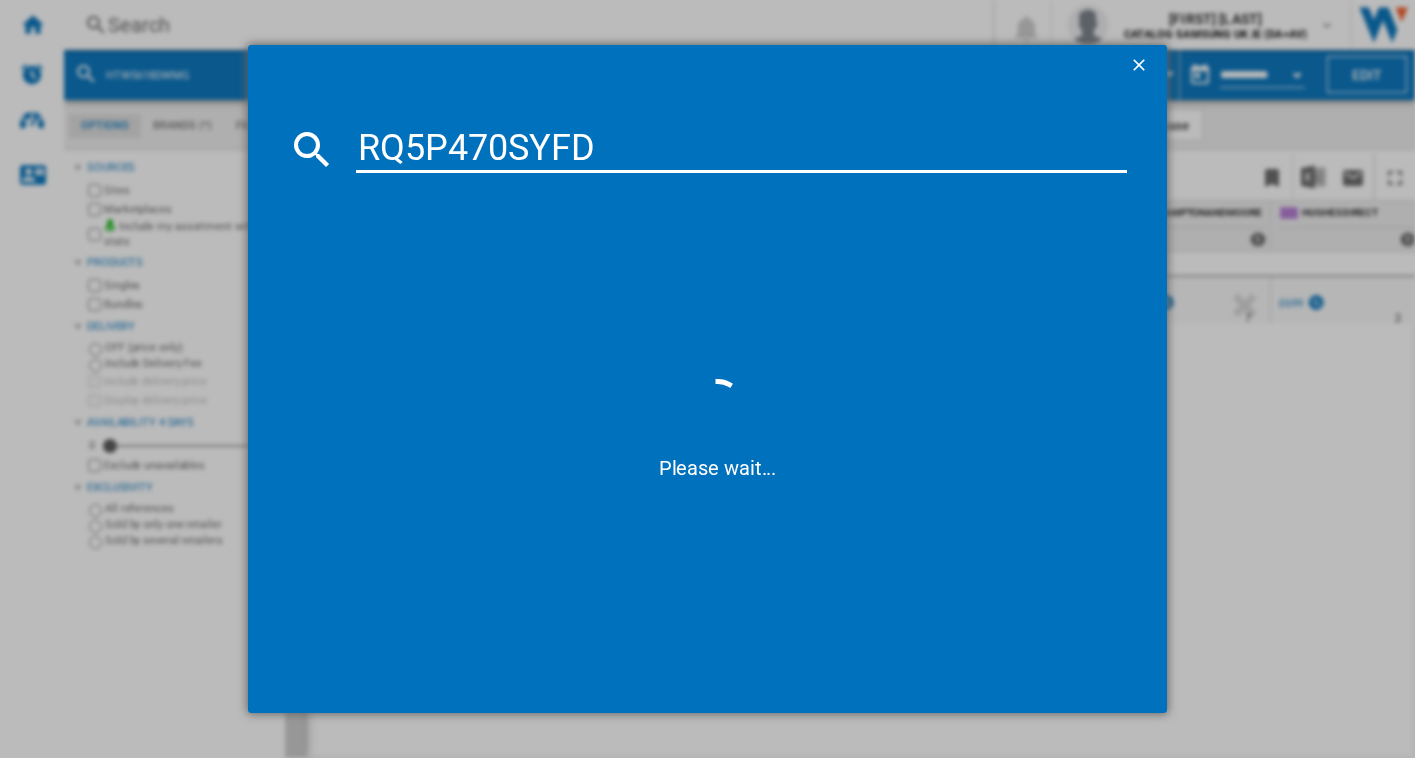 click on "RQ5P470SYFD" at bounding box center [742, 149] 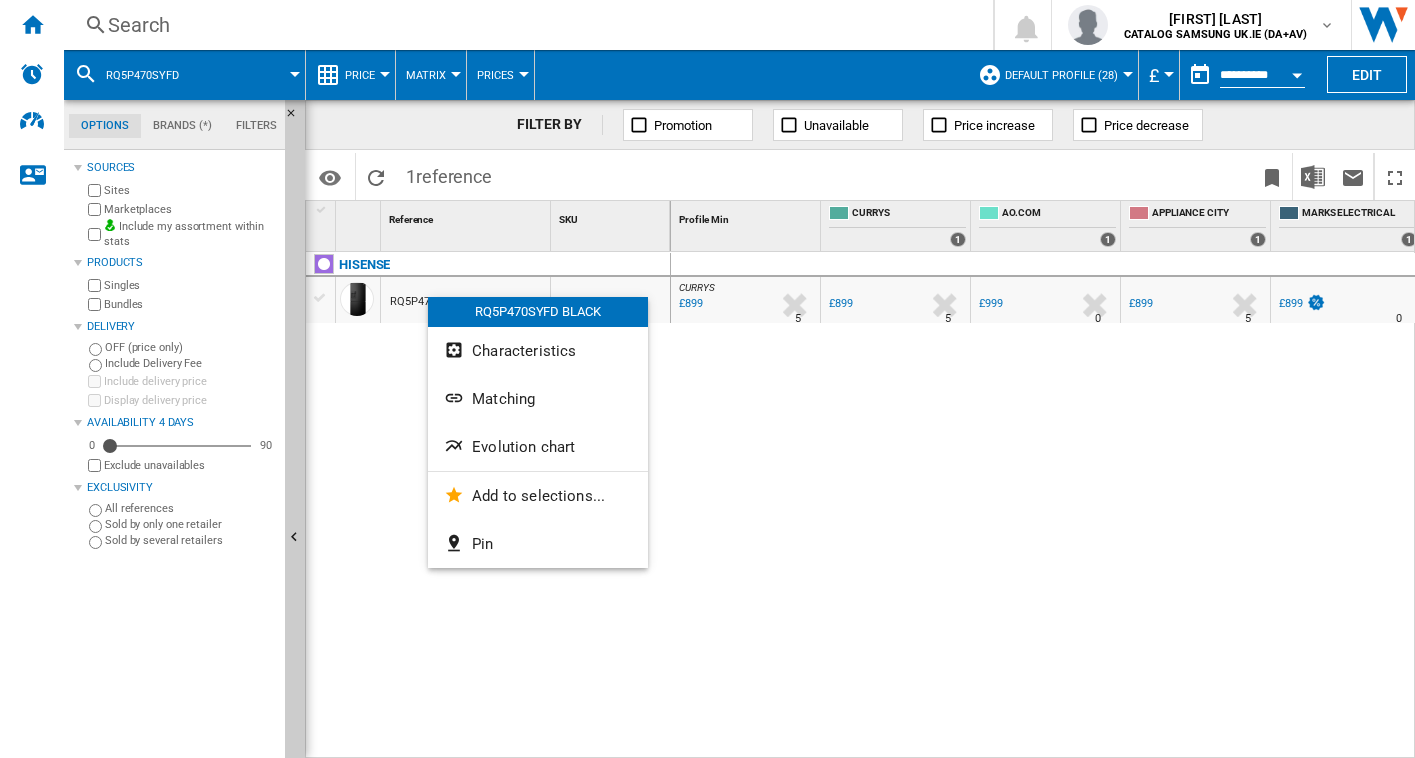 click on "Evolution chart" at bounding box center [538, 447] 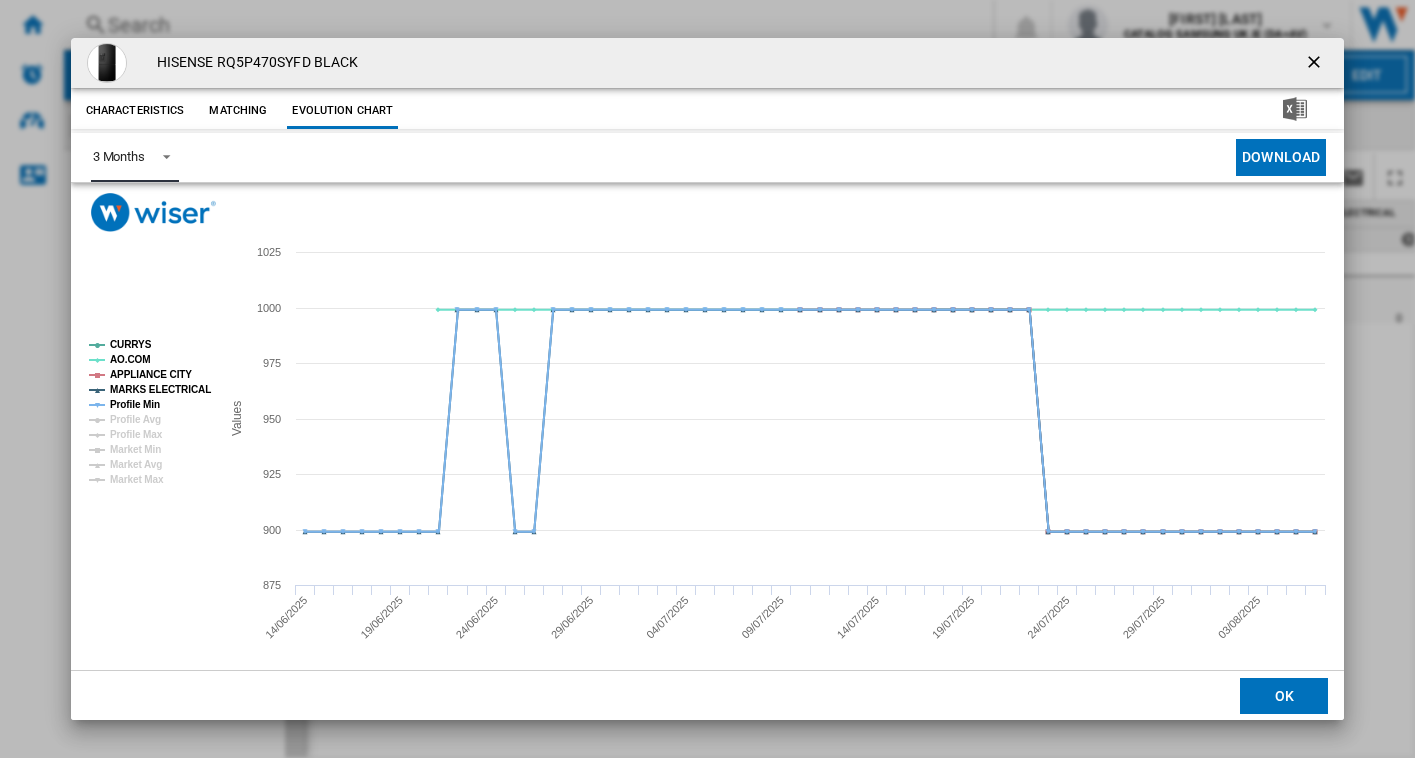 click at bounding box center (161, 155) 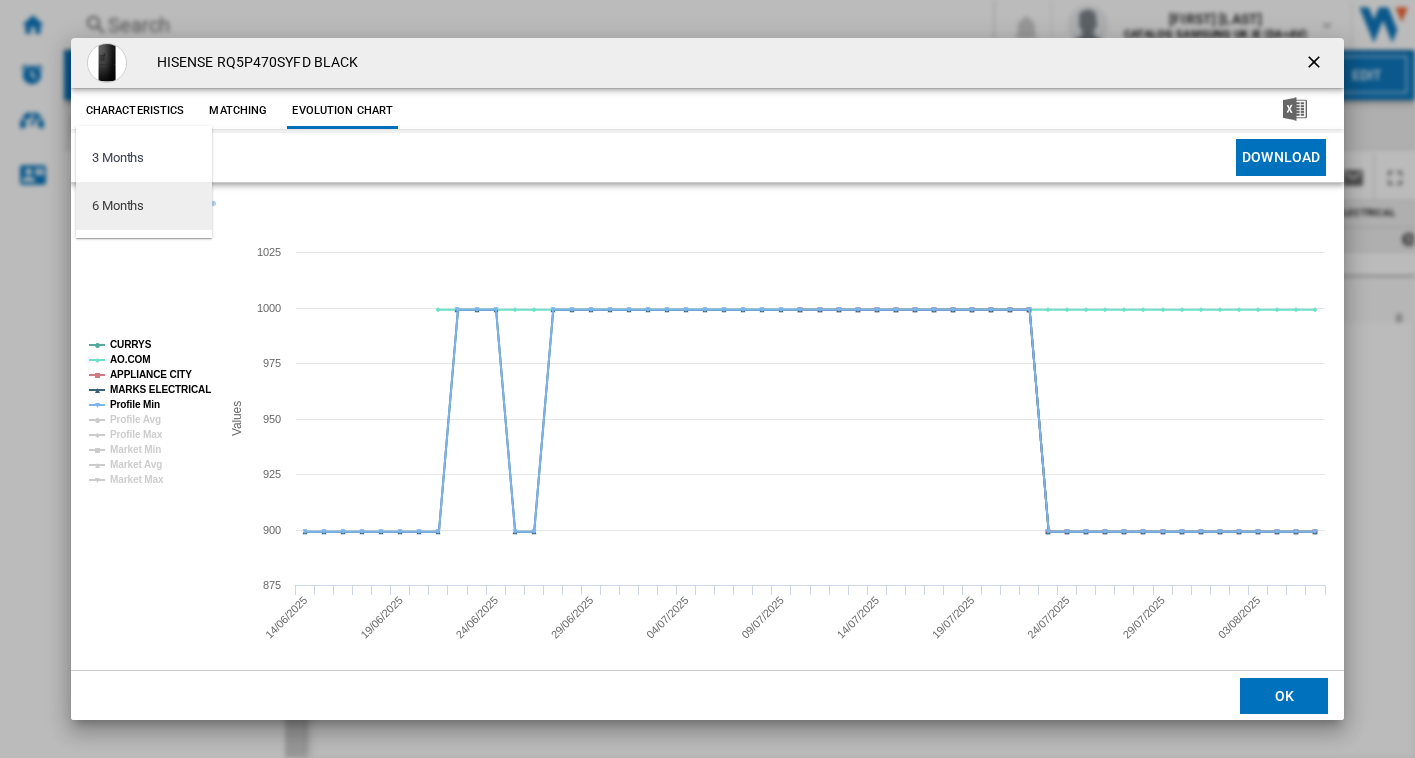 click on "6 Months" at bounding box center [144, 206] 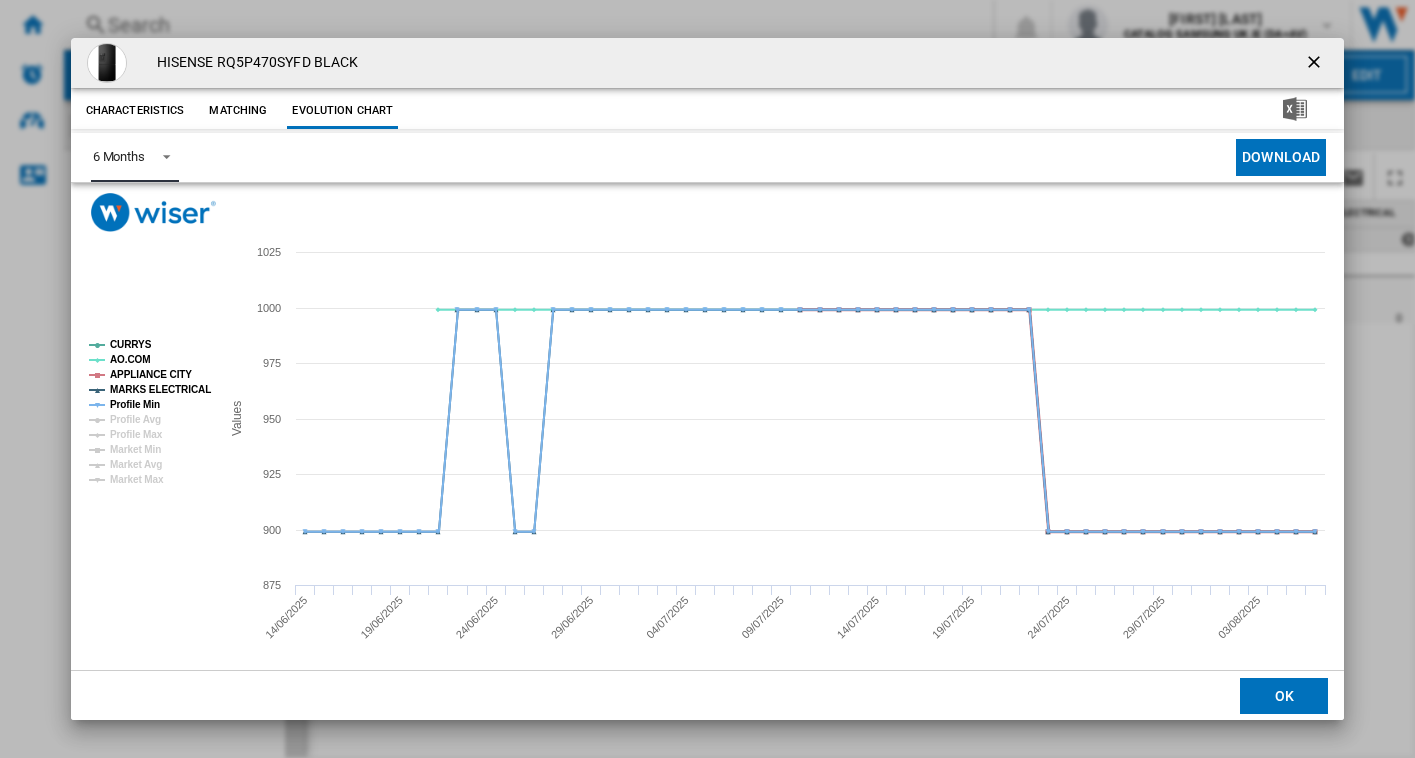 click on "APPLIANCE CITY" 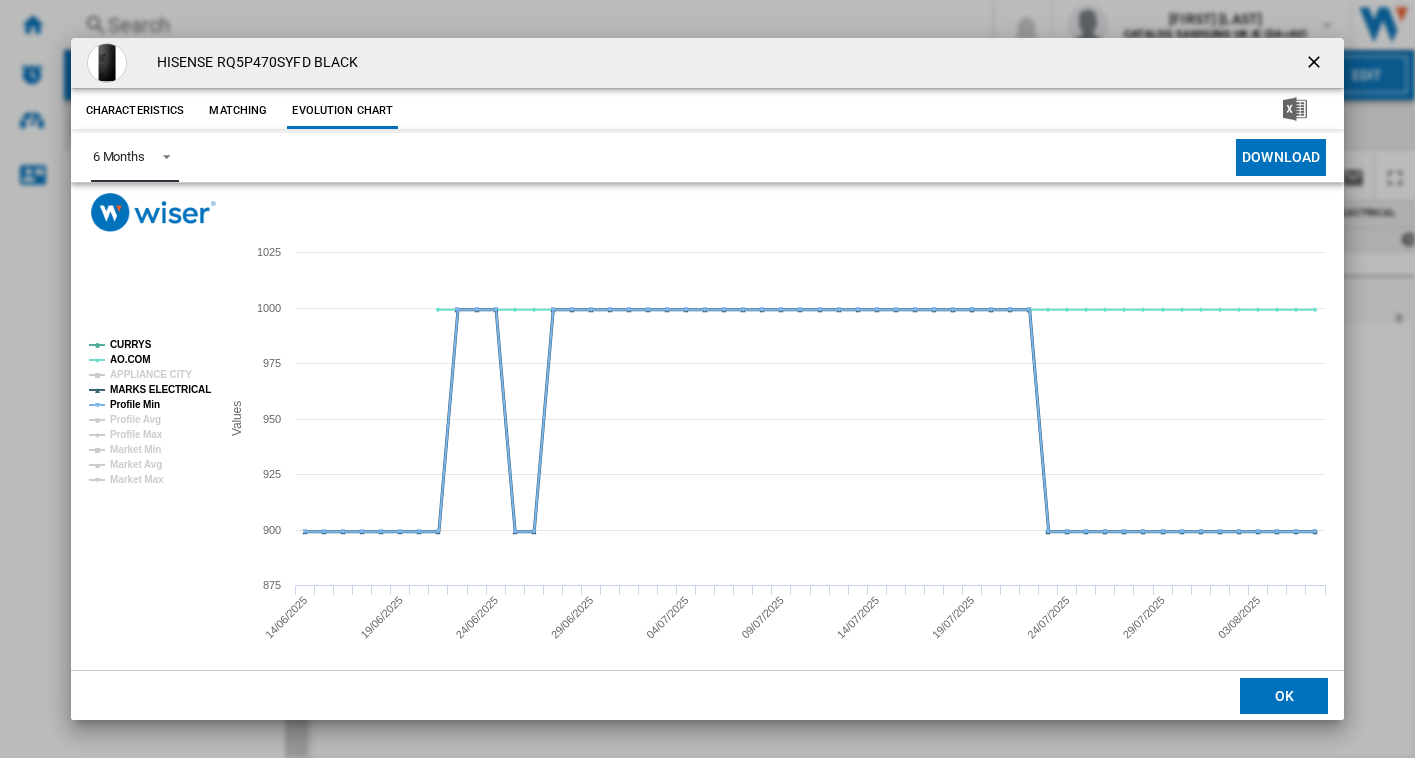 click on "MARKS ELECTRICAL" 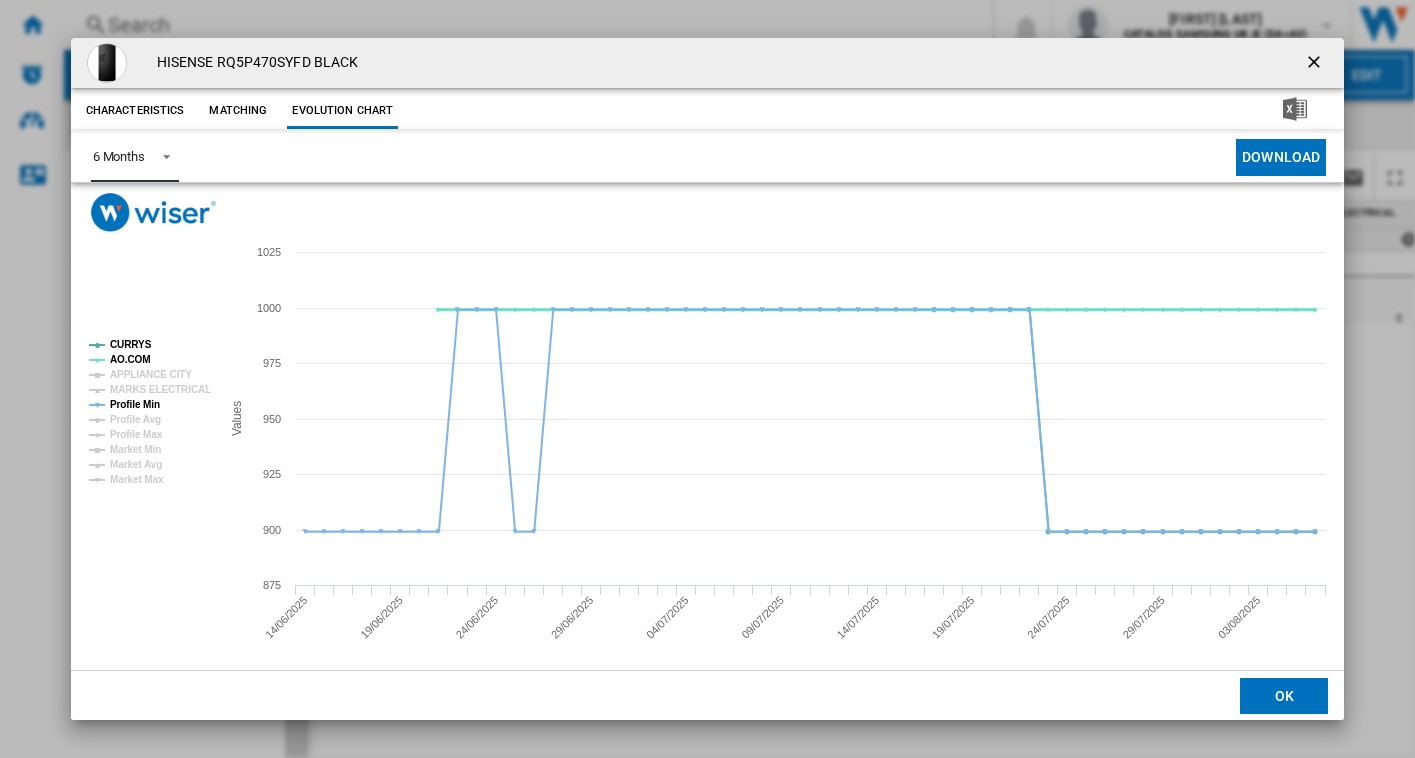 click on "AO.COM" 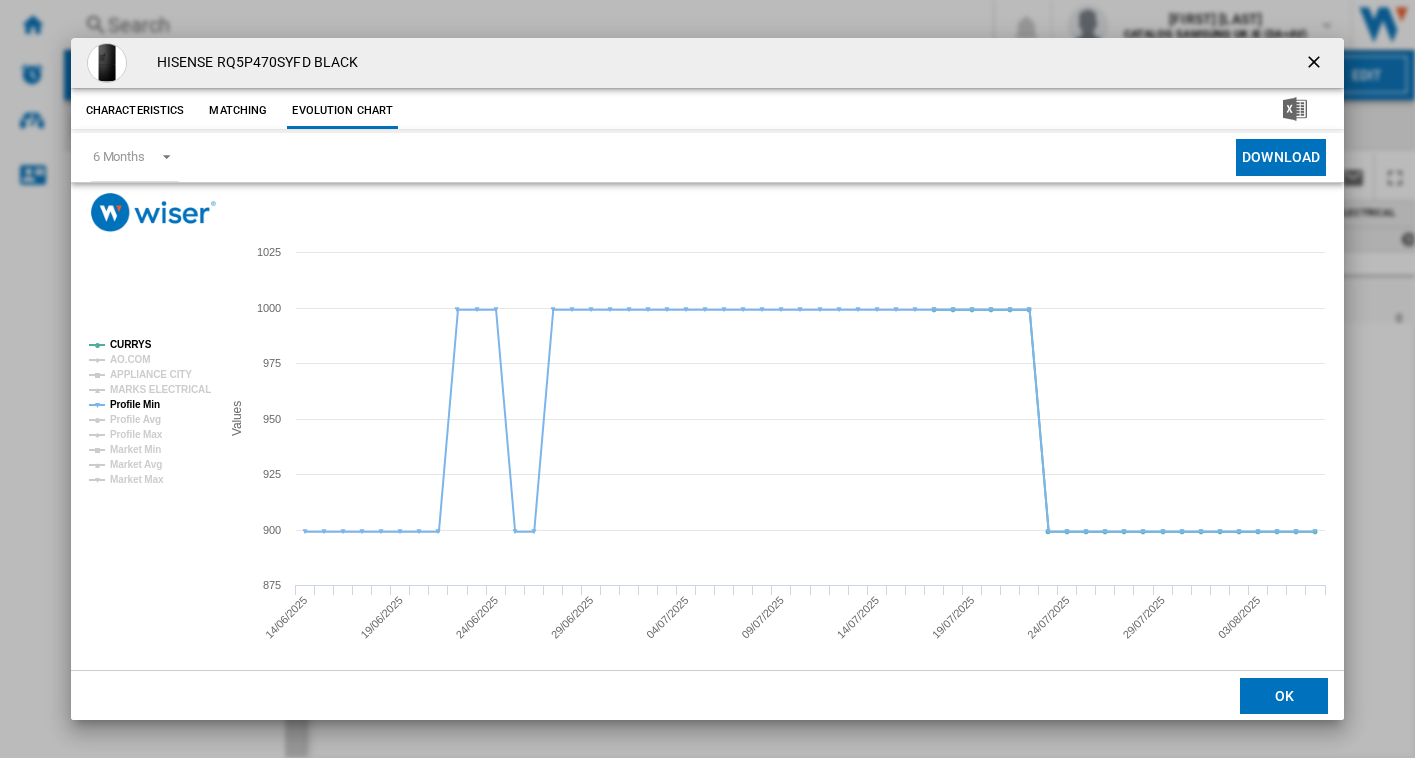 click at bounding box center [1316, 64] 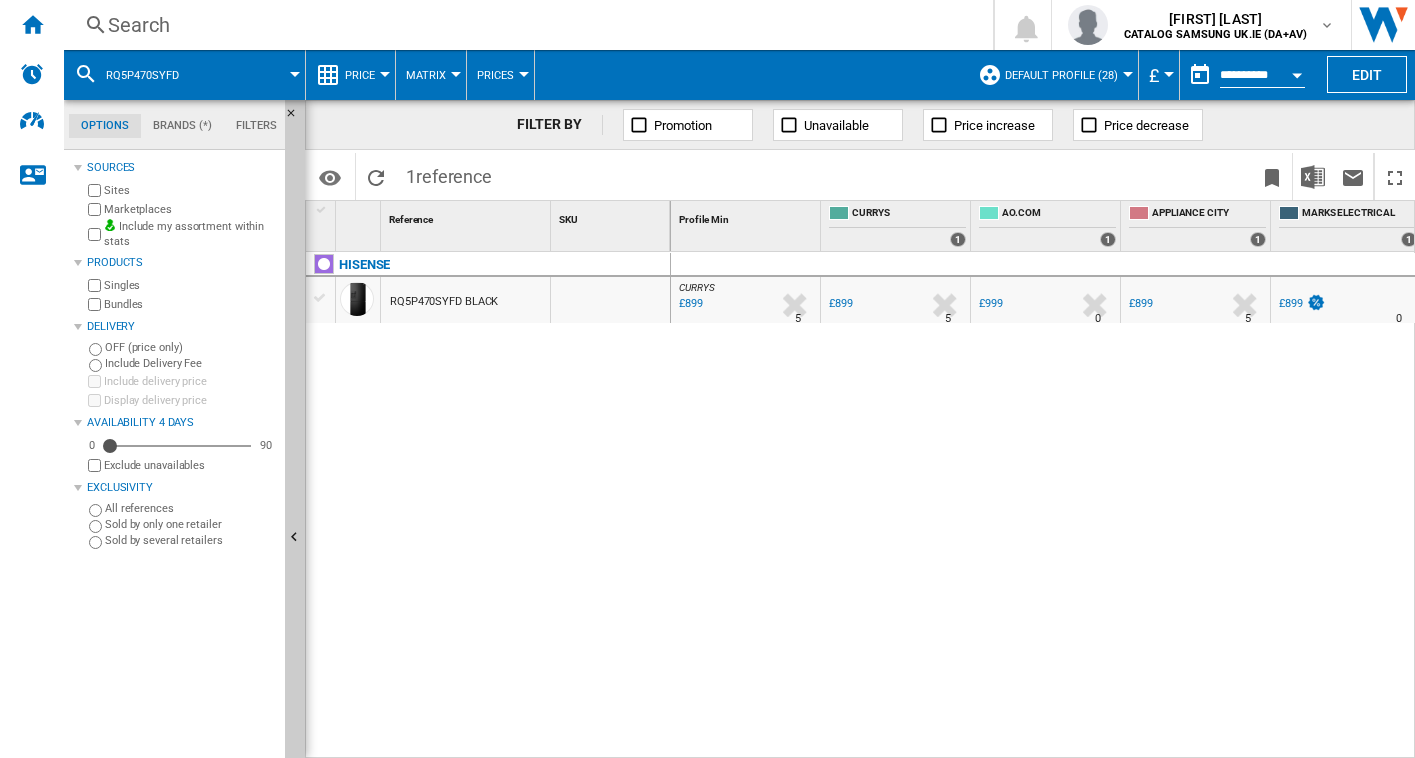 click on "Search" at bounding box center [524, 25] 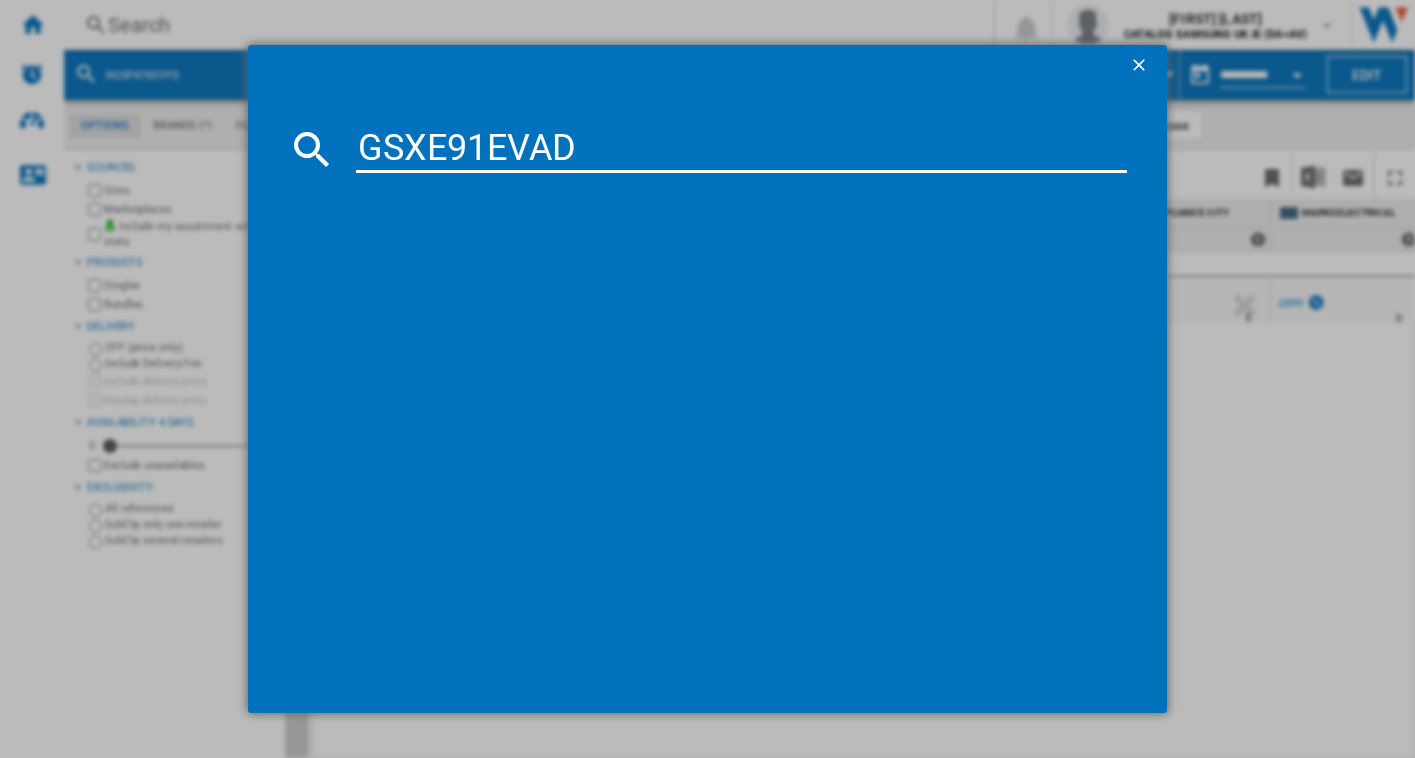 type on "GSXE91EVAD" 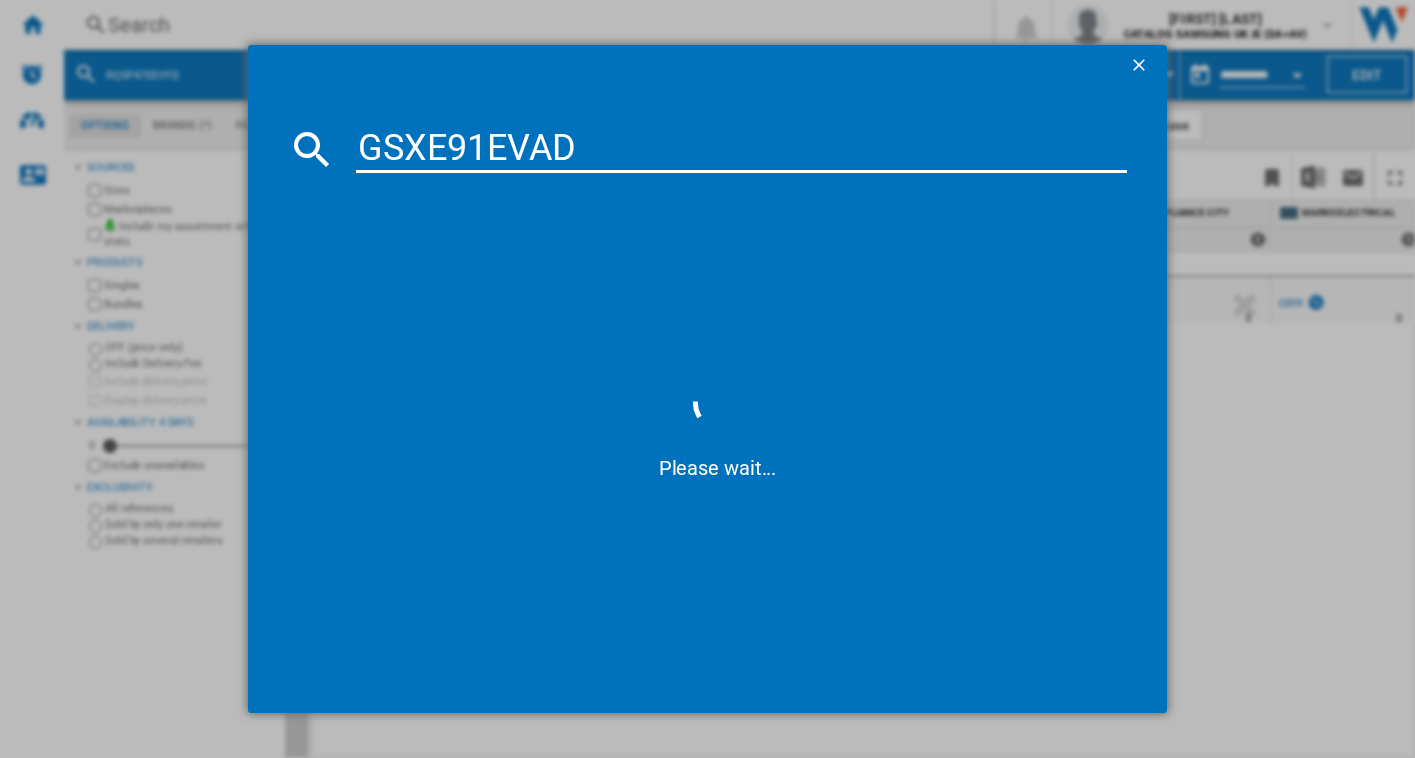 click on "GSXE91EVAD" at bounding box center (742, 149) 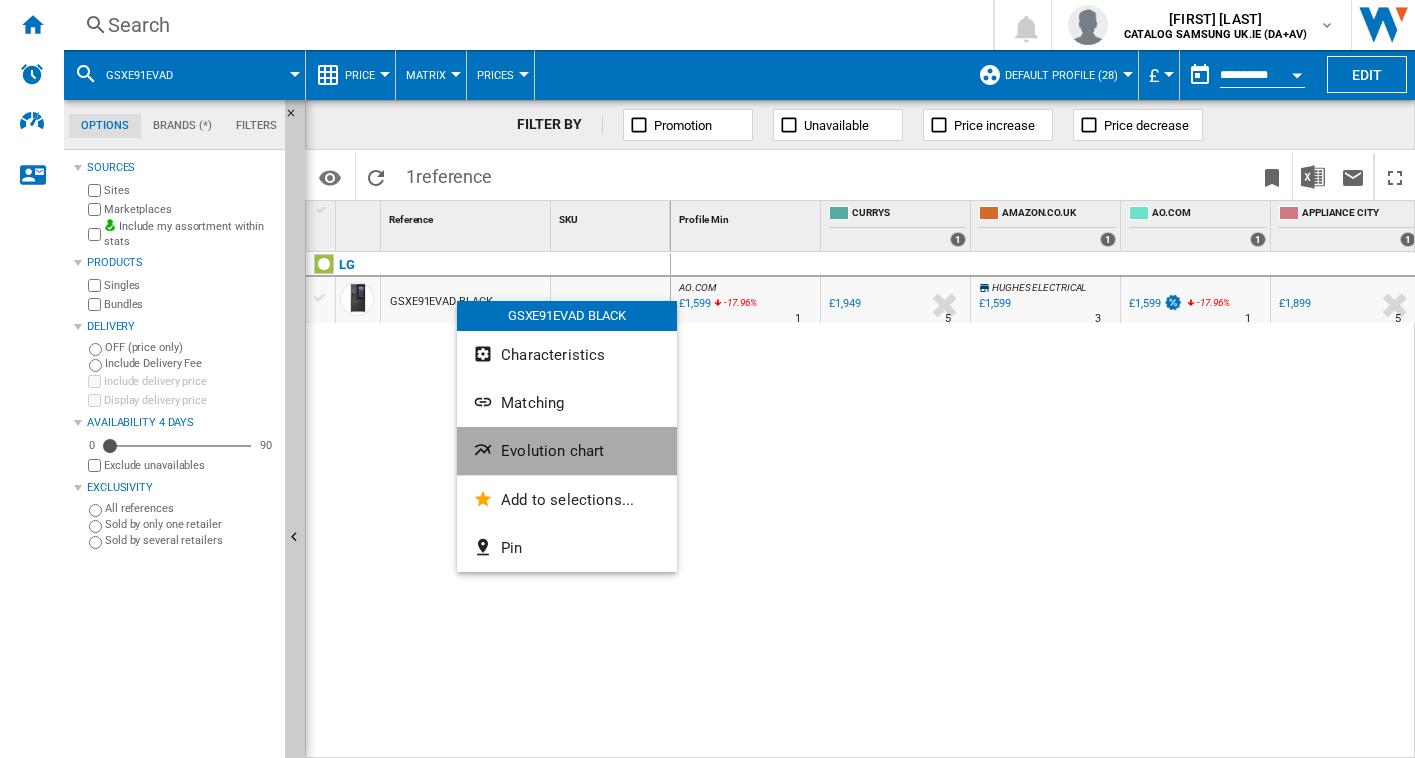click on "Evolution chart" at bounding box center (552, 451) 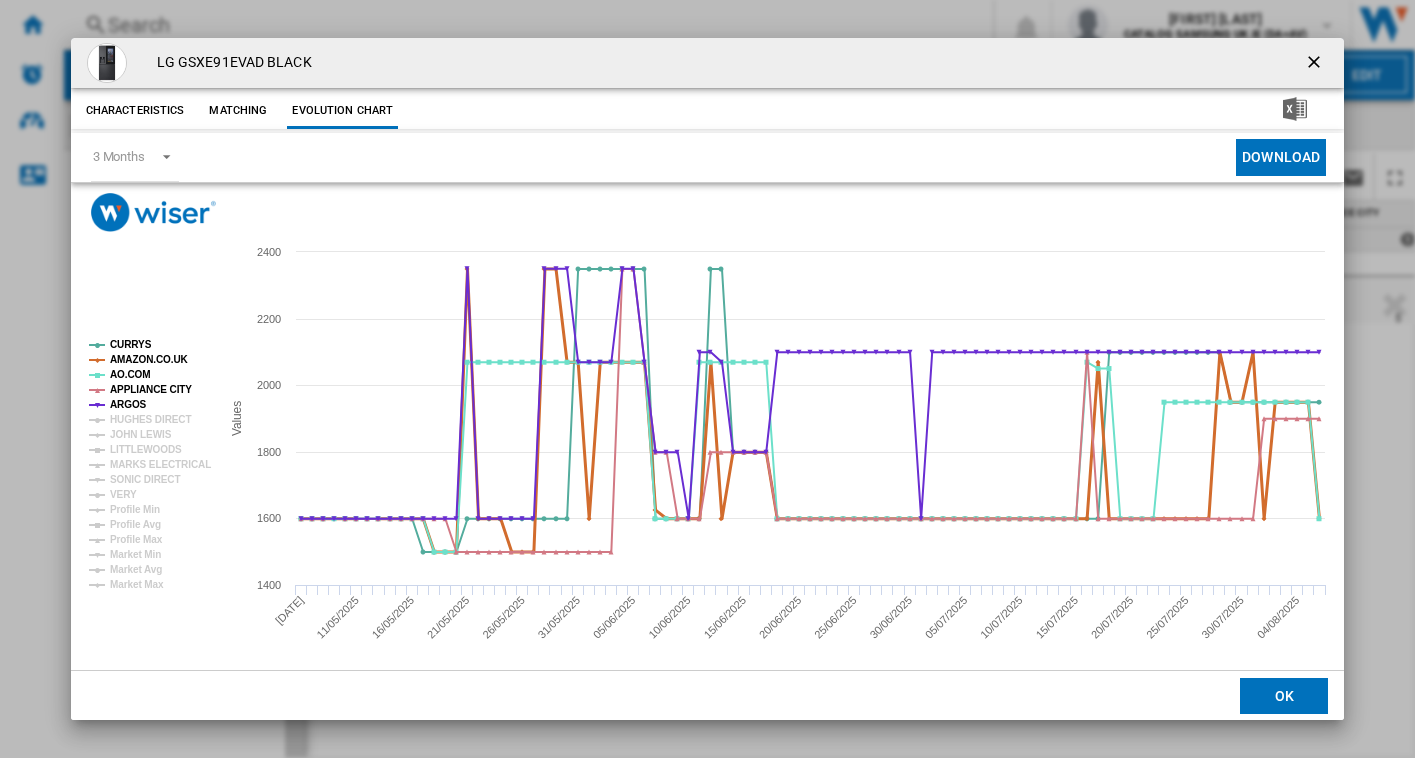 click on "AMAZON.CO.UK" 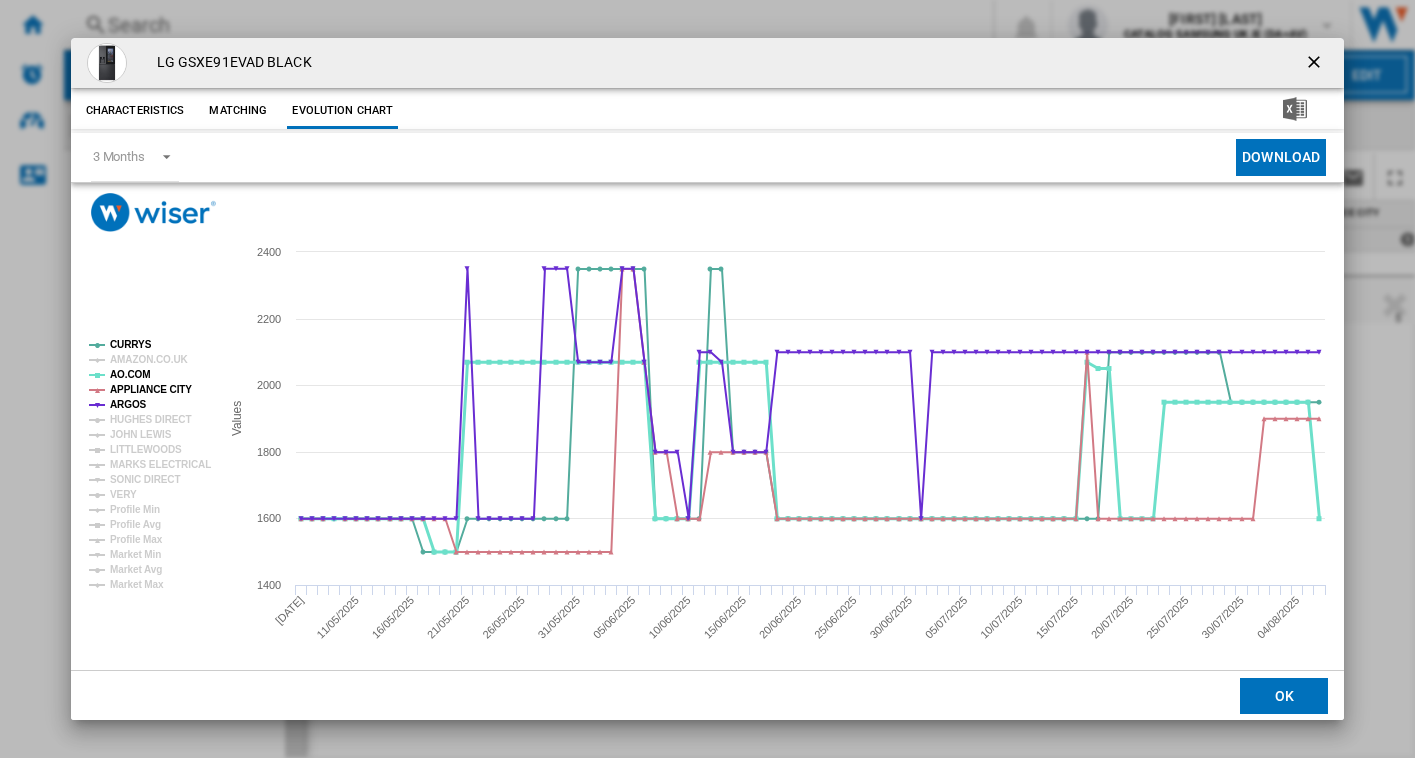 click on "AO.COM" 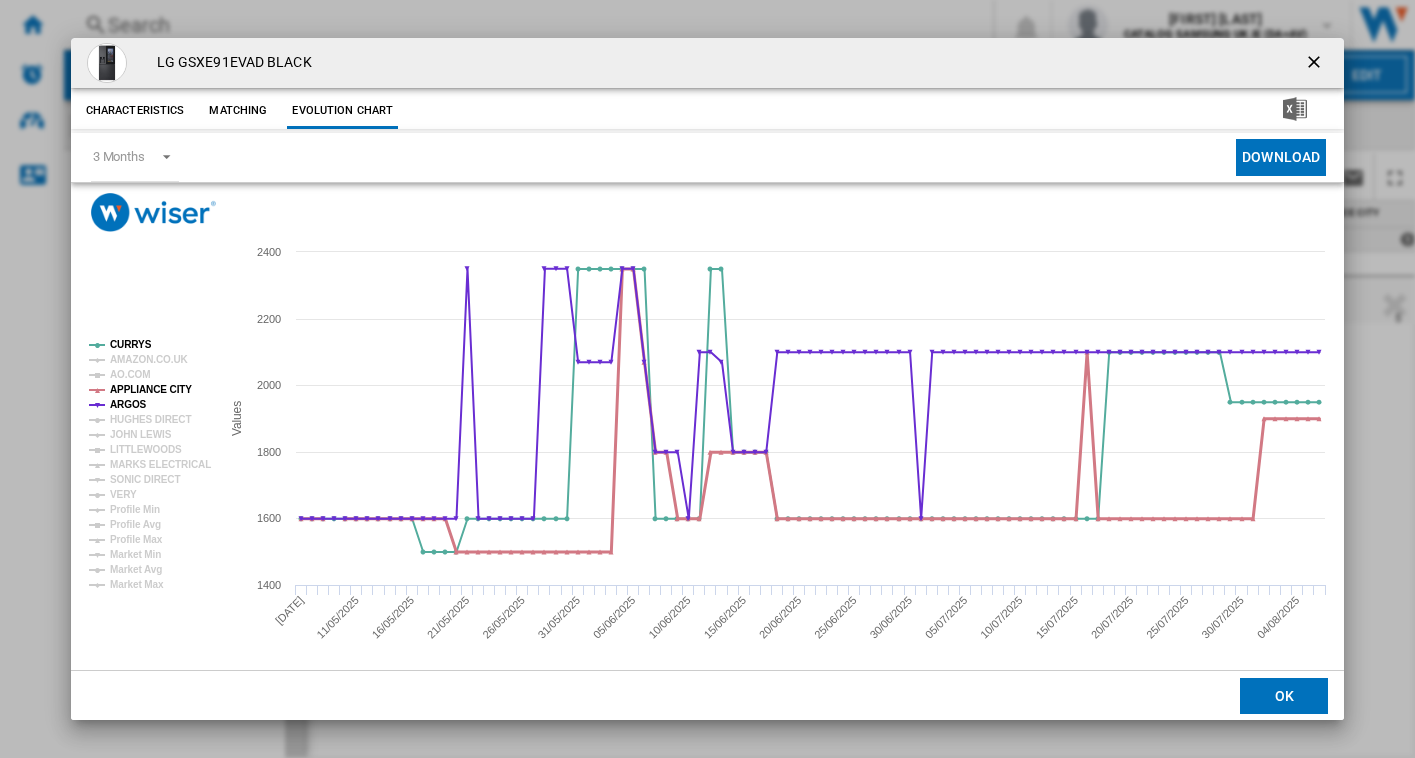 click on "APPLIANCE CITY" 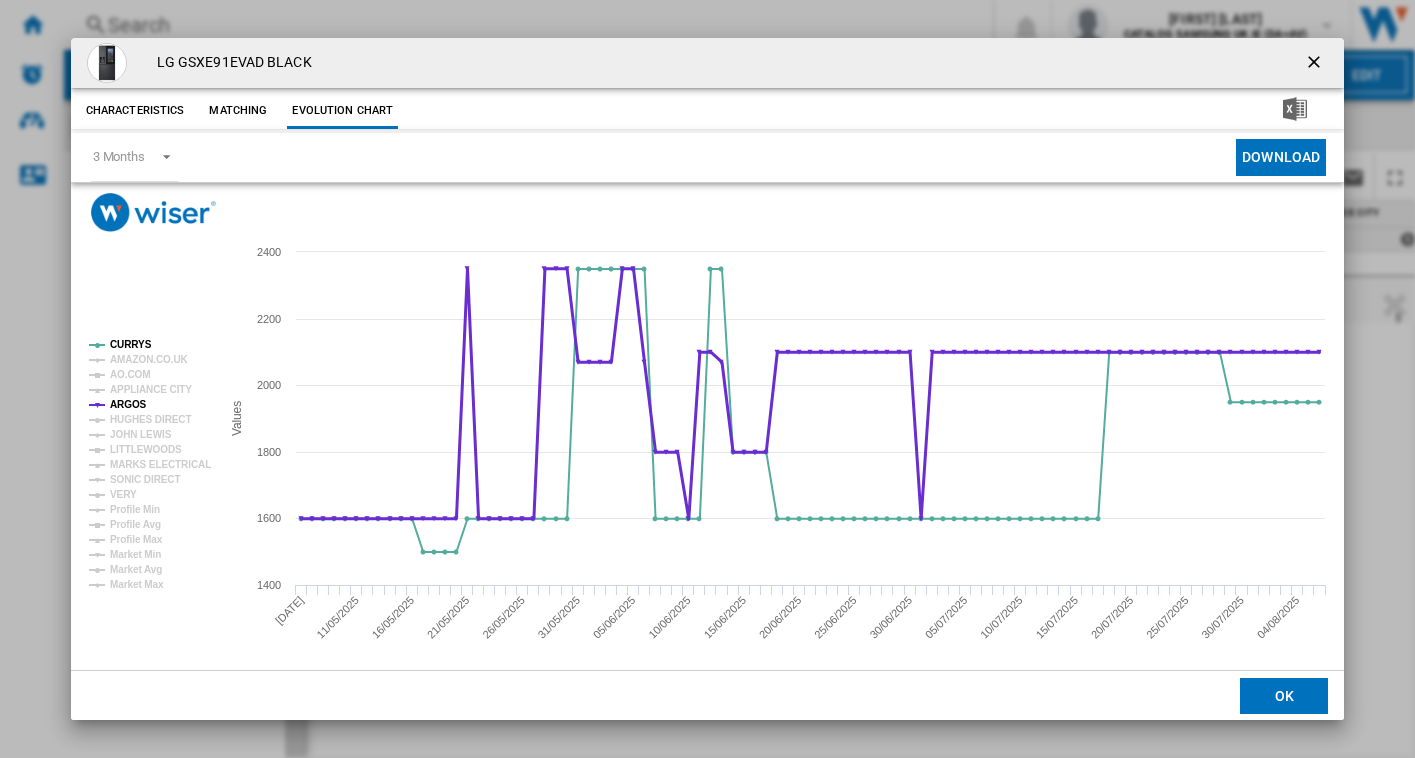 click on "ARGOS" 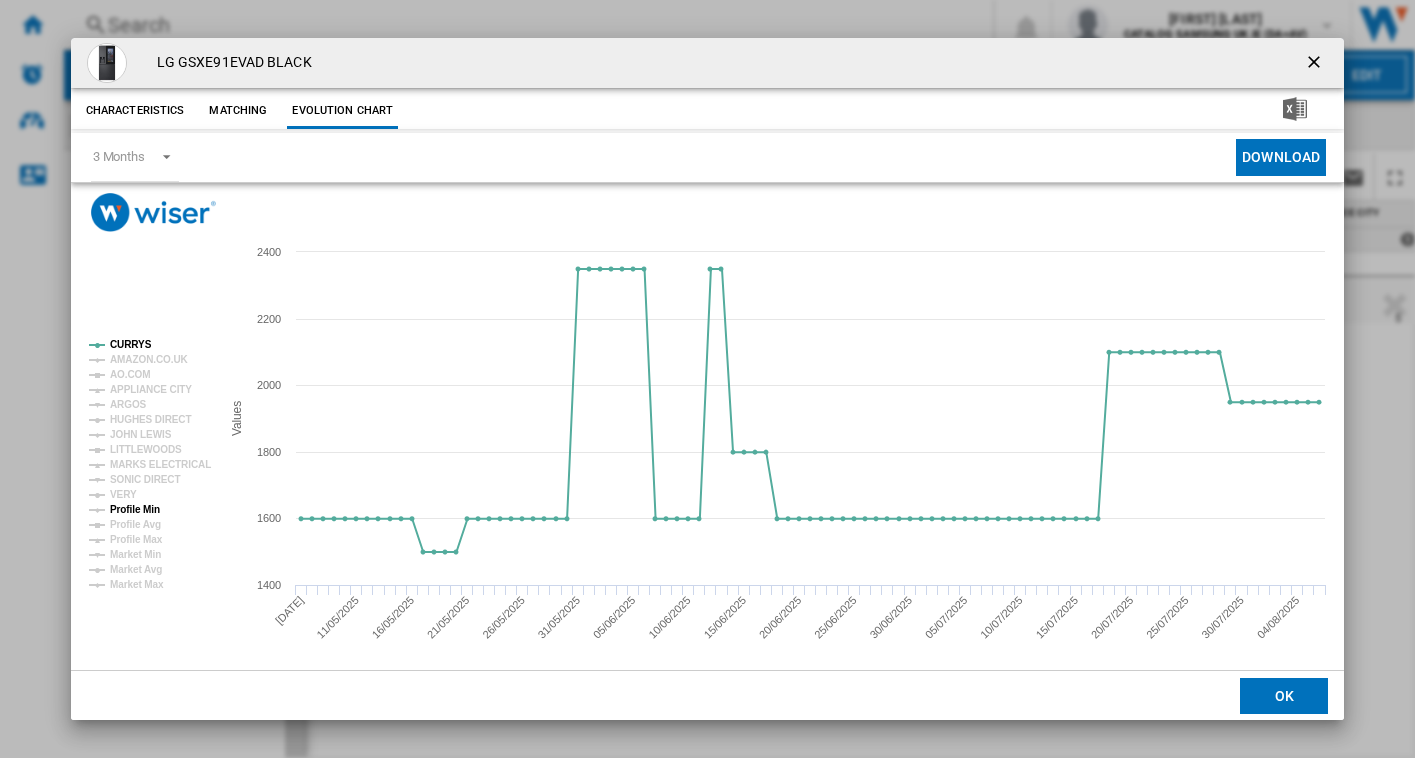 click on "Profile Min" 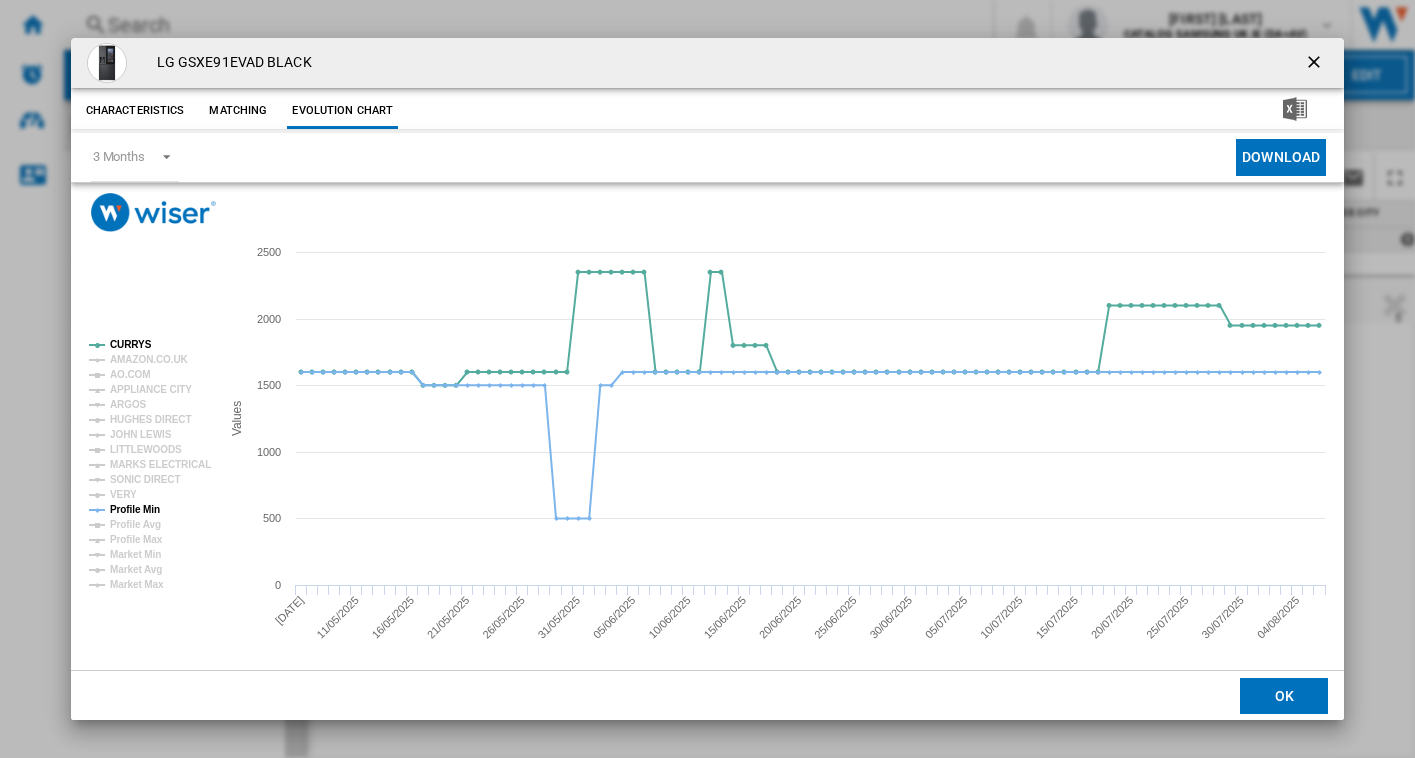 click at bounding box center [1316, 64] 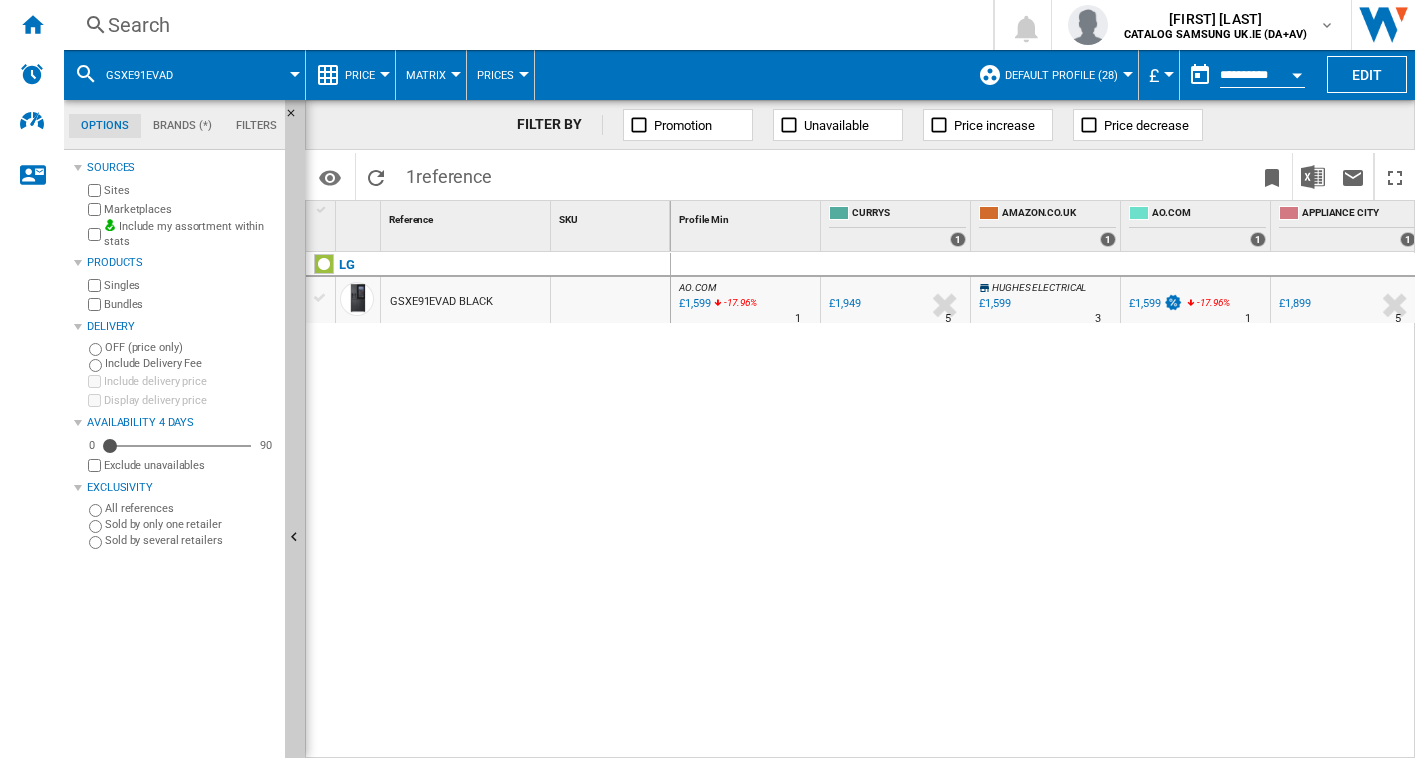 click on "NEW" at bounding box center (32, 379) 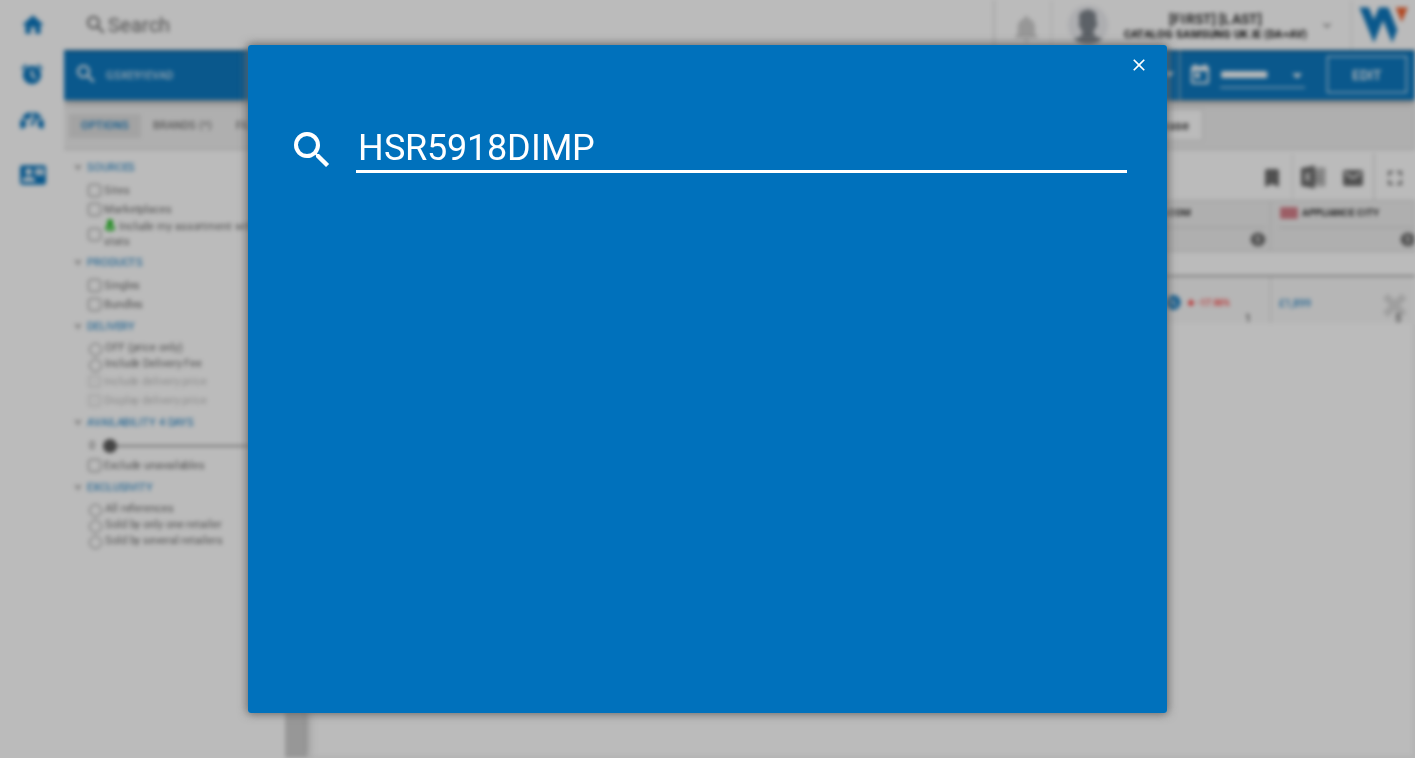 type on "HSR5918DIMP" 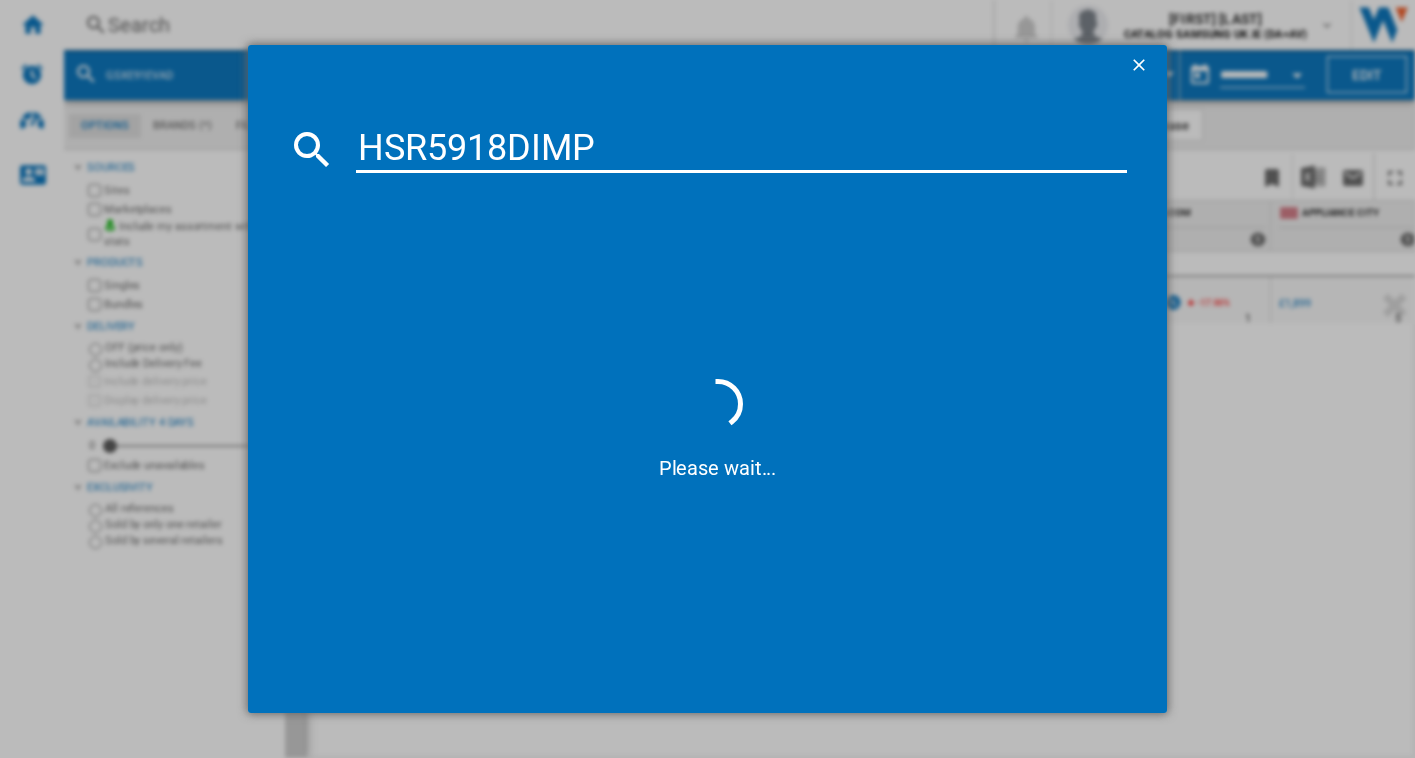 click on "HSR5918DIMP" at bounding box center (742, 149) 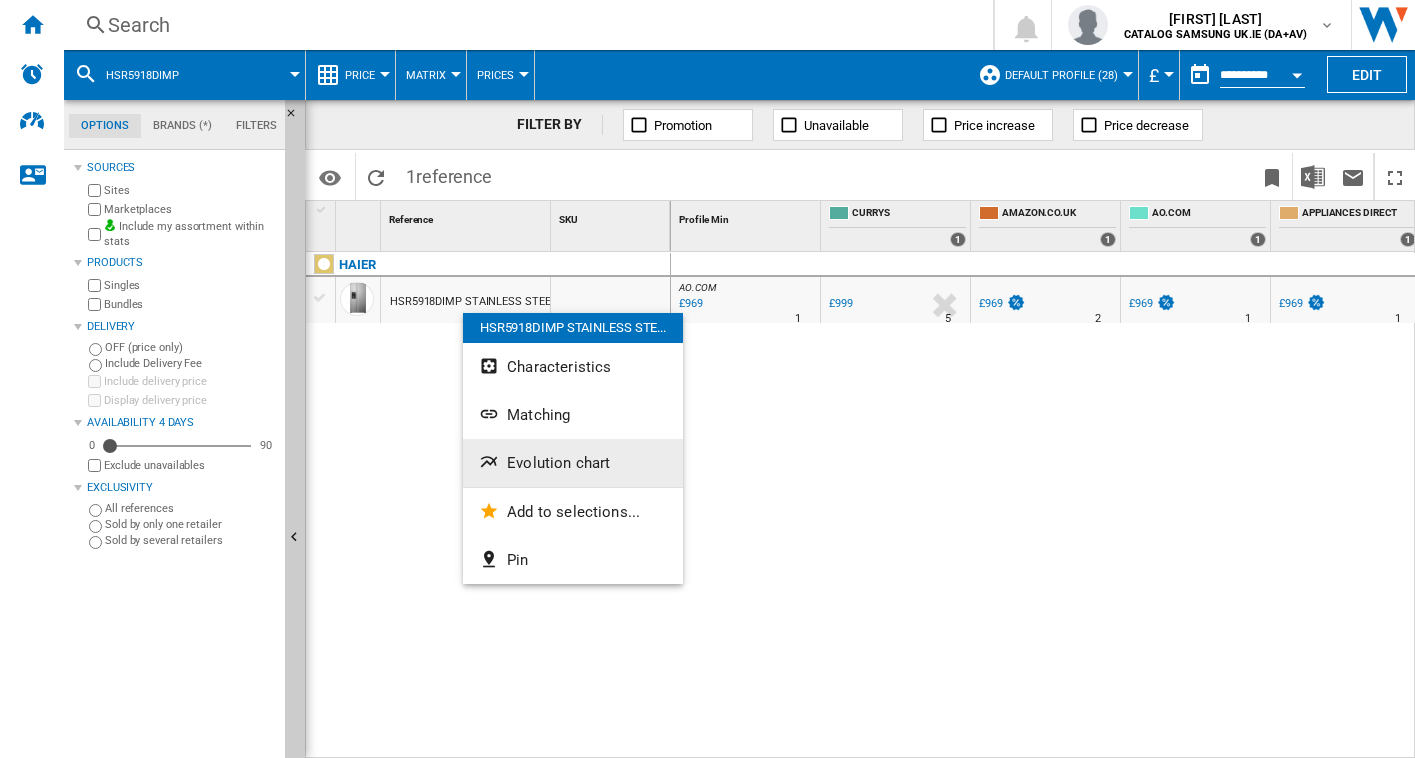 click on "Evolution chart" at bounding box center (558, 463) 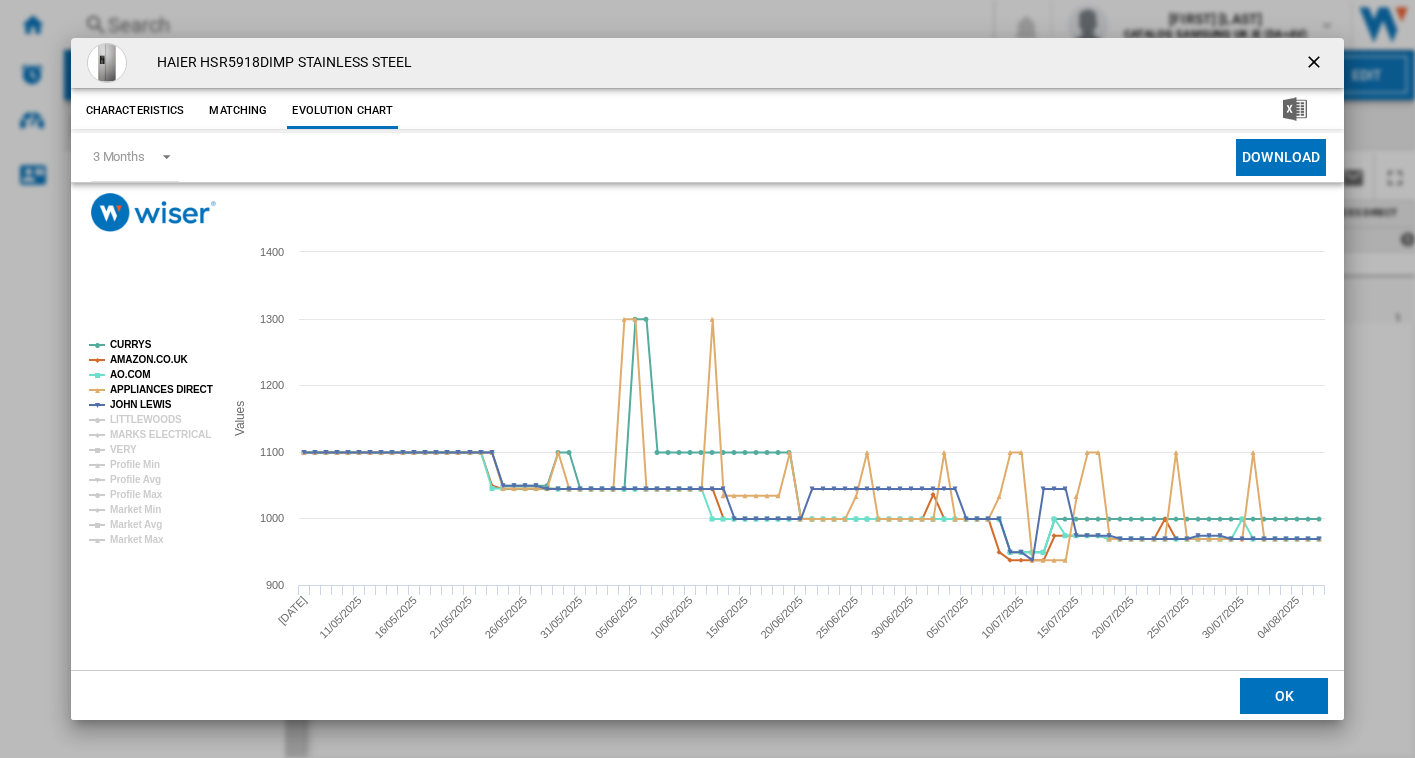 click 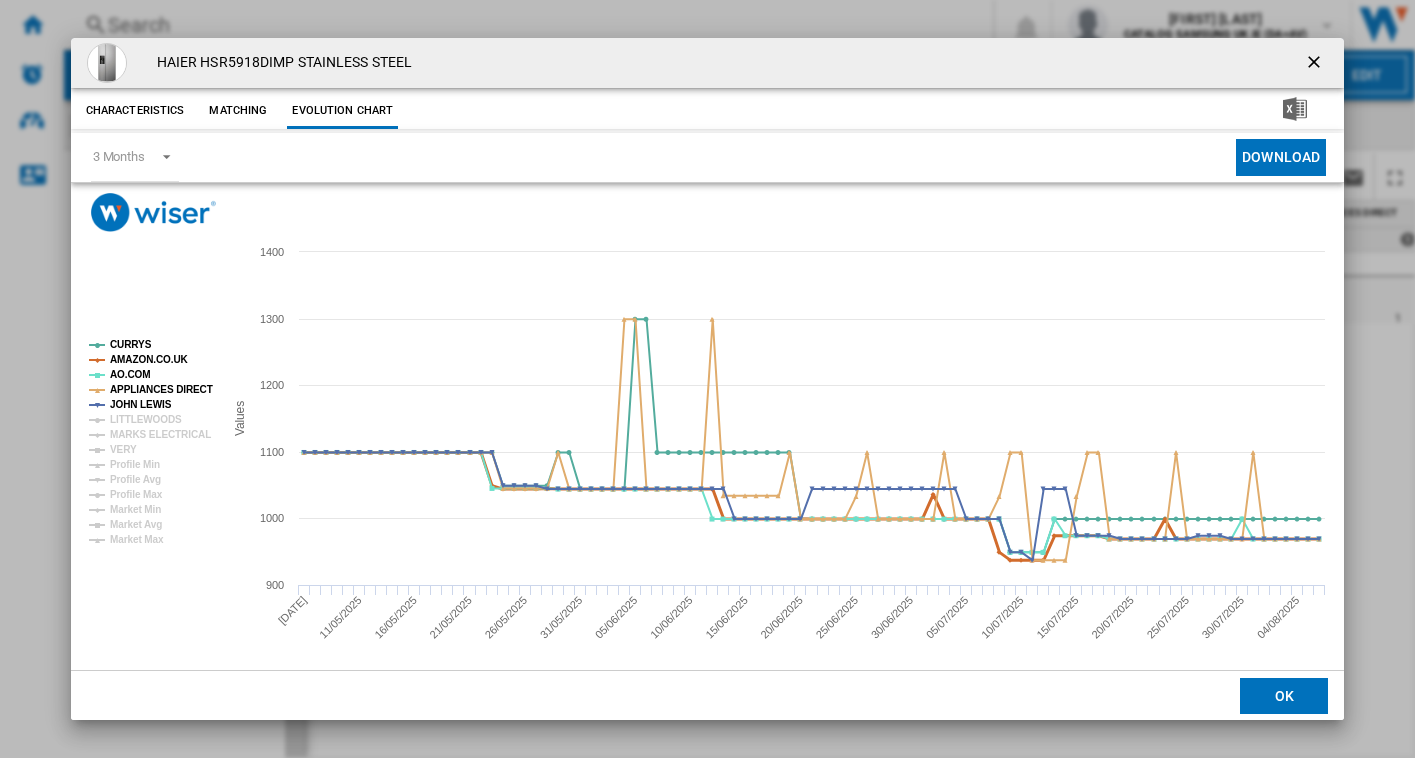 click on "AMAZON.CO.UK" 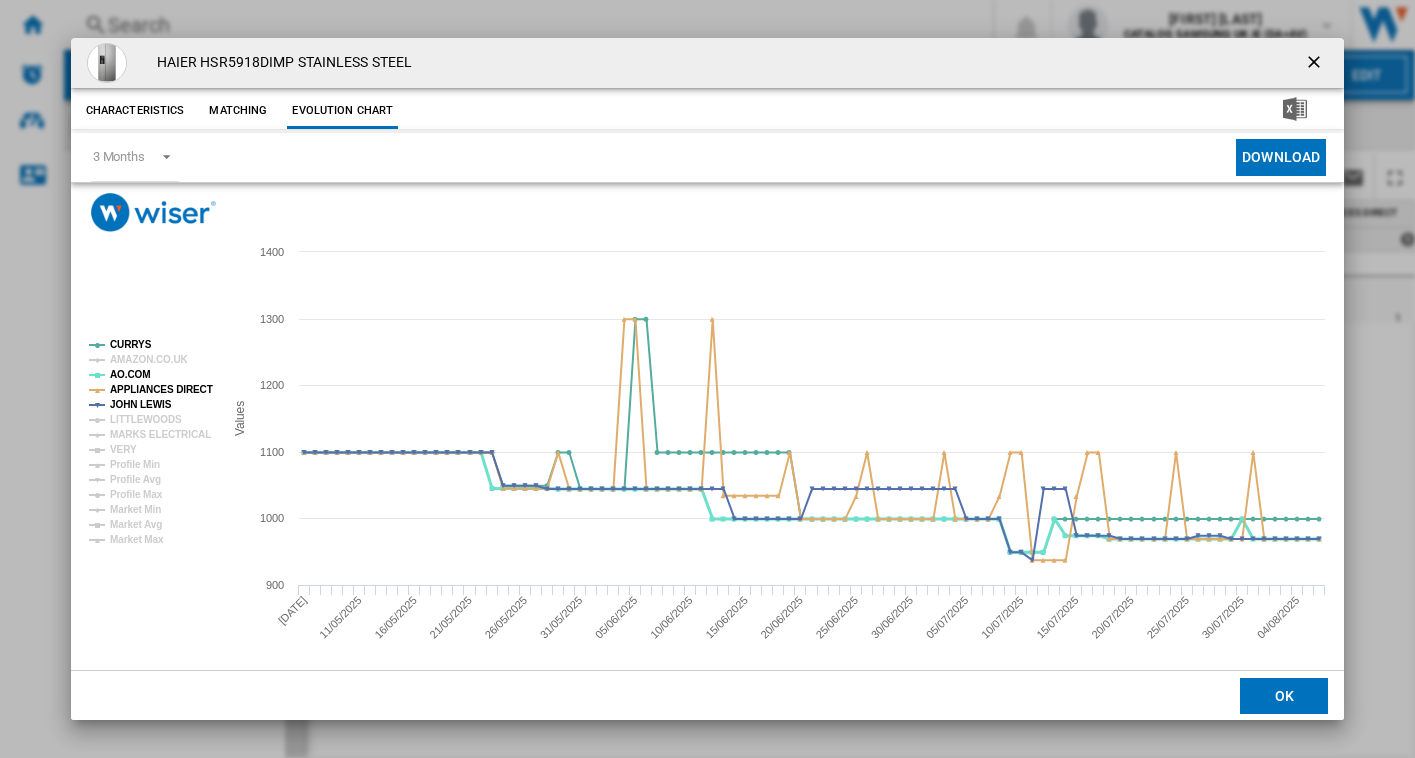 click on "AO.COM" 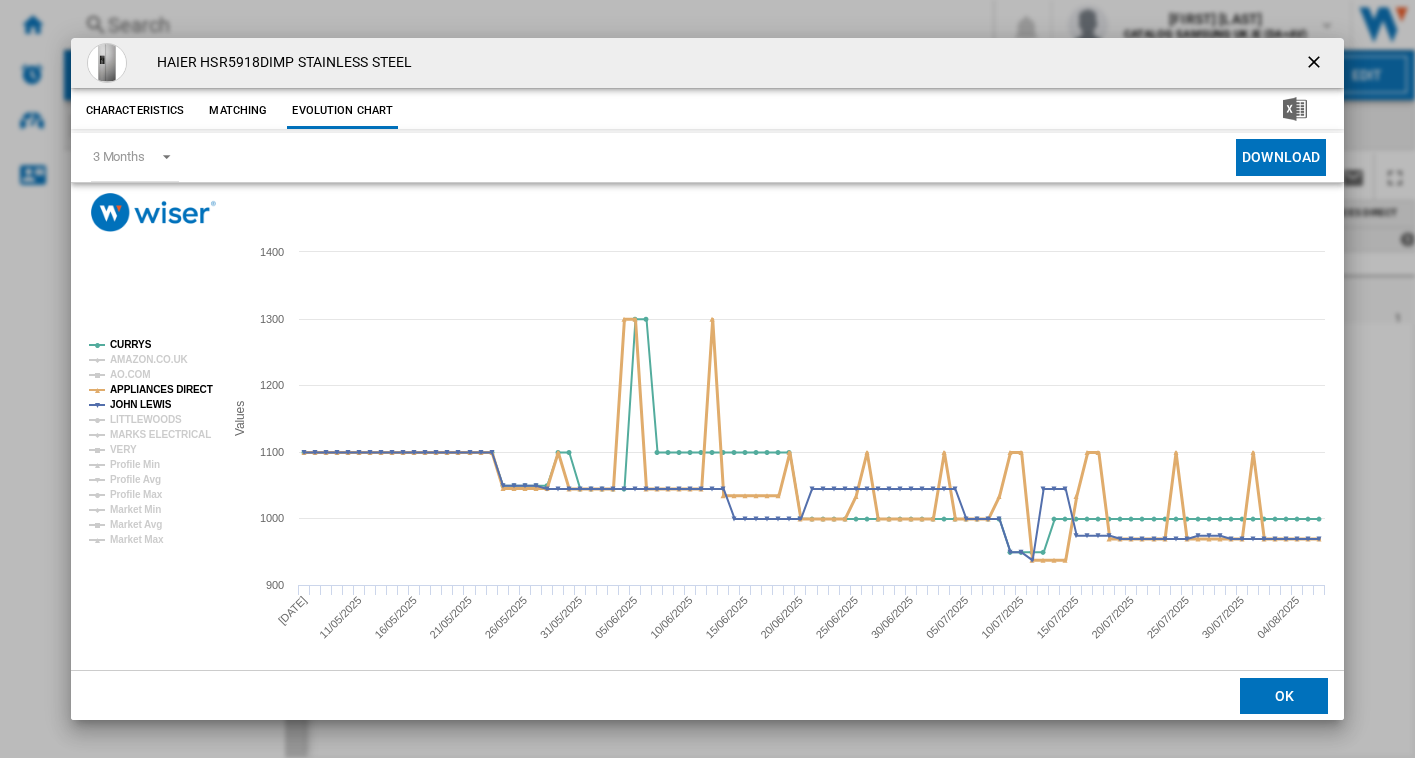 click on "APPLIANCES DIRECT" 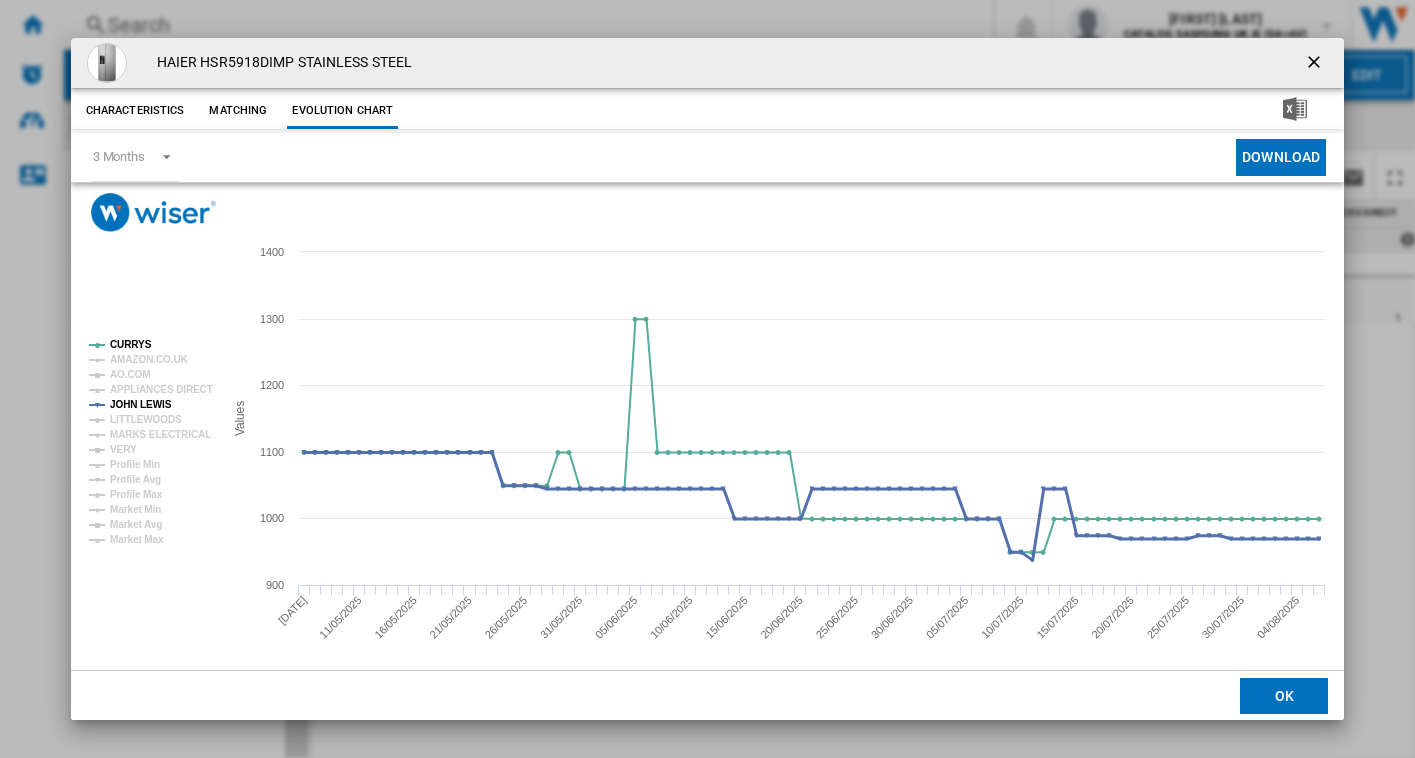 click on "JOHN LEWIS" 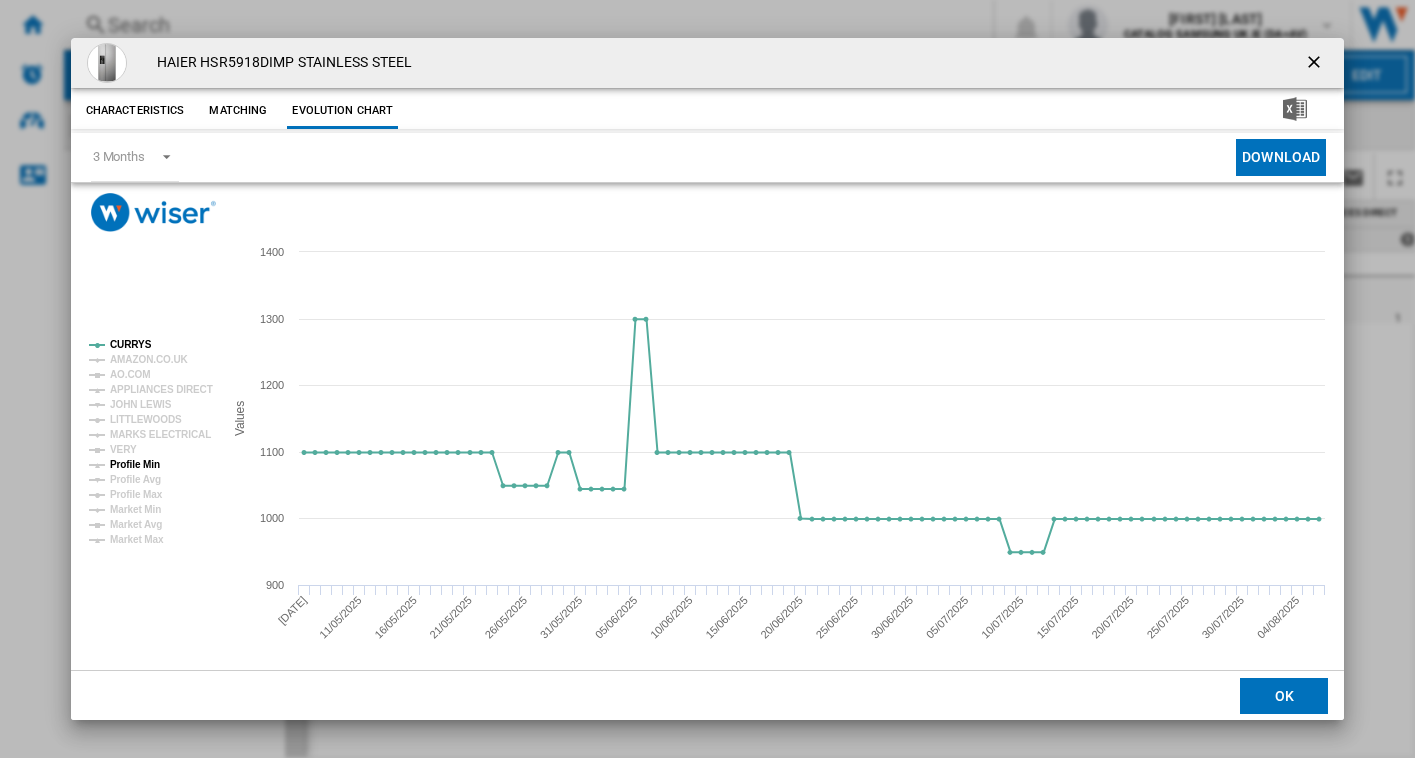 click on "Profile Min" 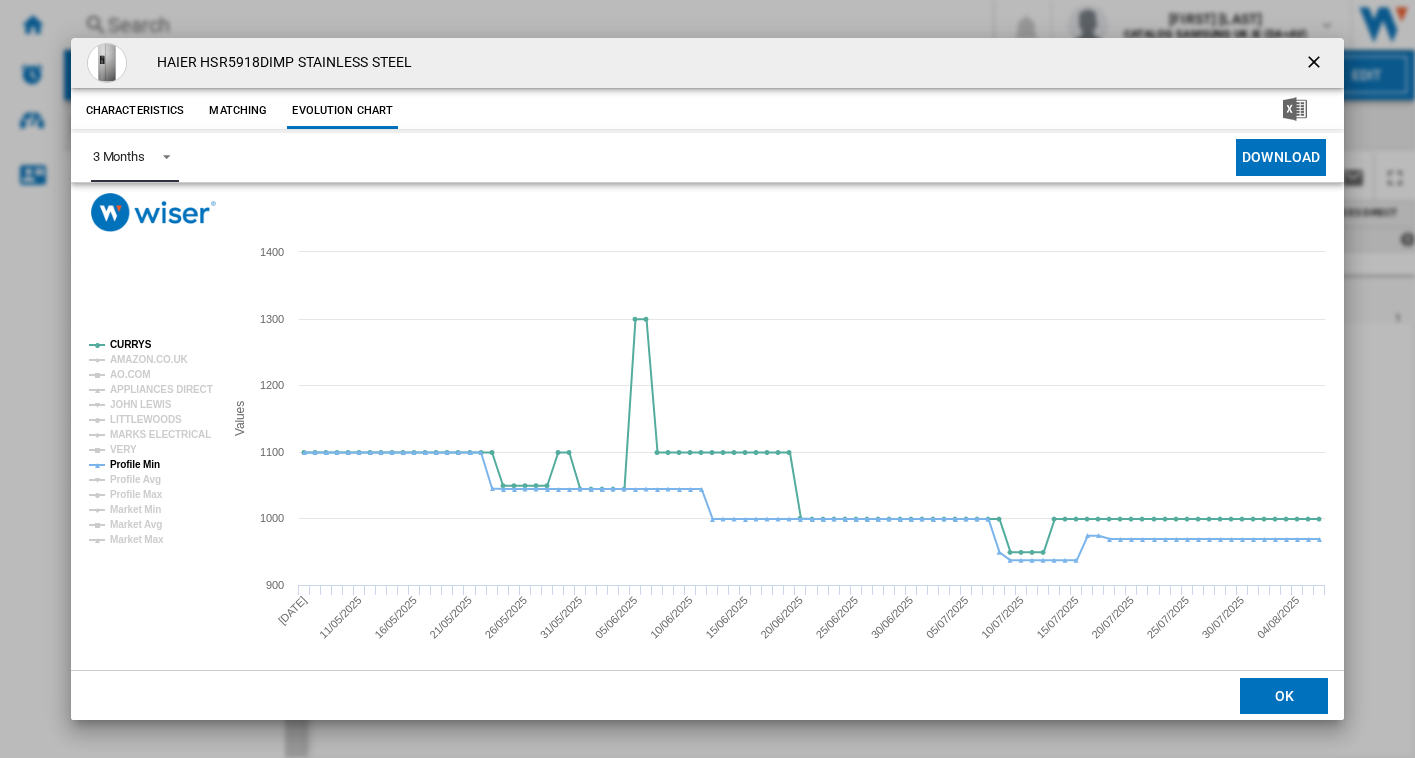 click on "3 Months" at bounding box center [135, 157] 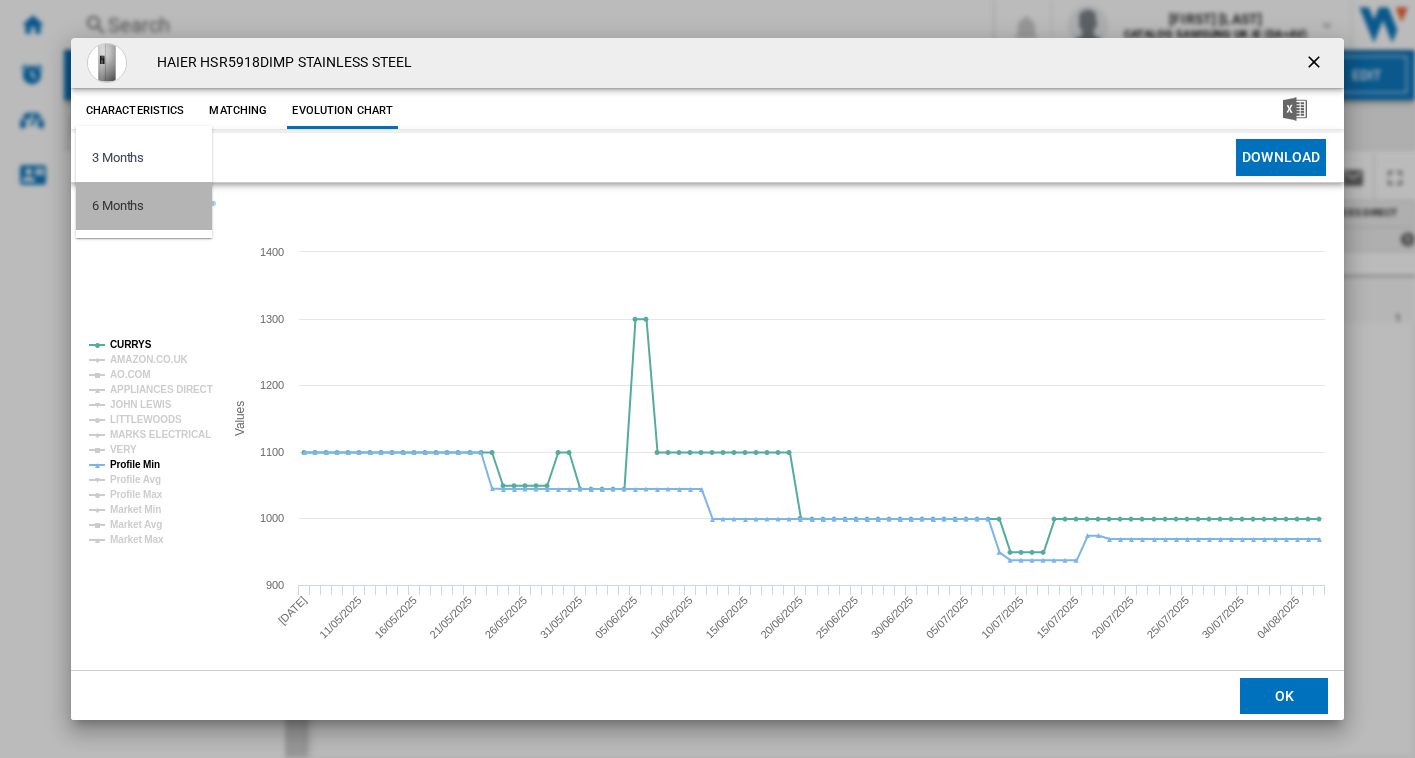 click on "6 Months" at bounding box center [118, 206] 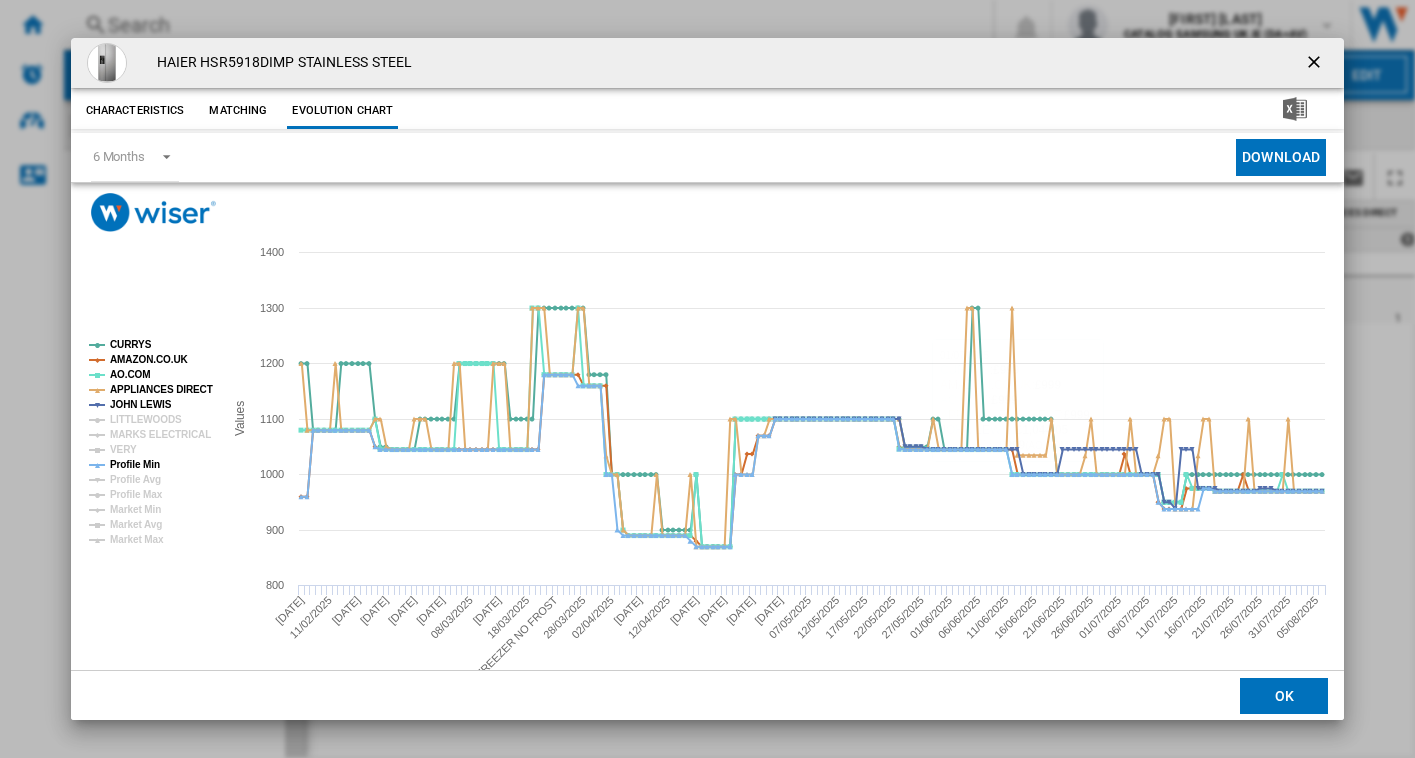 click at bounding box center (1316, 64) 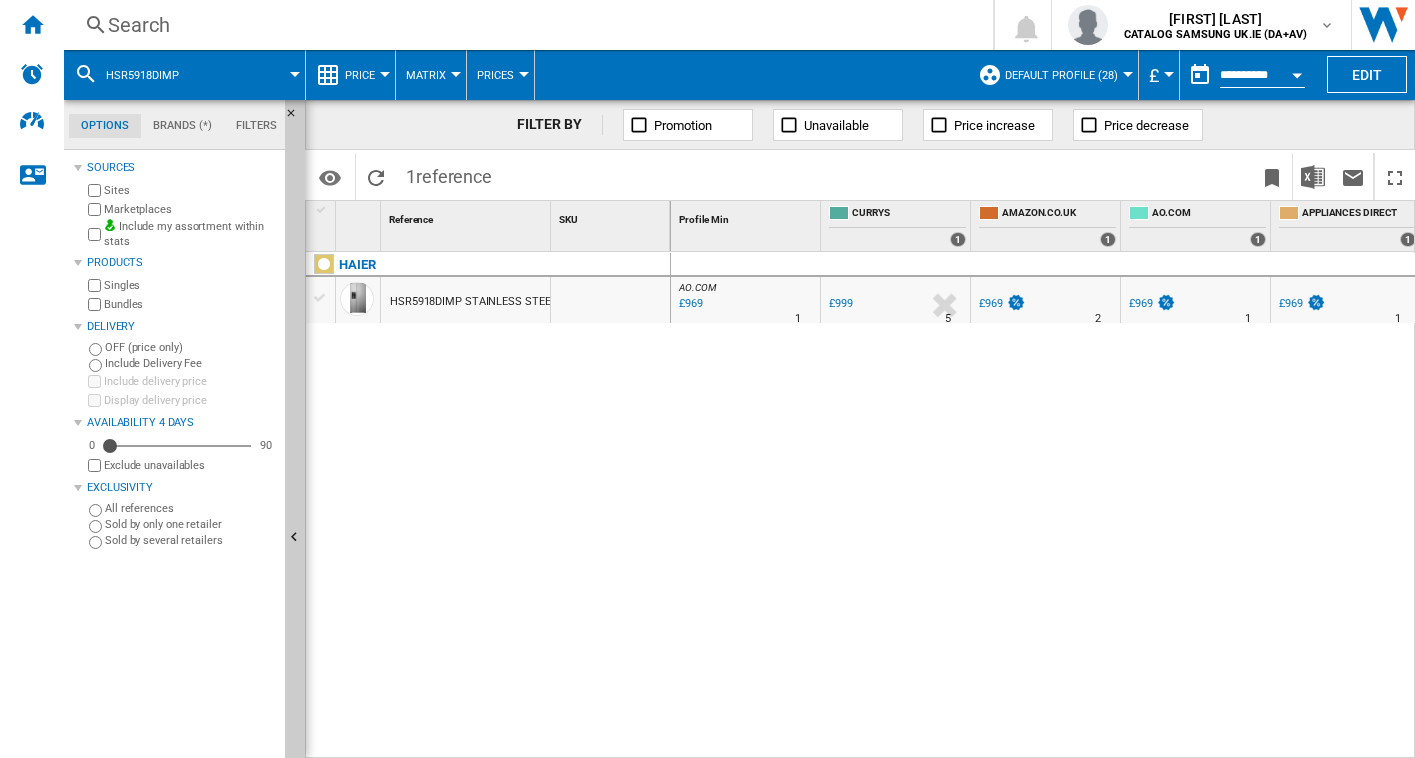 click on "Search" at bounding box center [524, 25] 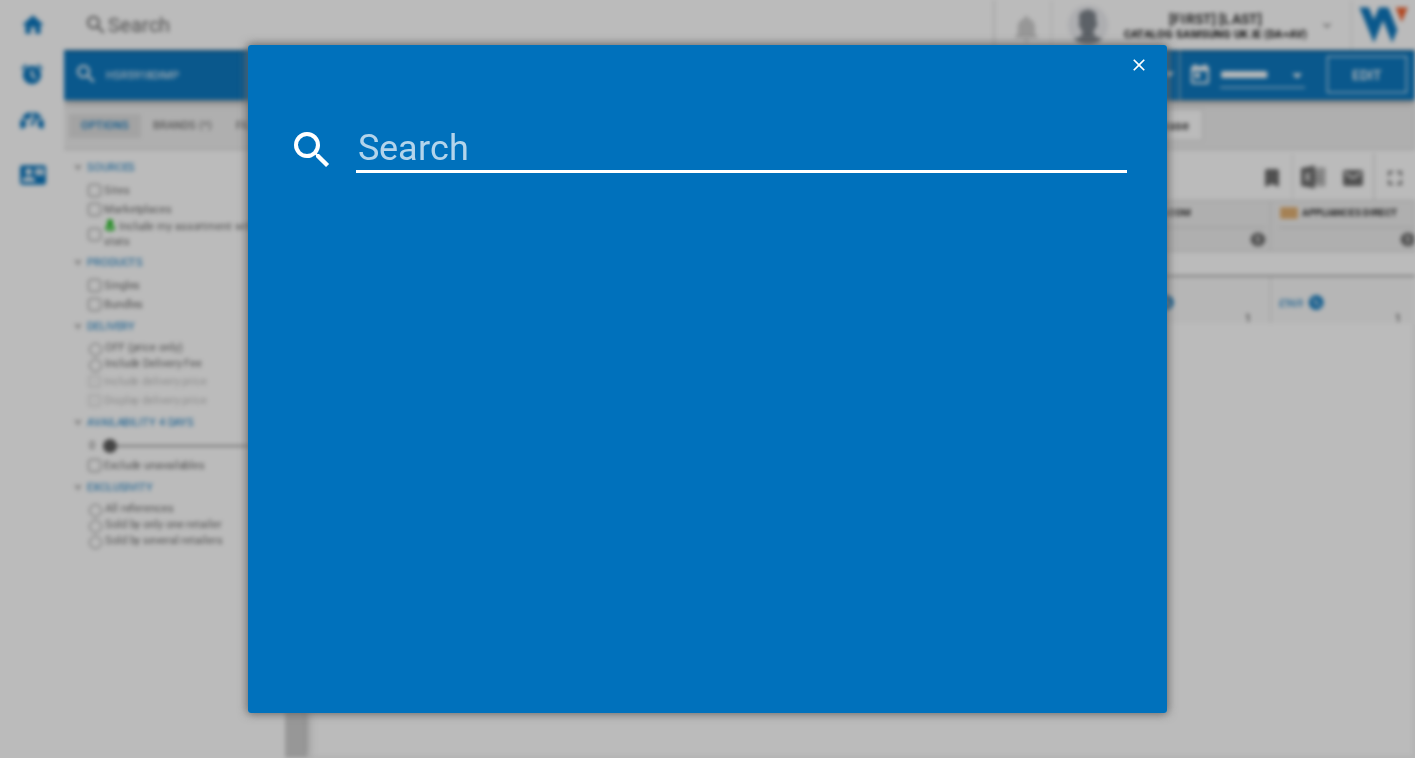 type on "RB395N4WCE" 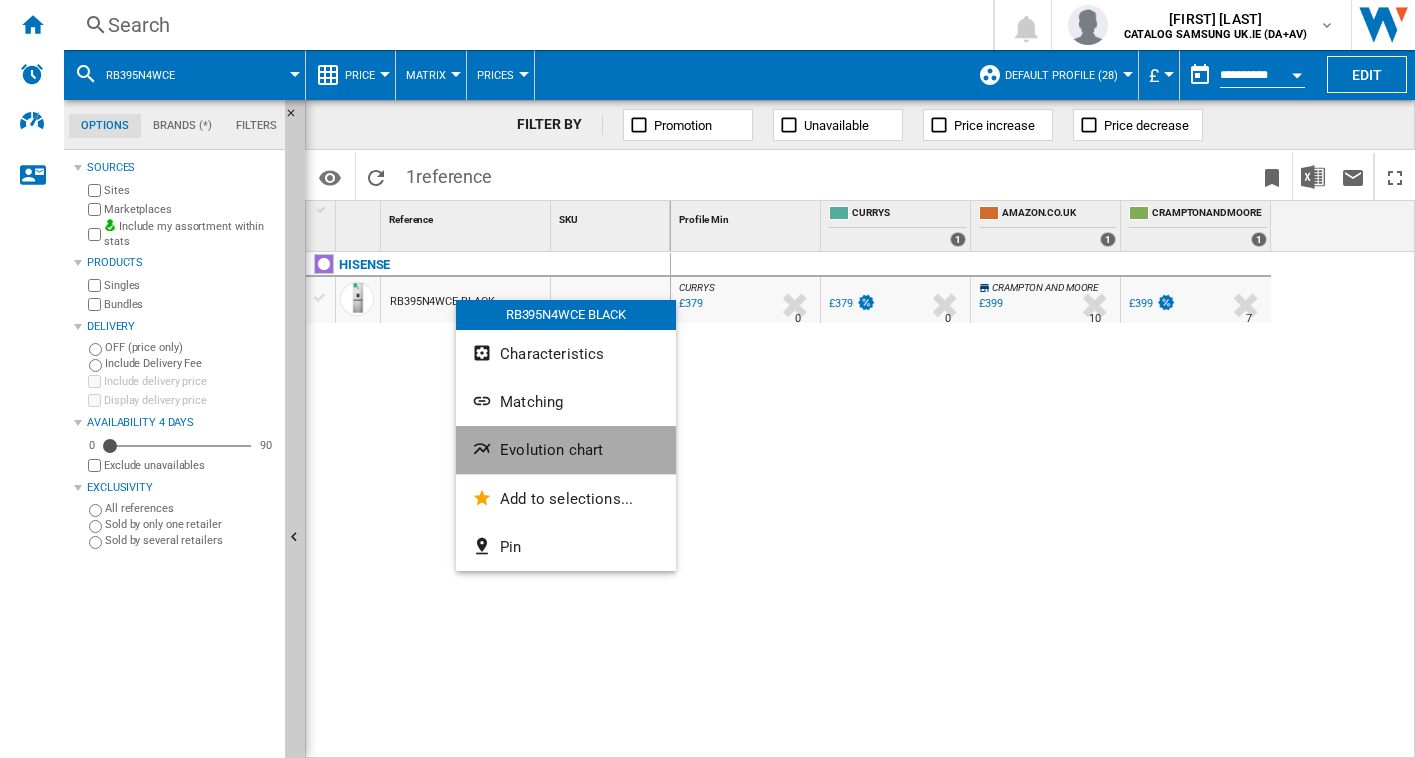 click on "Evolution chart" at bounding box center (551, 450) 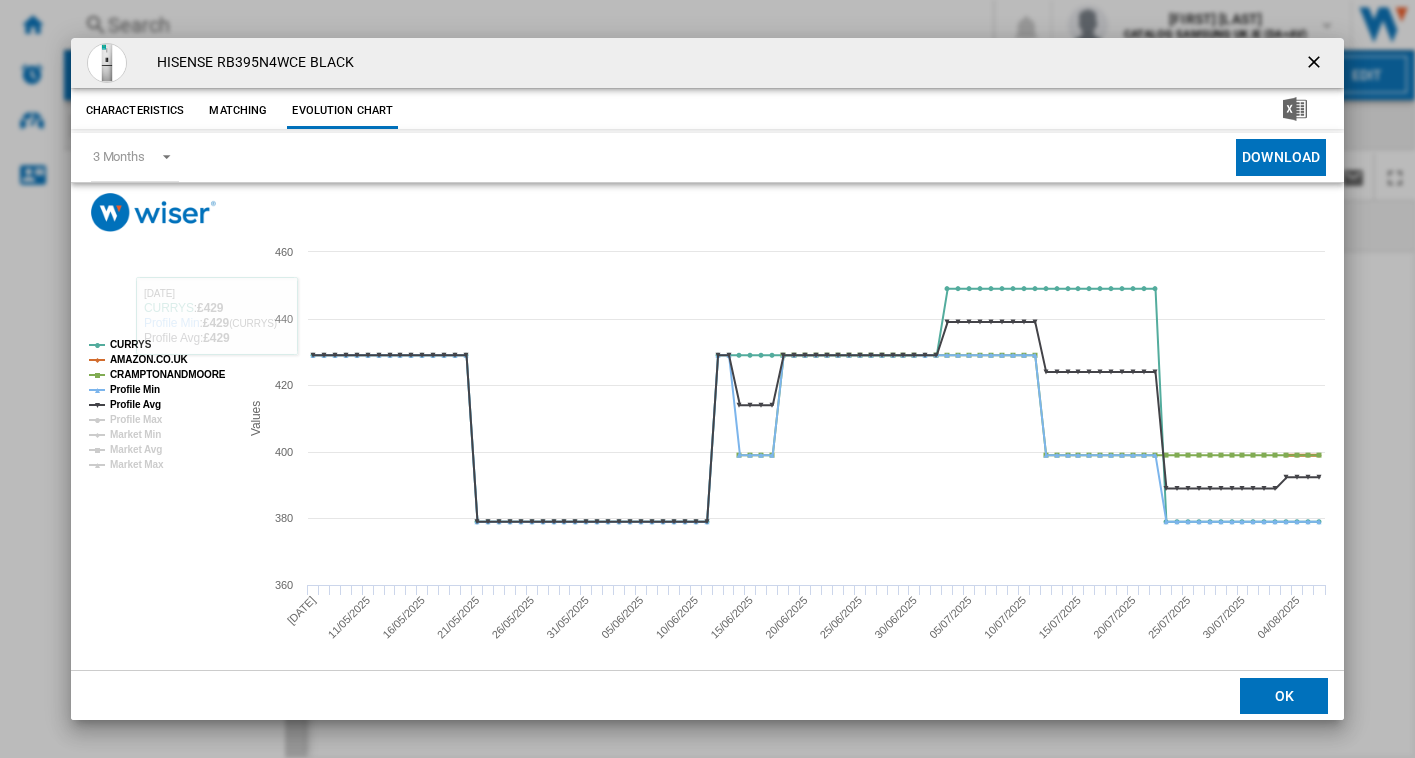 click on "AMAZON.CO.UK" 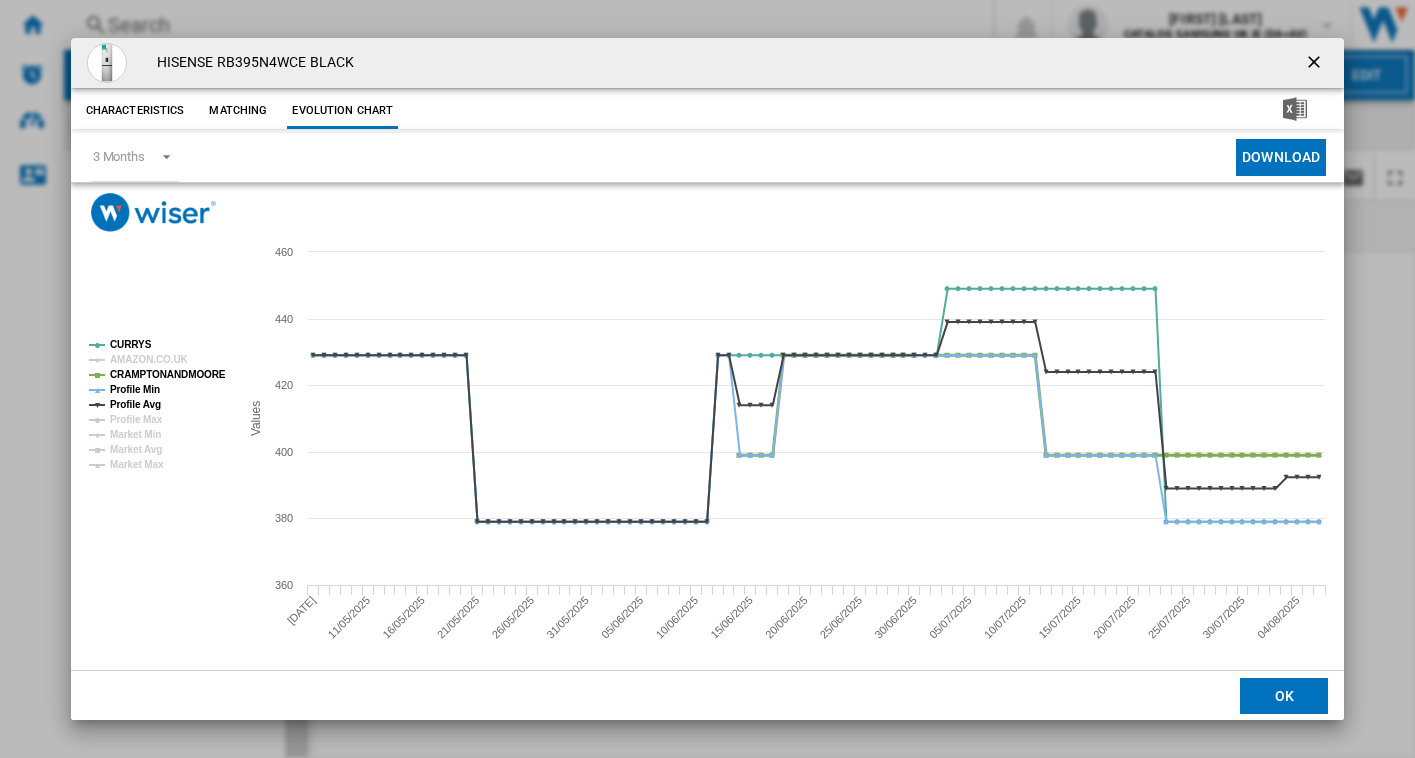 click on "CRAMPTONANDMOORE" 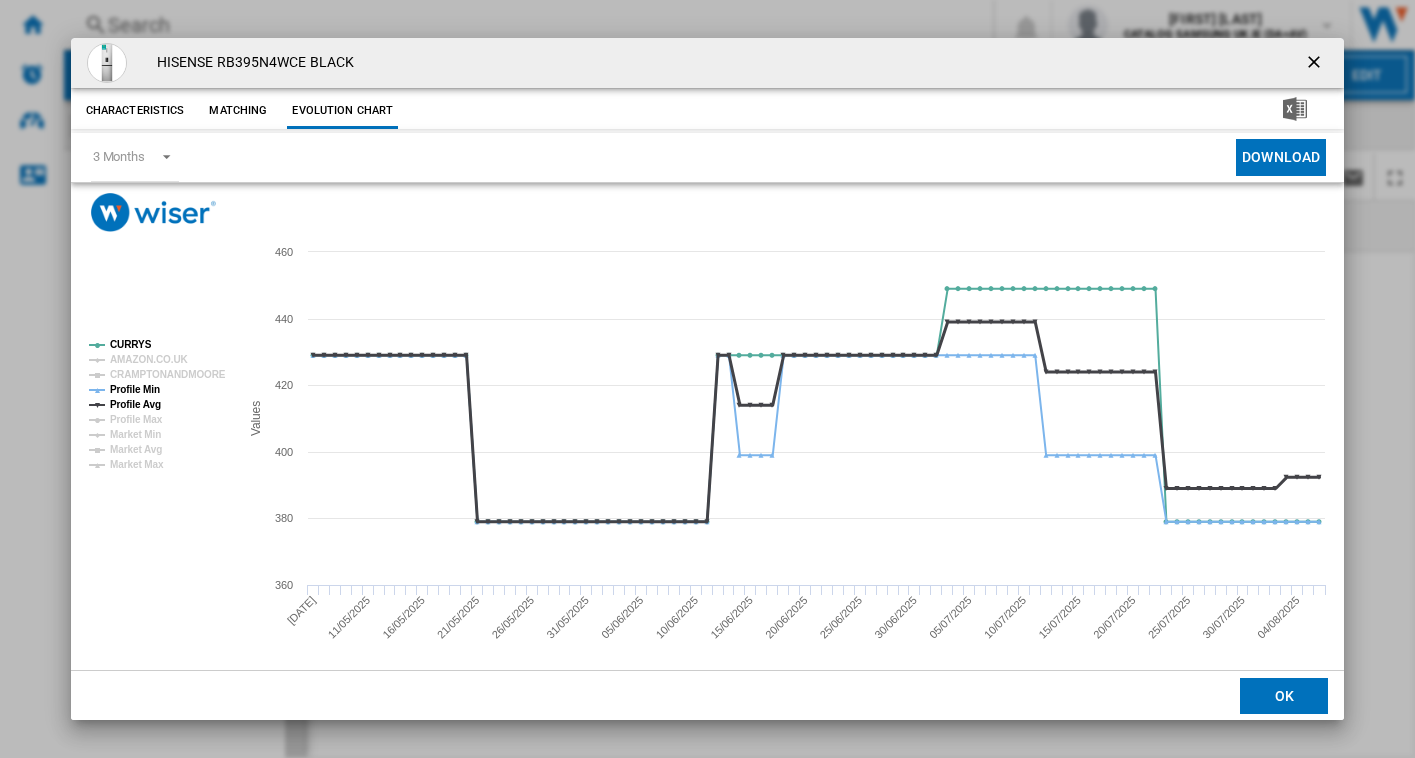 click on "Profile Avg" 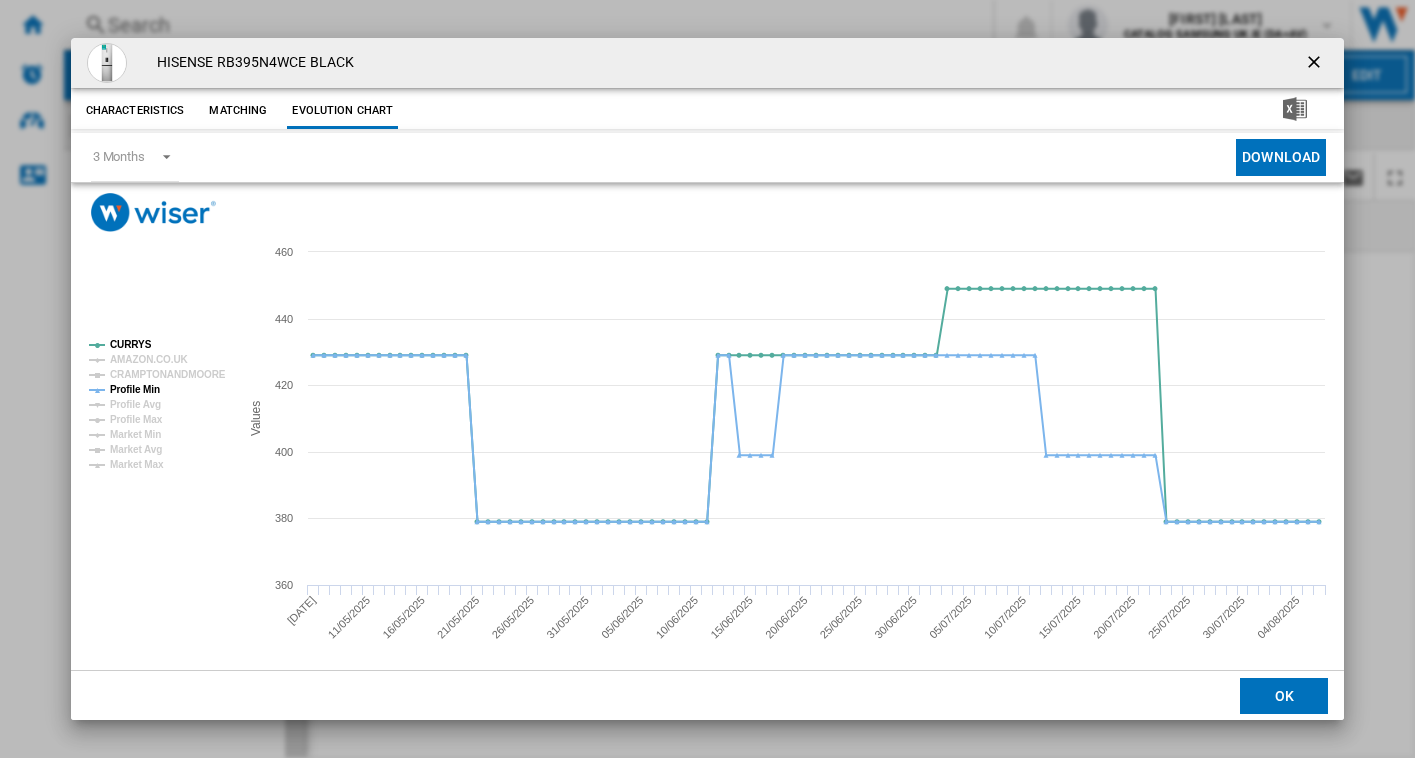 click on "HISENSE RB395N4WCE BLACK
Characteristics
Matching
Evolution chart
price N/A
delivery price N/A
title HISENSE RB395N4WCE BLACK
model RB395N4WCE
suffix BLACK
brand HISENSE
sku N/A
INSTALL TYPE FREESTANDING
WIDTH (CM) 59.5
ENERGY RATING -
HEIGHT (CM) 186
COLOR BLACK
TYPE OF FRIDGE FREEZER BOTTOM MOUNT FRIDGE FREEZER
TYPE OF REFRIGERATION NO FROST" at bounding box center (707, 379) 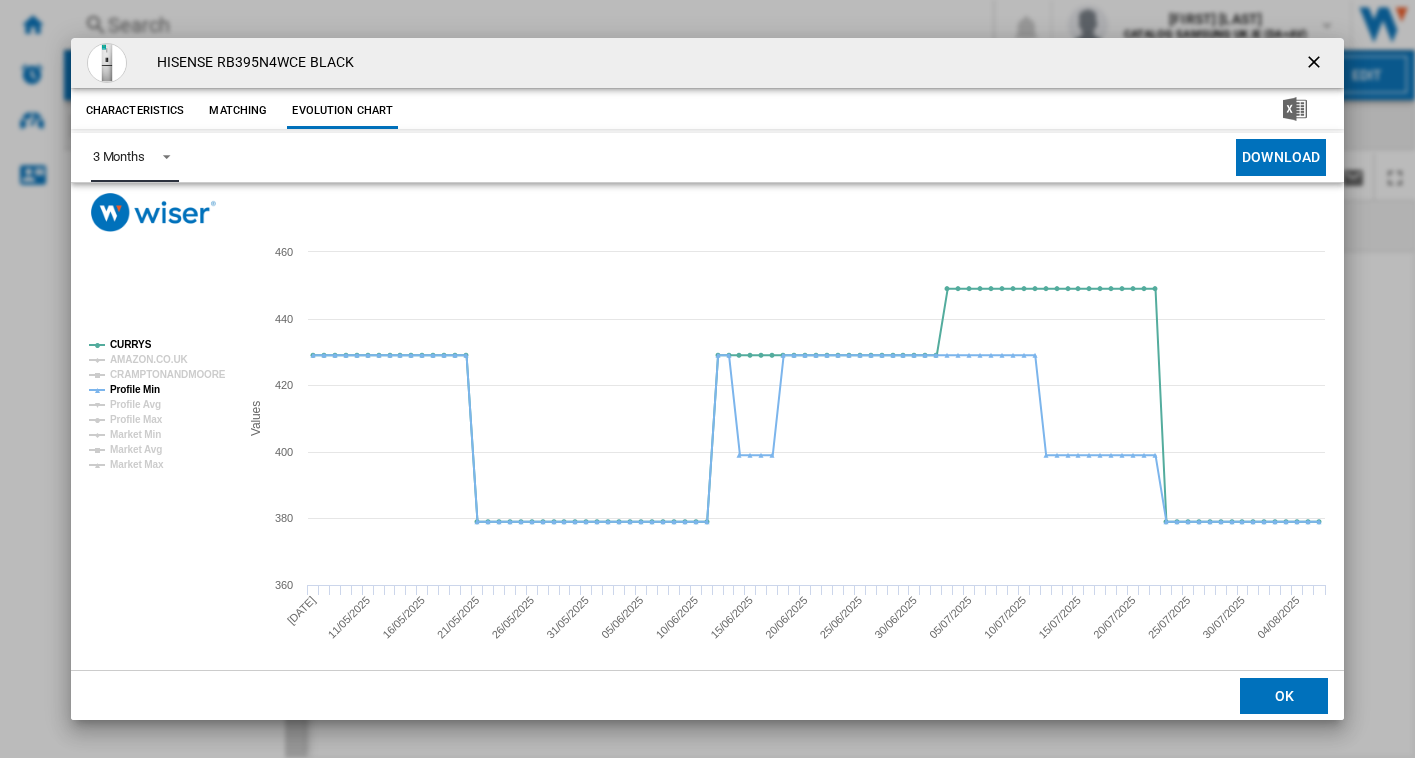 click on "3 Months" at bounding box center (119, 156) 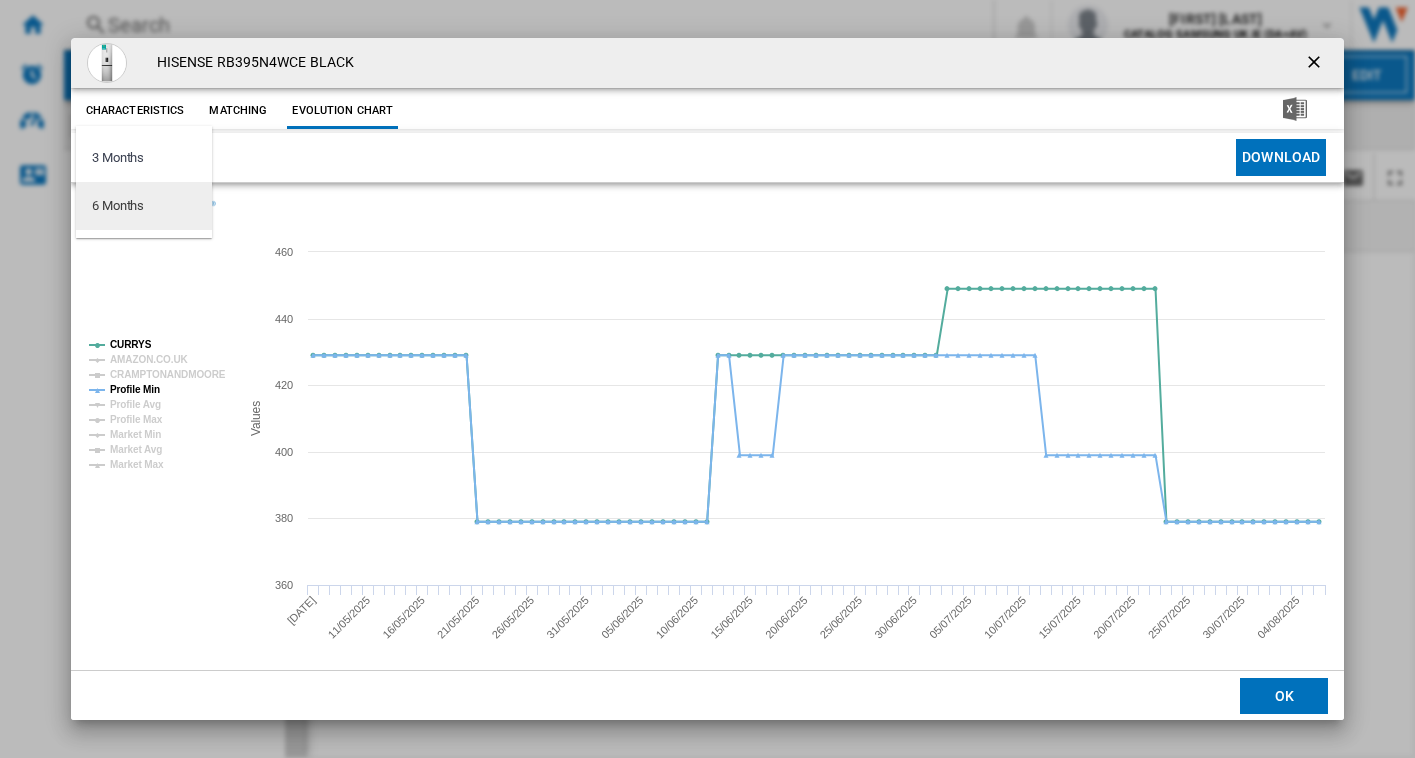 click on "6 Months" at bounding box center [144, 206] 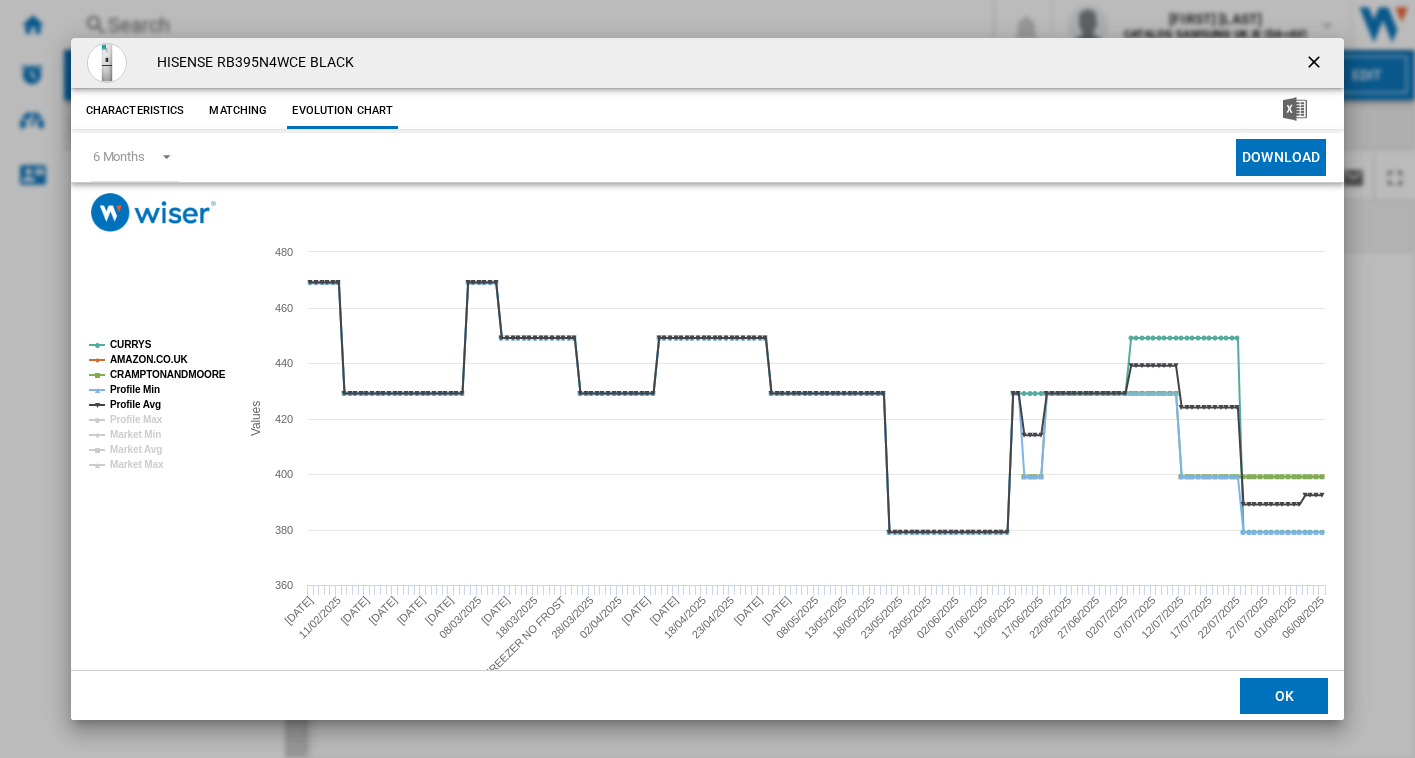 drag, startPoint x: 200, startPoint y: 151, endPoint x: 215, endPoint y: 130, distance: 25.806976 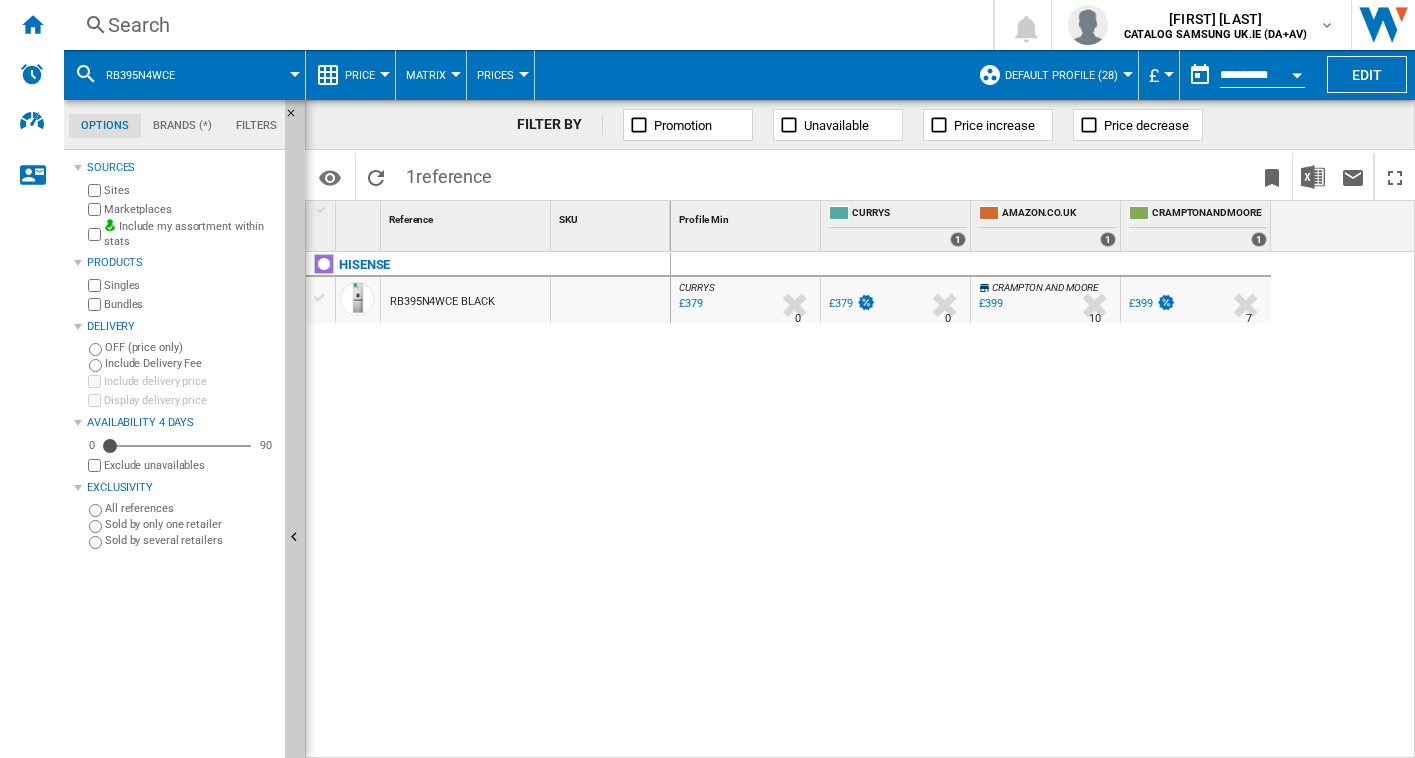 click on "Search
Search
0
[FIRST] [LAST]
CATALOG SAMSUNG UK.IE (DA+AV)
CATALOG SAMSUNG UK.IE (DA+AV)
My settings
Logout" at bounding box center (739, 25) 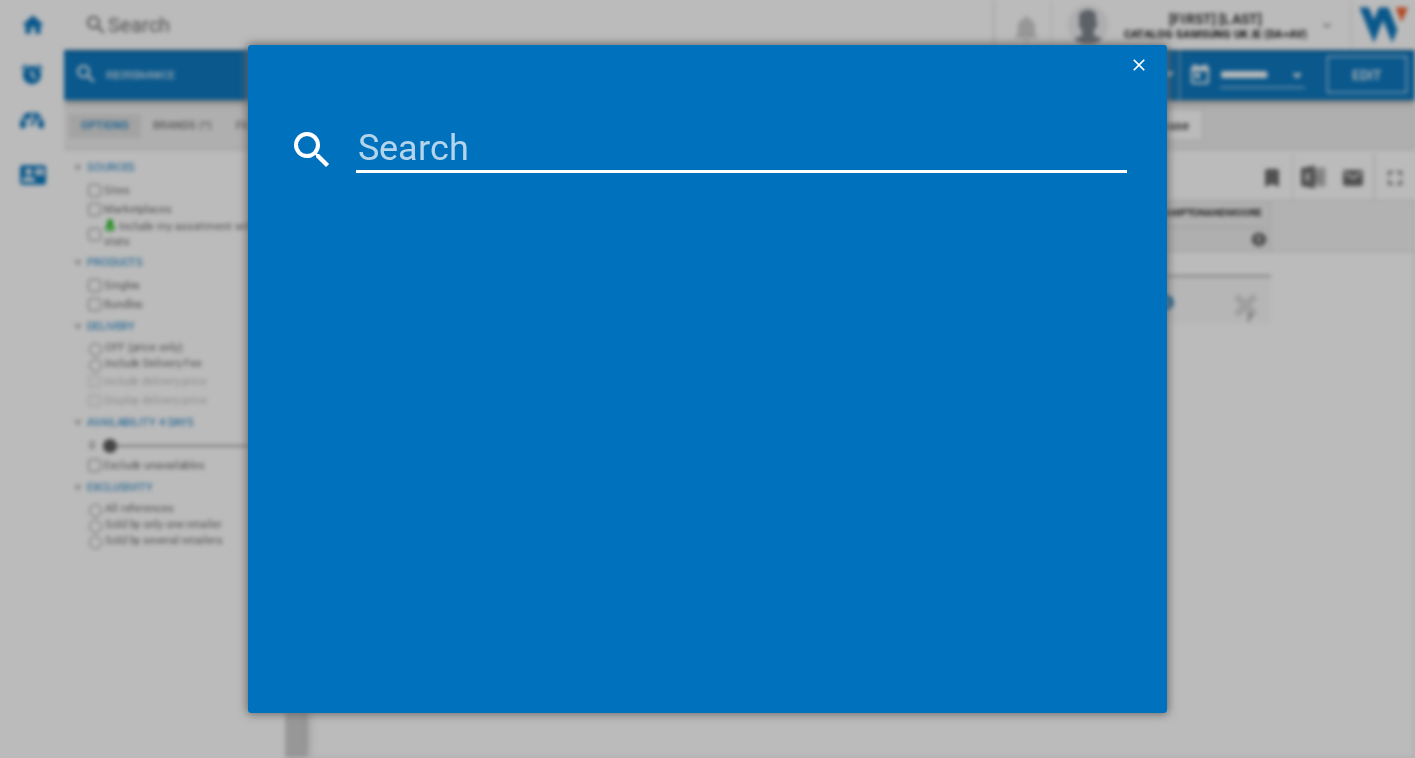 click at bounding box center (742, 149) 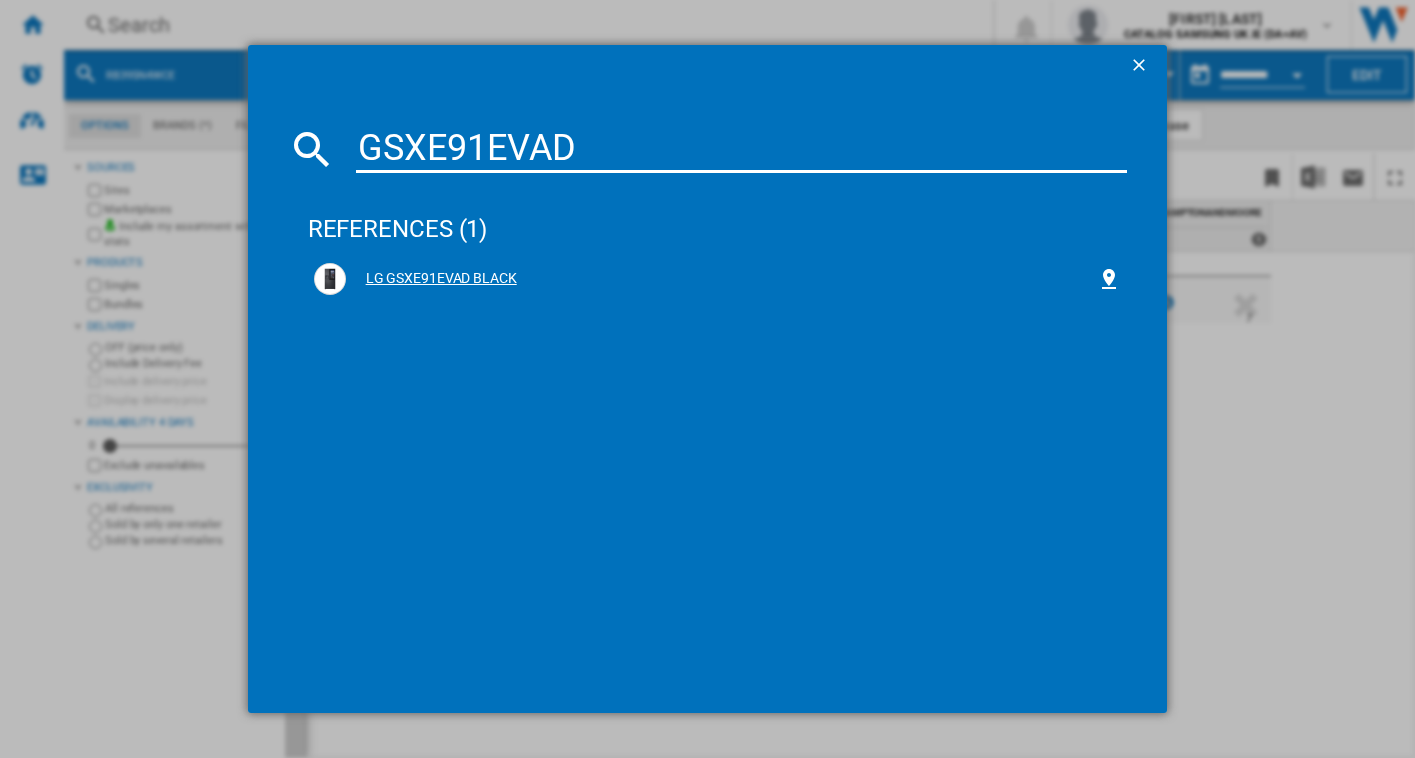 type on "GSXE91EVAD" 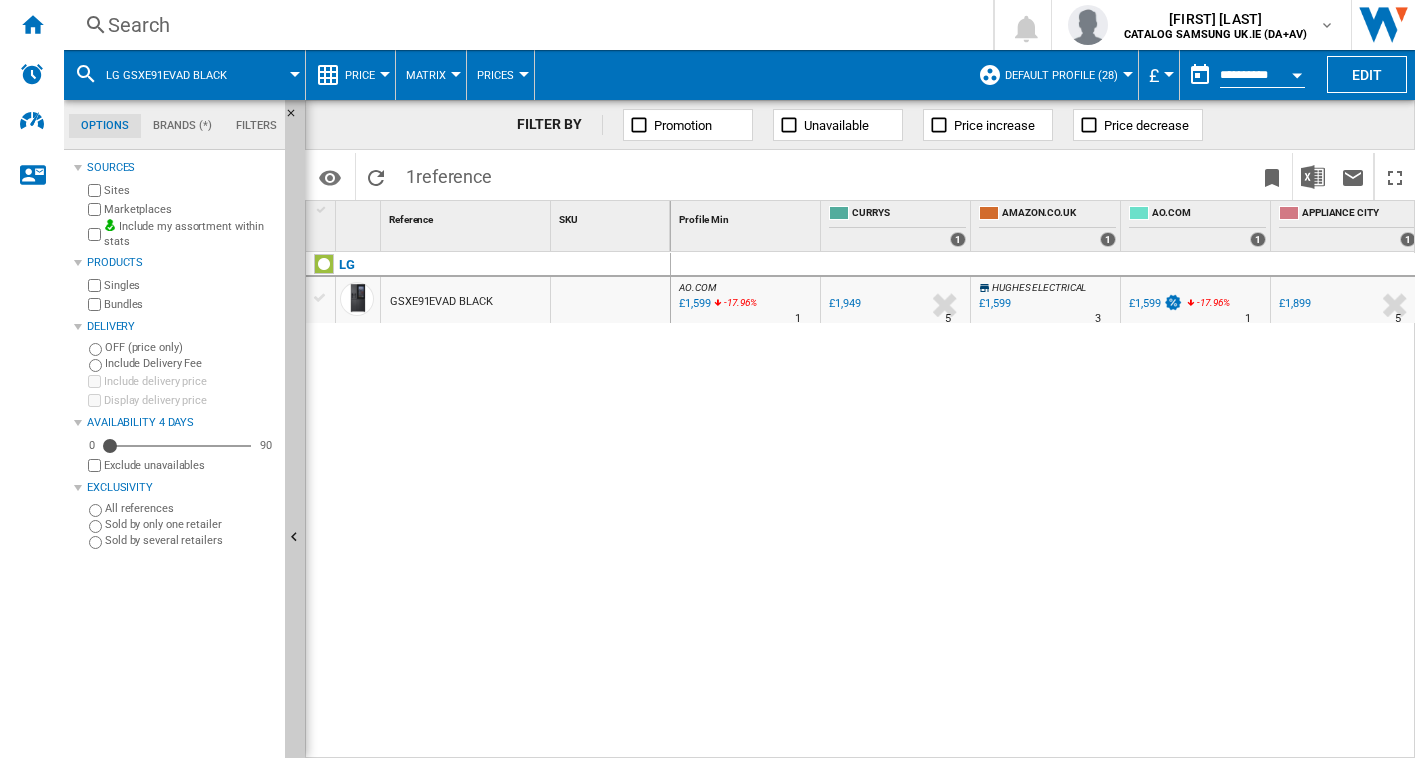 click on "GSXE91EVAD BLACK" at bounding box center (465, 300) 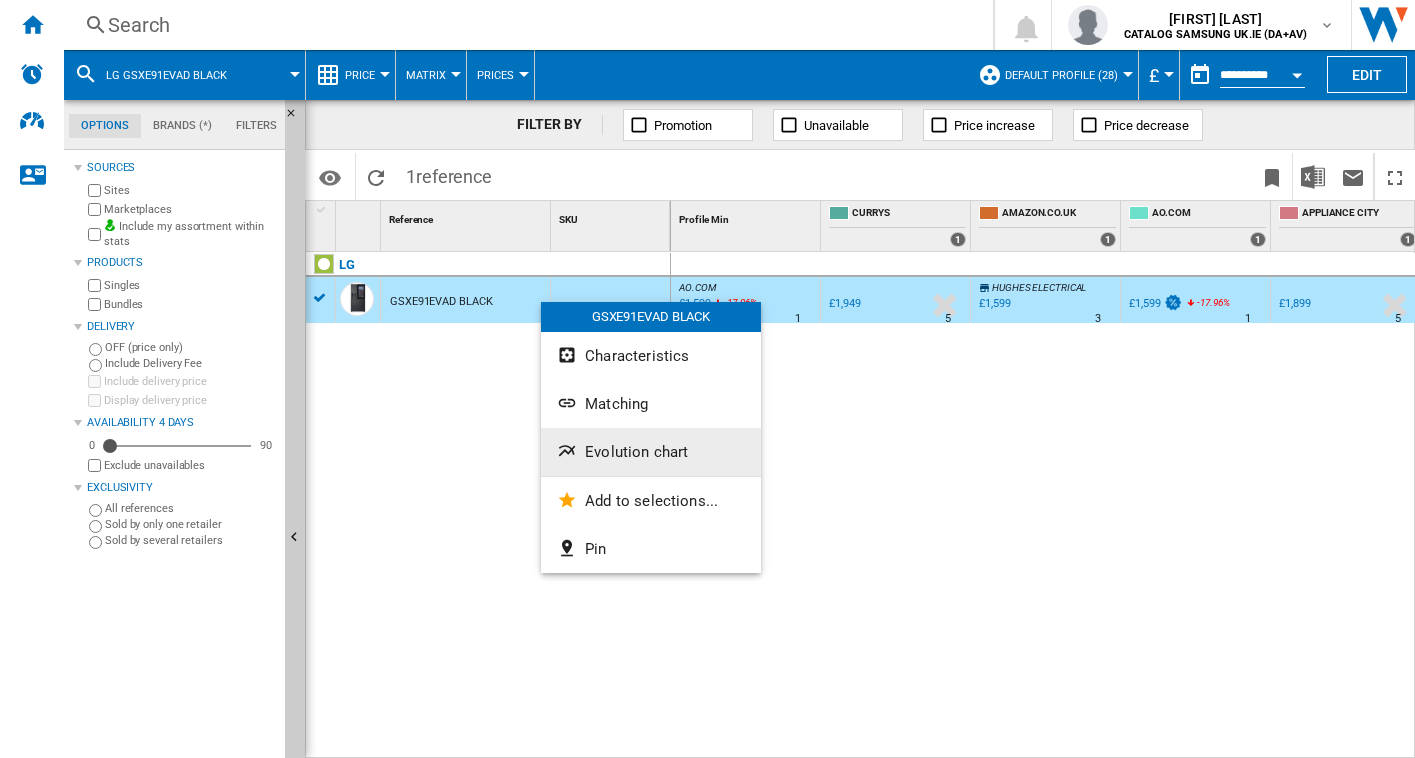 click on "Evolution chart" at bounding box center [636, 452] 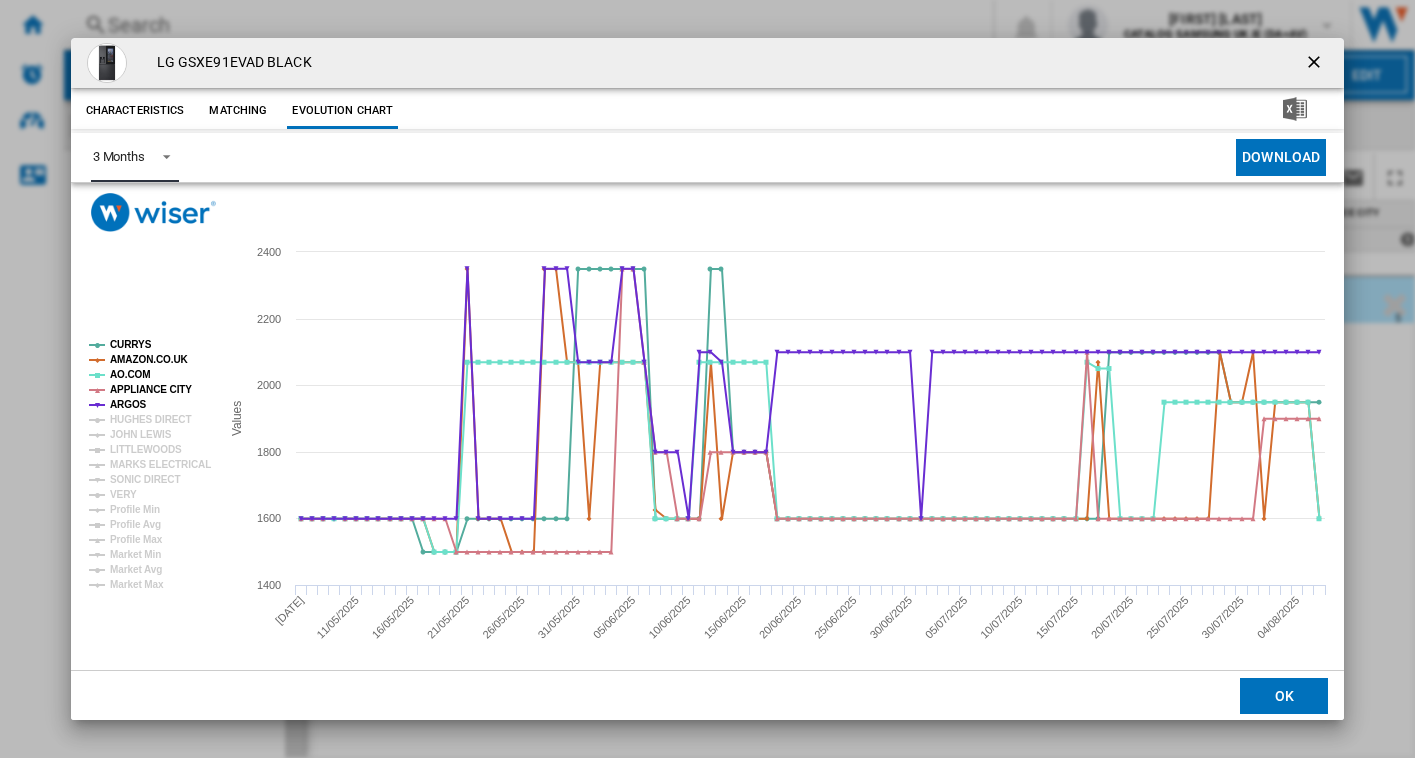 click on "3 Months" at bounding box center [119, 156] 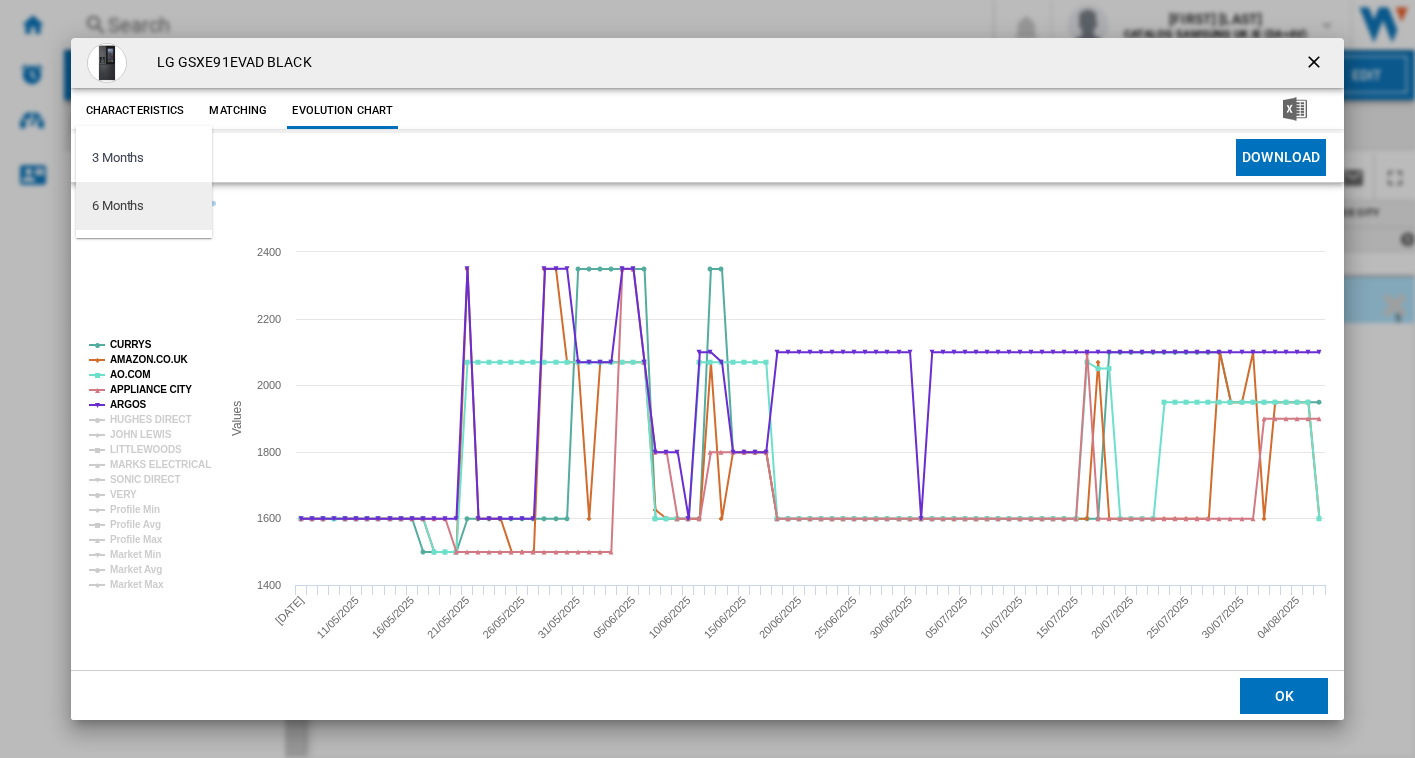 click on "6 Months" at bounding box center (144, 206) 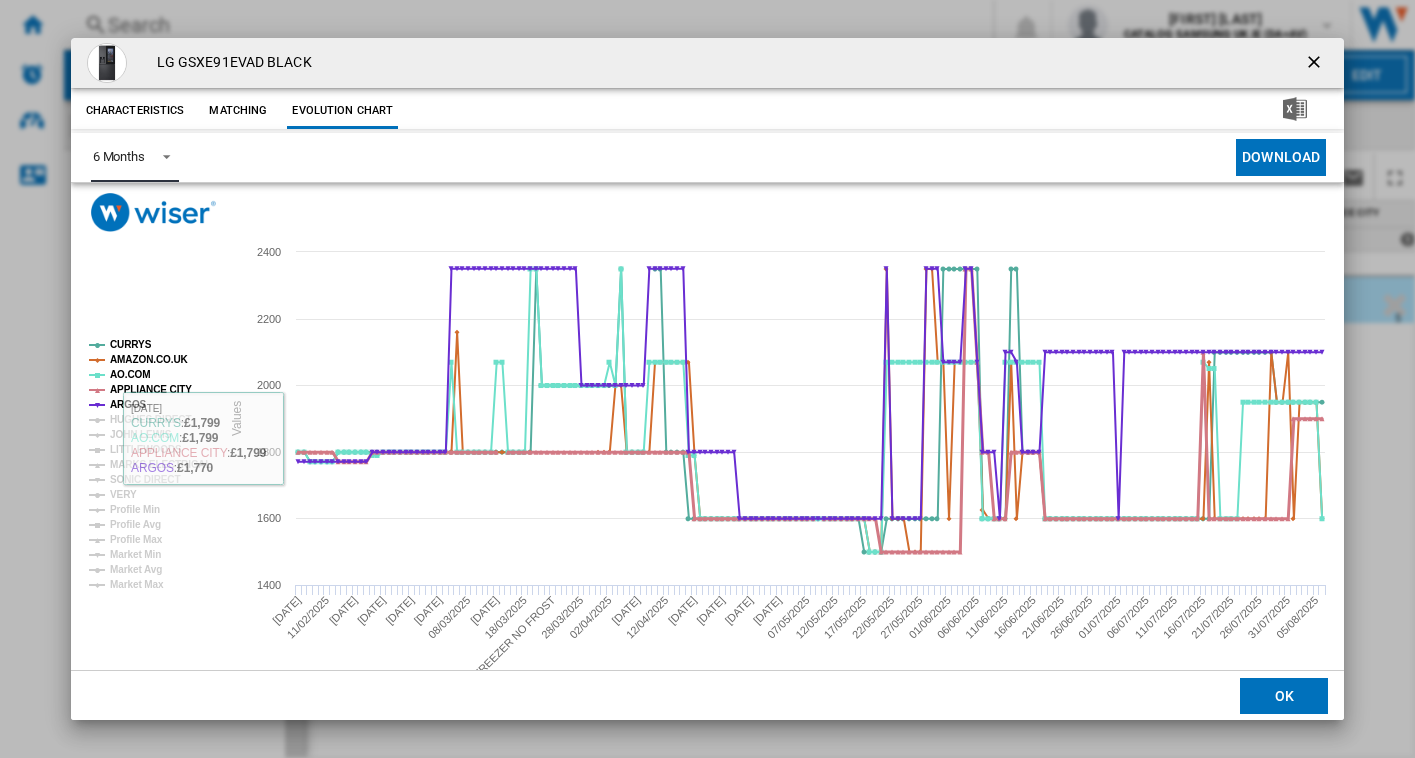 click on "APPLIANCE CITY" 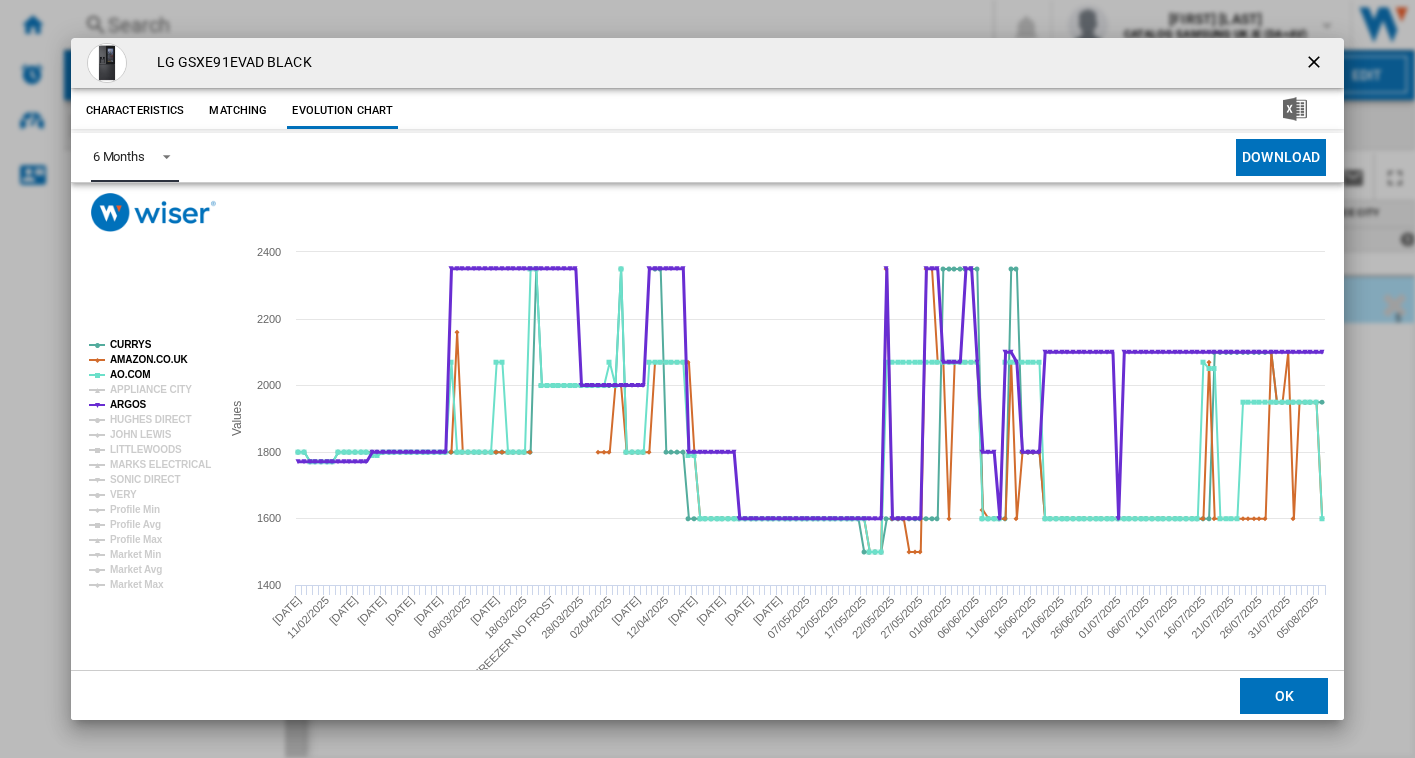 click on "ARGOS" 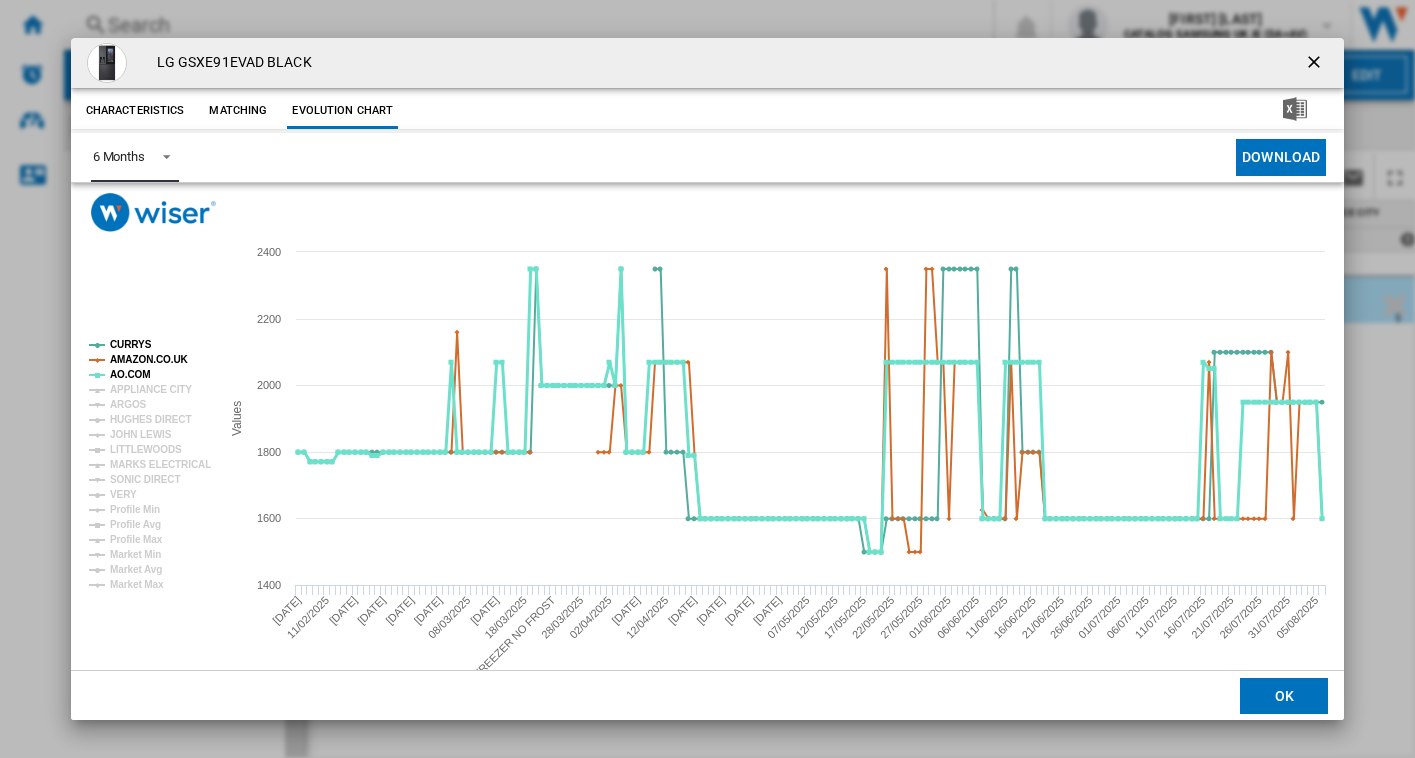 click on "AO.COM" 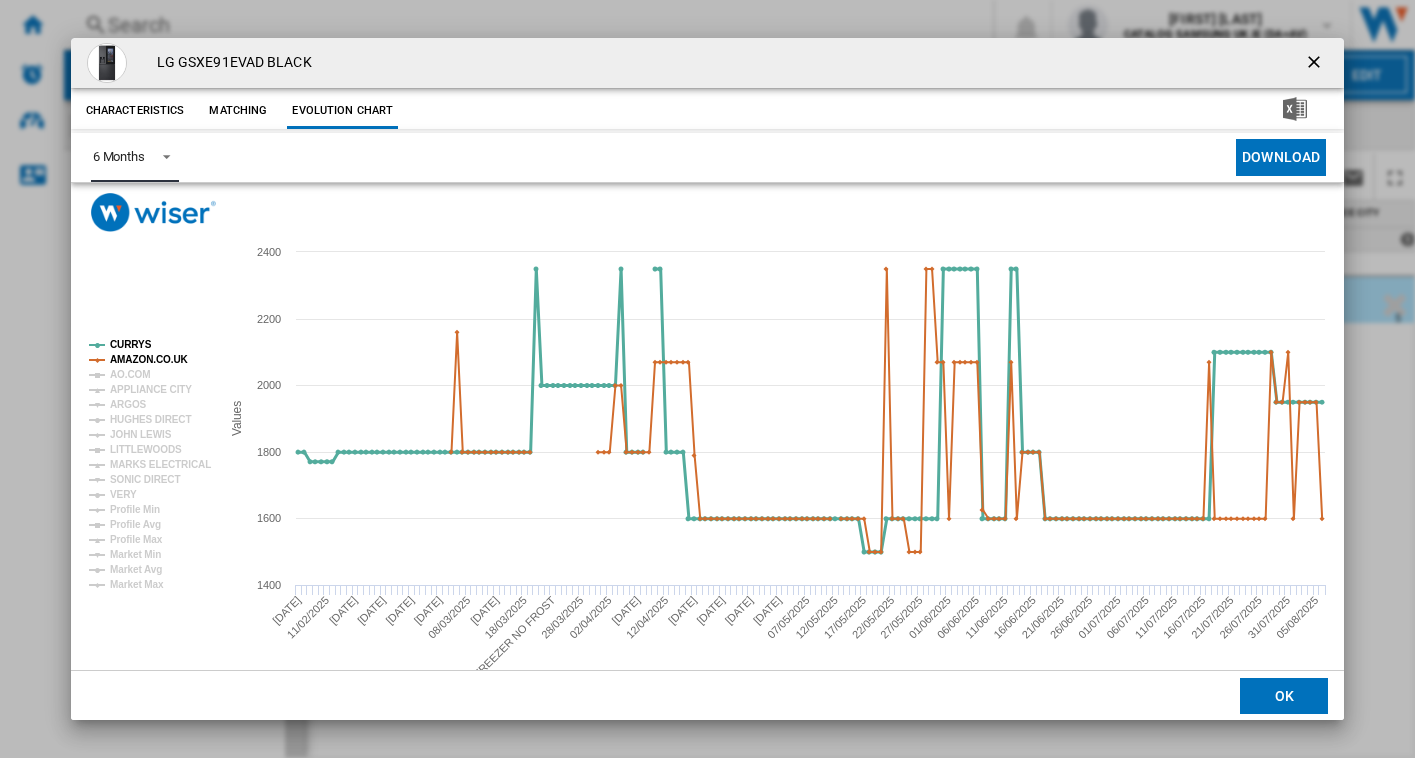 click on "CURRYS" 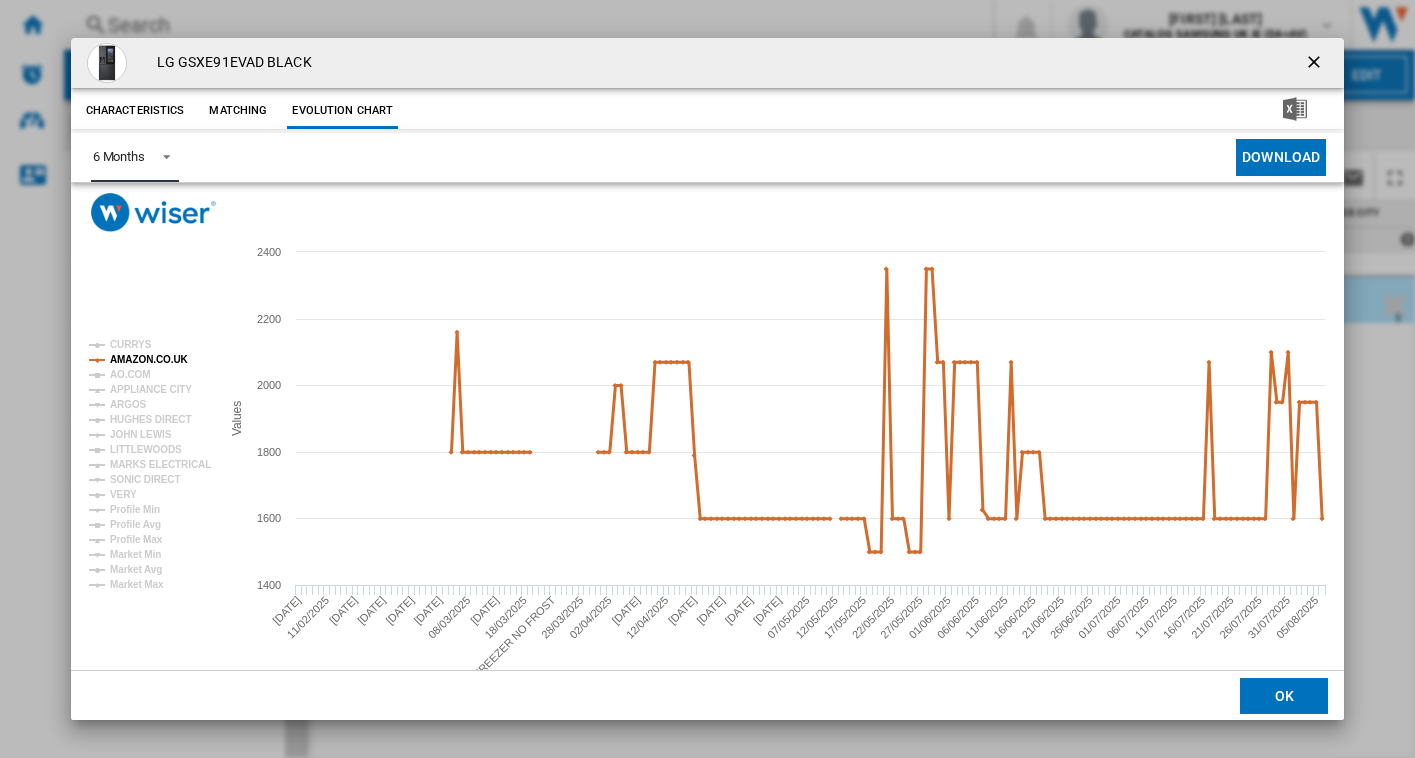 click on "AMAZON.CO.UK" 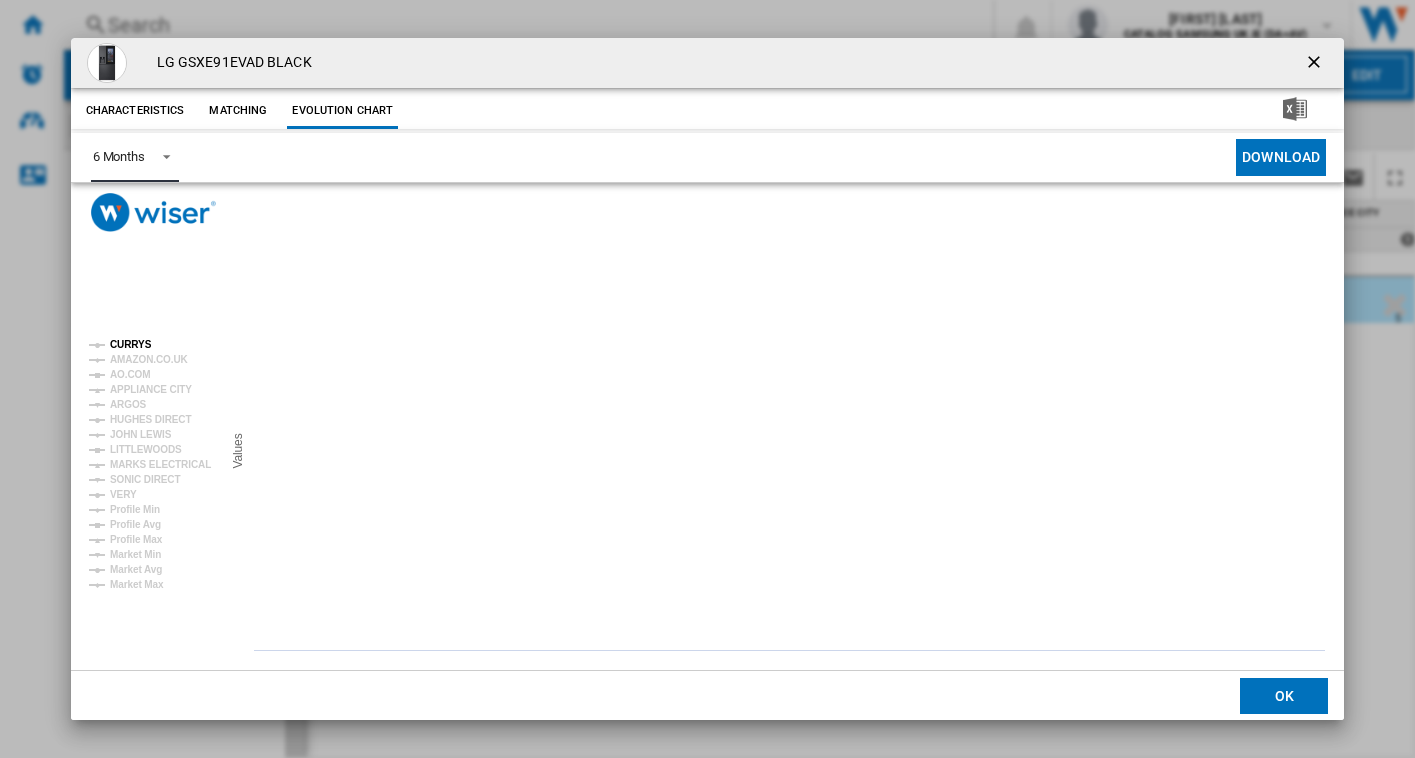 click on "CURRYS" 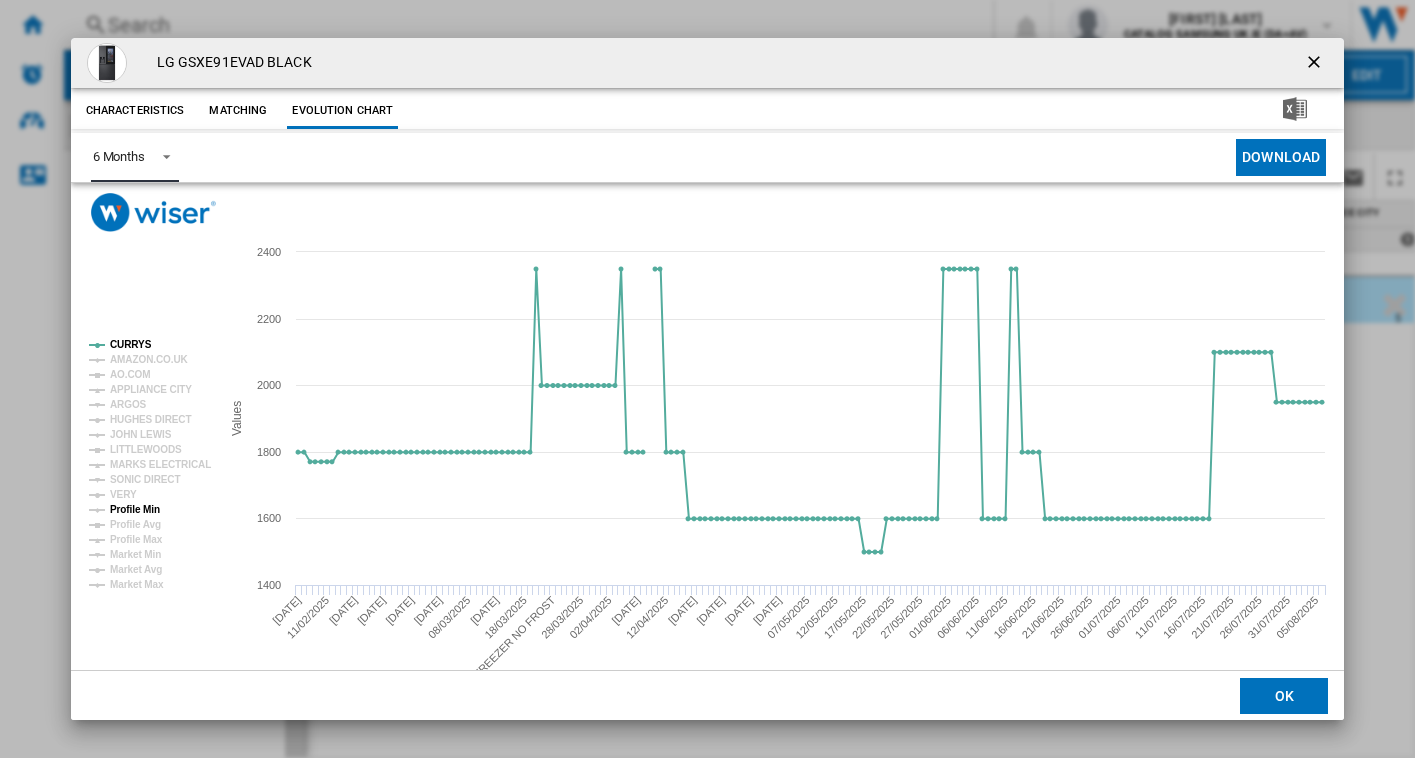 click on "Profile Min" 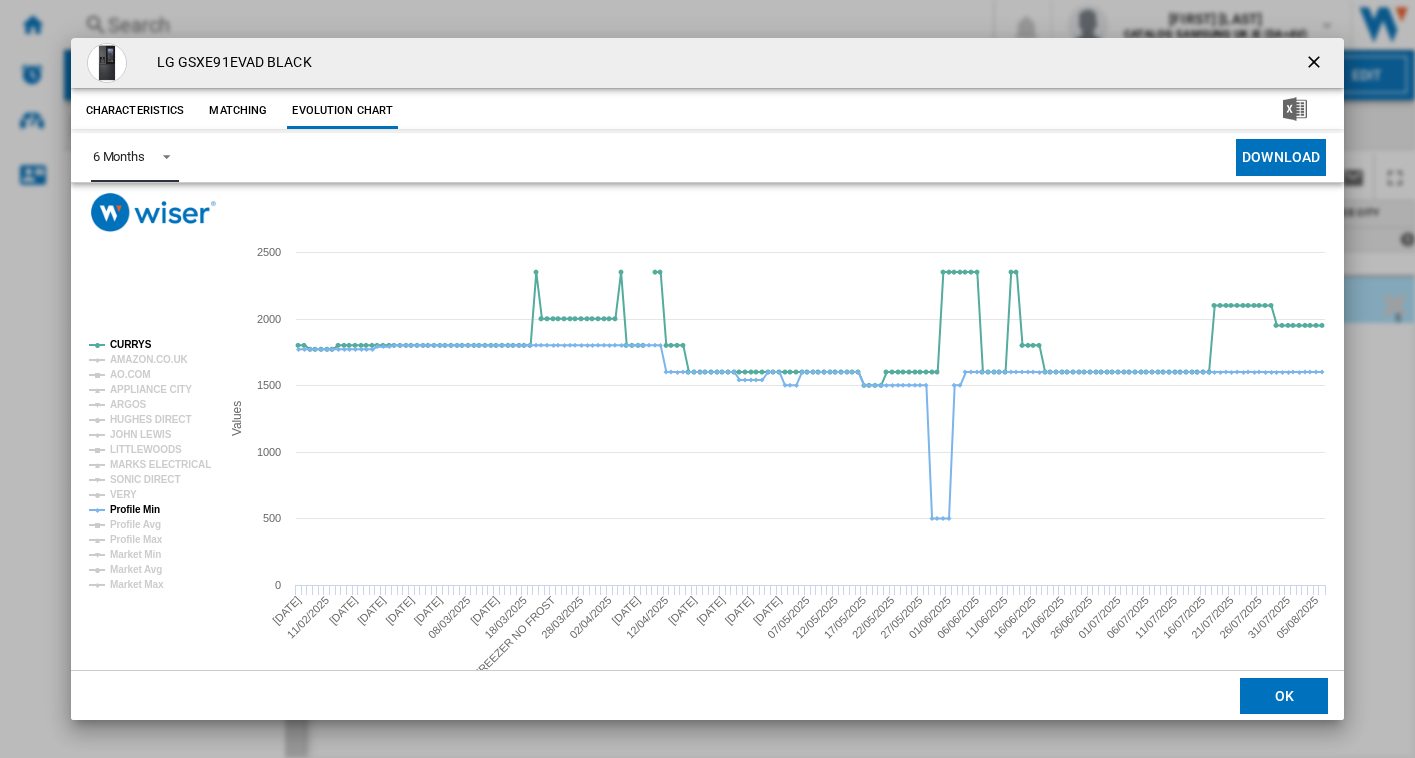 drag, startPoint x: 143, startPoint y: 276, endPoint x: 197, endPoint y: 212, distance: 83.737686 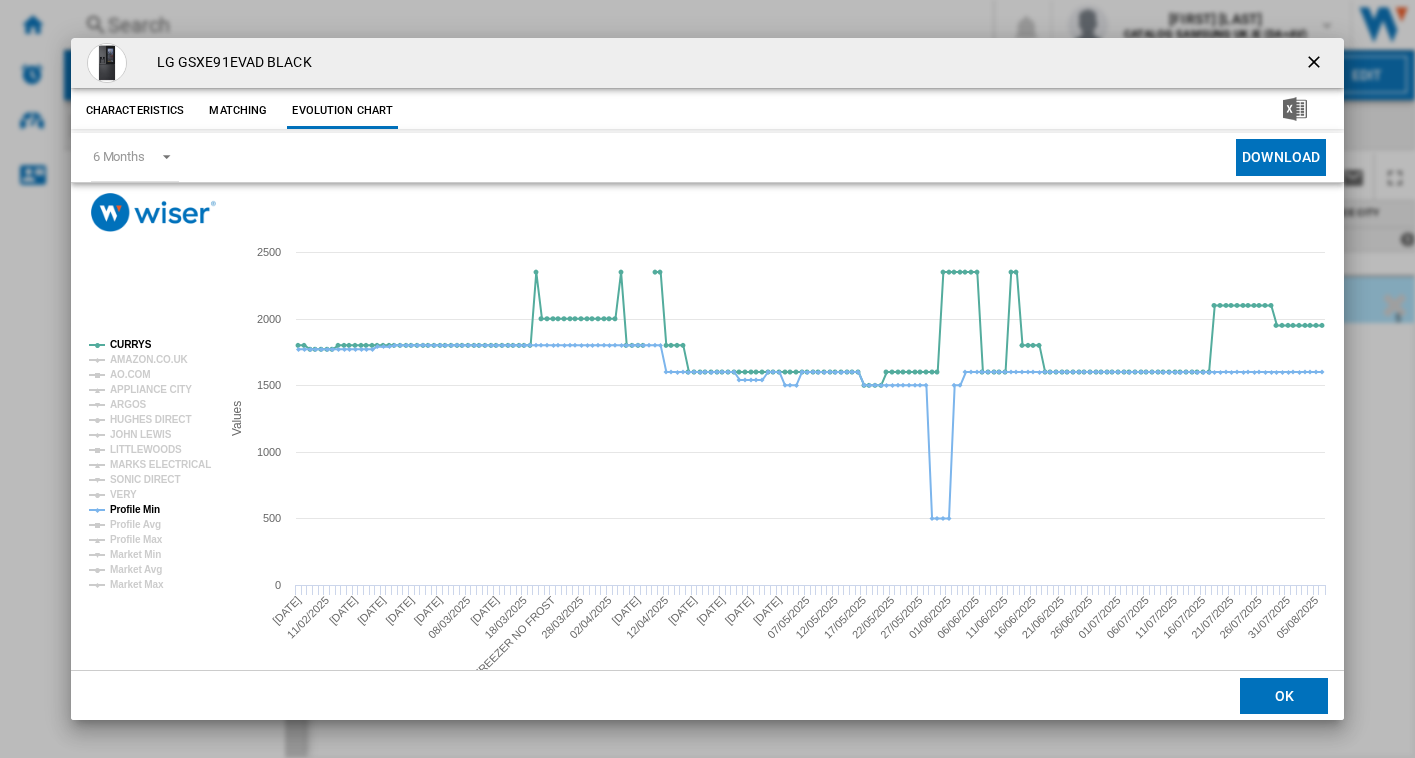 click at bounding box center [1316, 64] 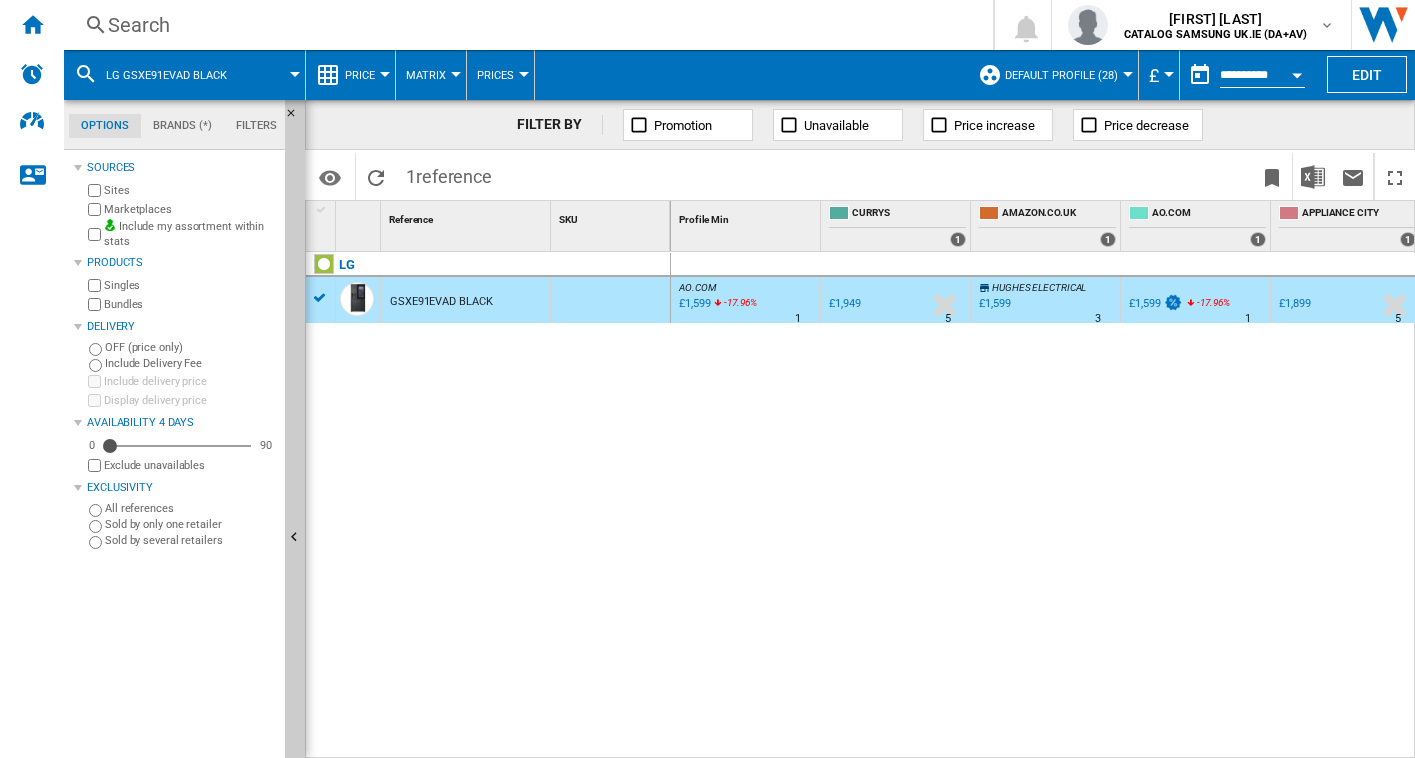 click on "Search" at bounding box center [524, 25] 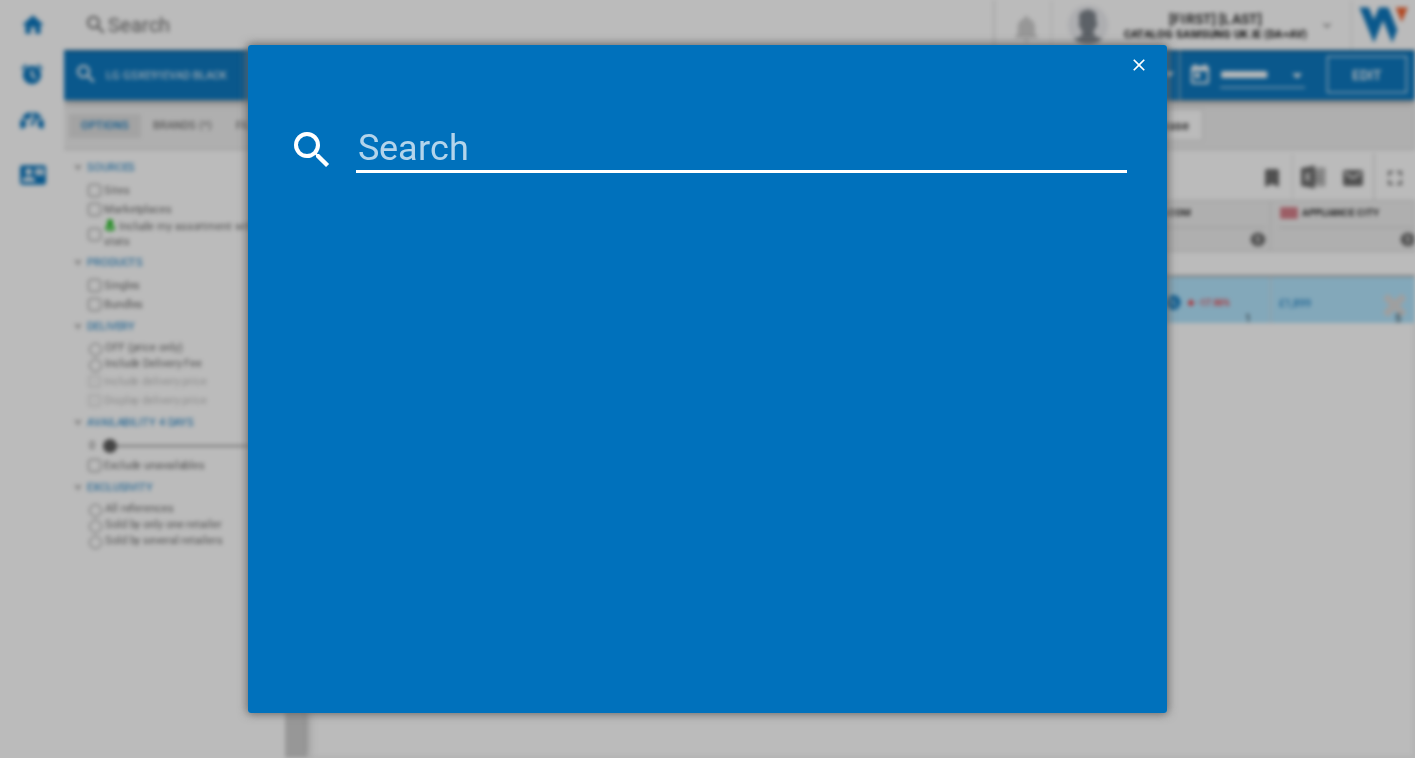 click at bounding box center [742, 149] 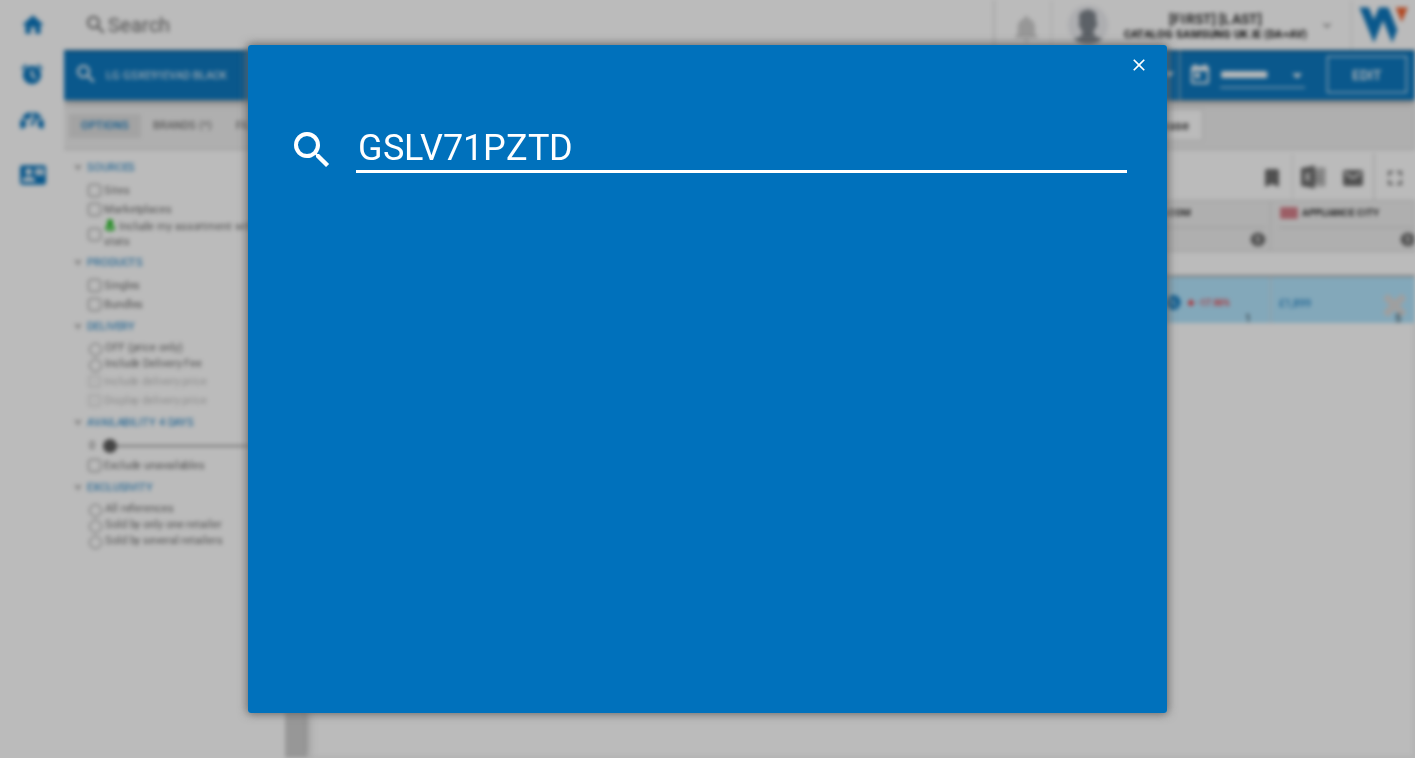 type on "GSLV71PZTD" 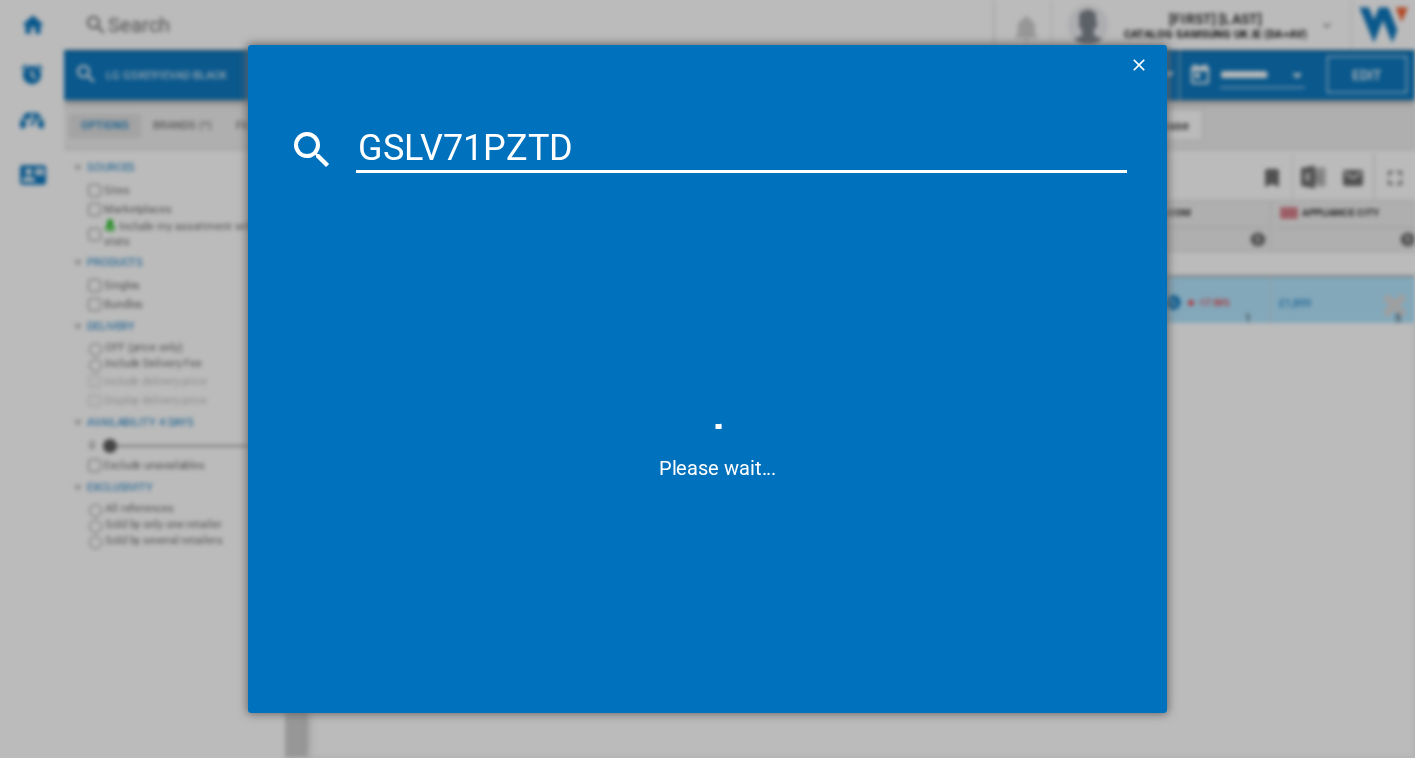 click on "GSLV71PZTD
Please wait..." at bounding box center [707, 379] 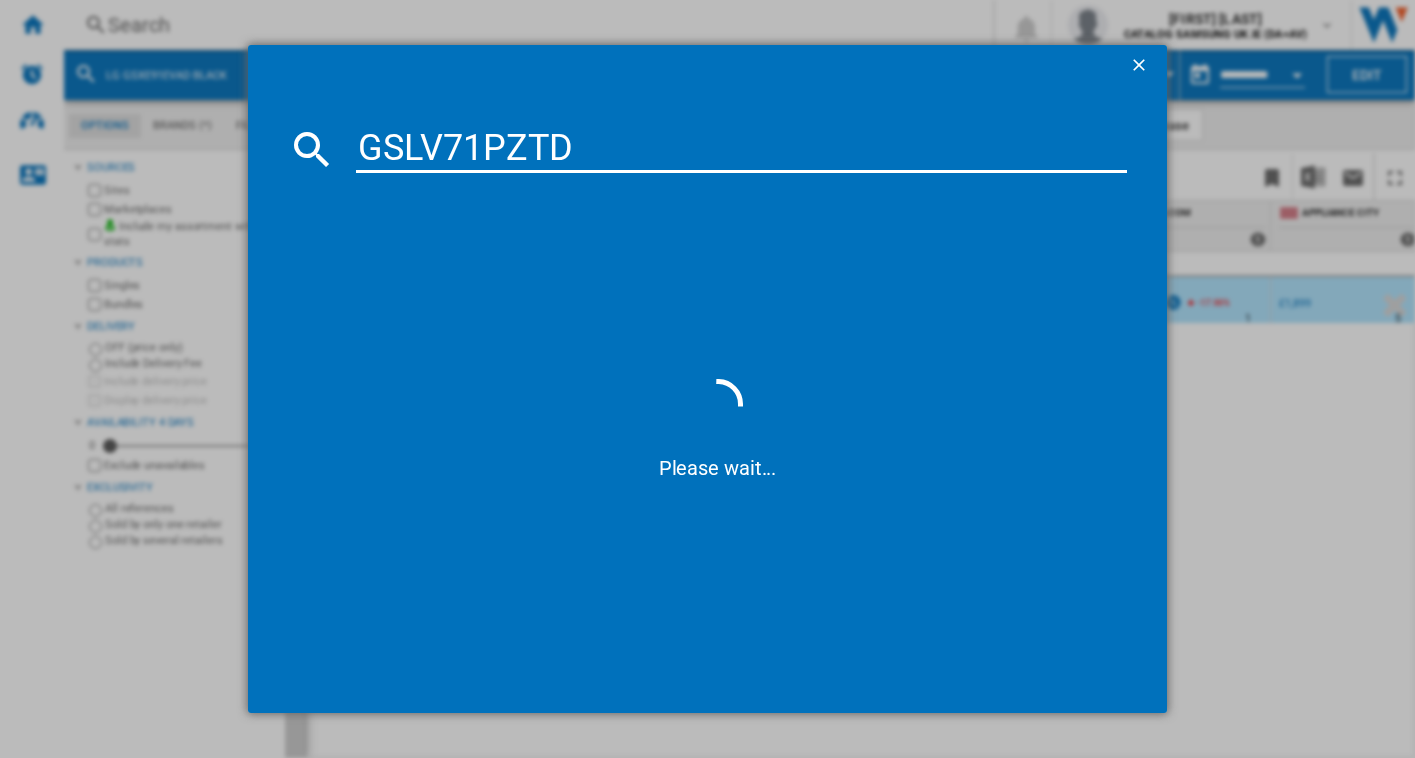 click on "GSLV71PZTD" at bounding box center (742, 149) 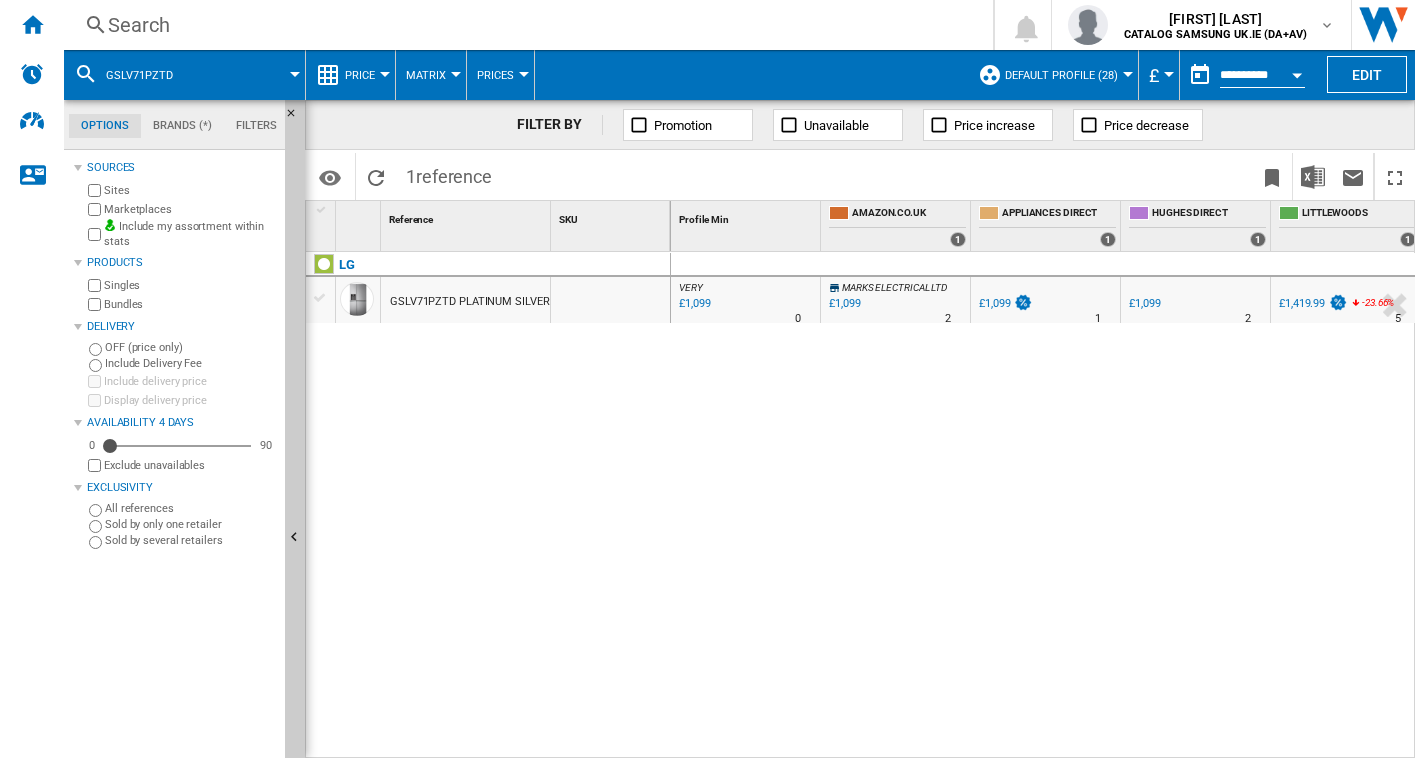 click on "GSLV71PZTD PLATINUM SILVER" at bounding box center [469, 302] 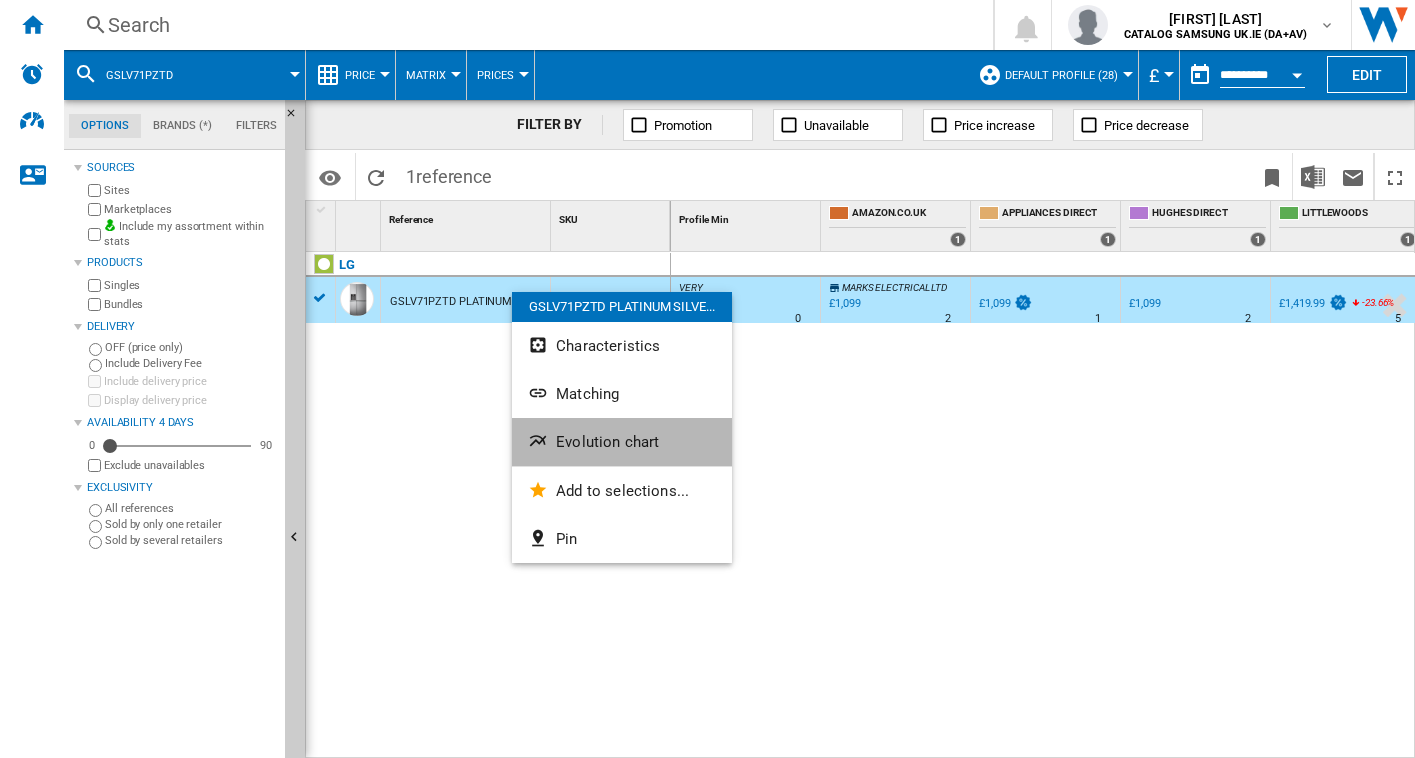 click on "Evolution chart" at bounding box center [622, 442] 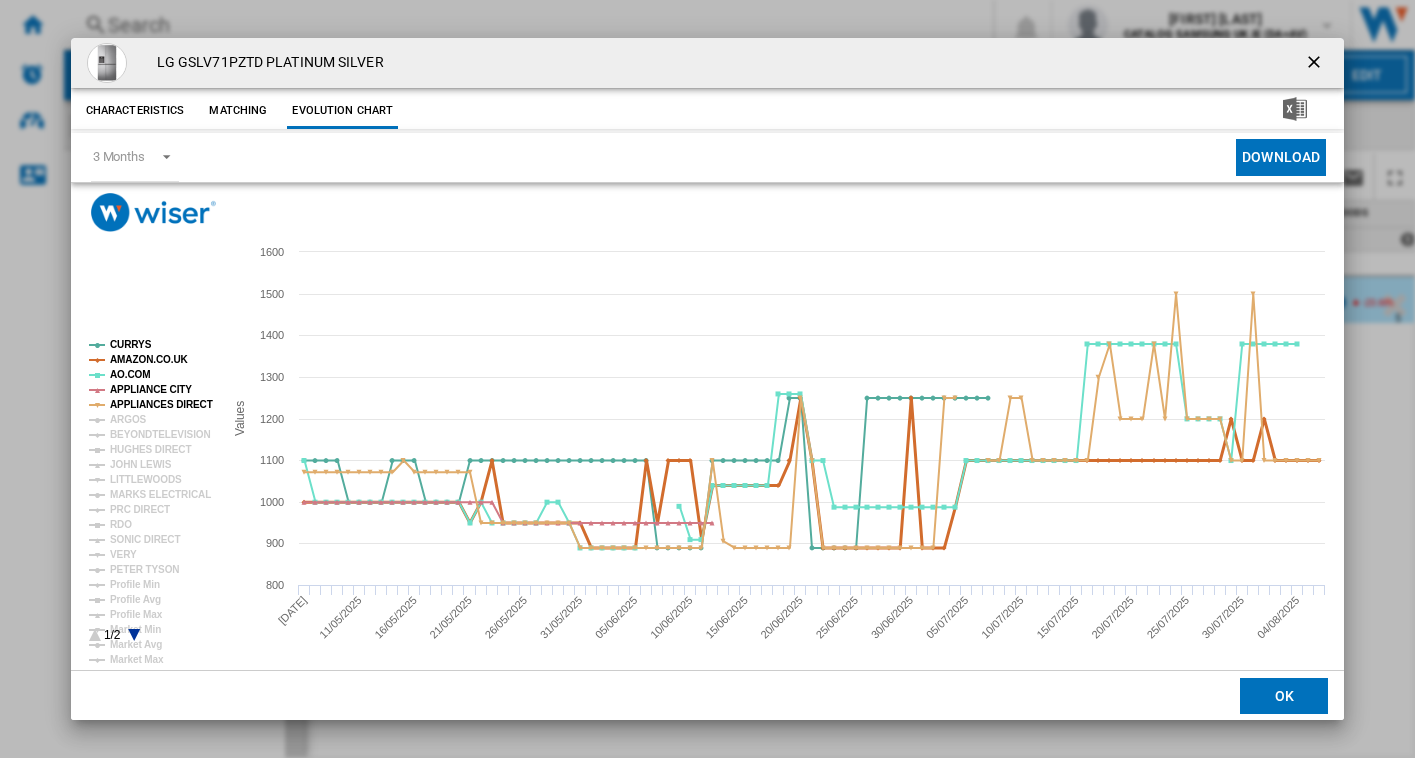 click on "AMAZON.CO.UK" 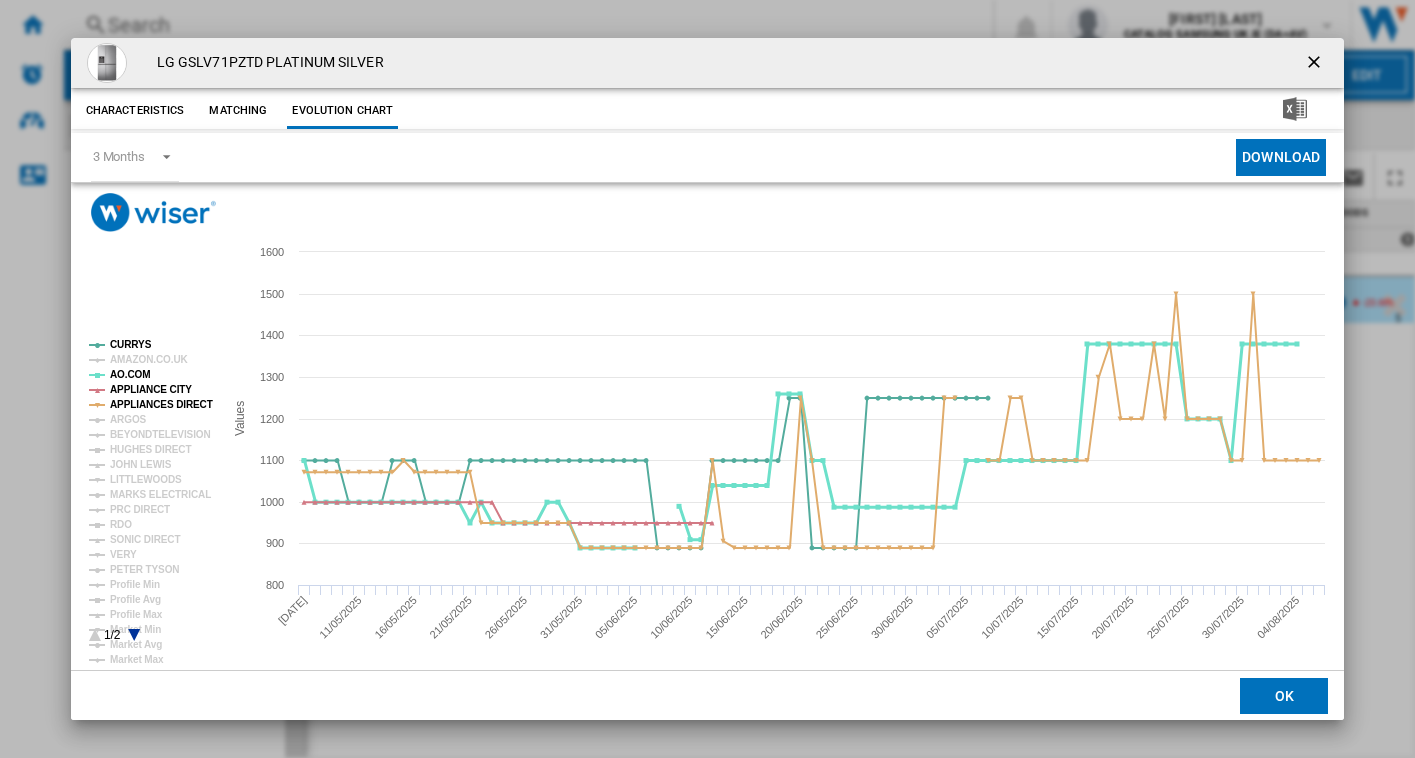 click on "AO.COM" 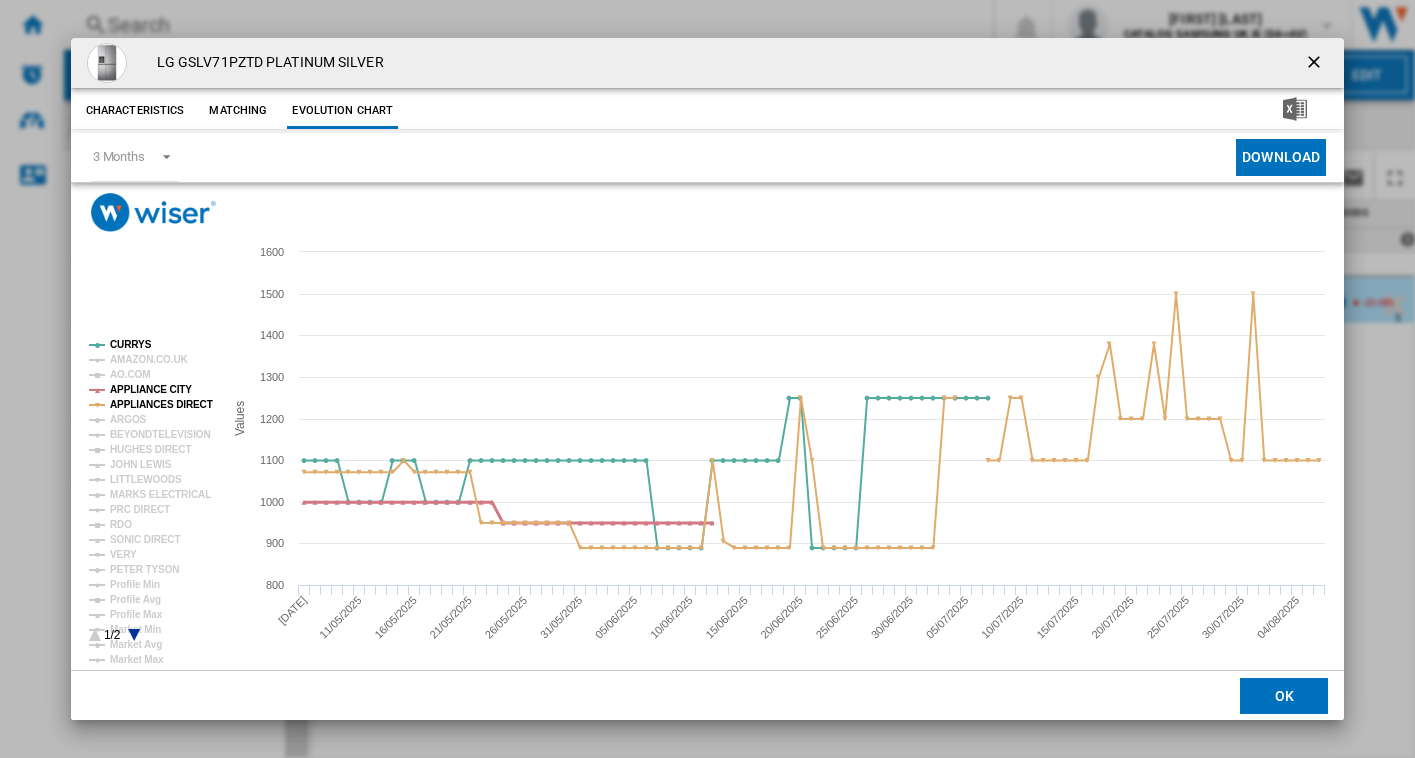 click on "APPLIANCE CITY" 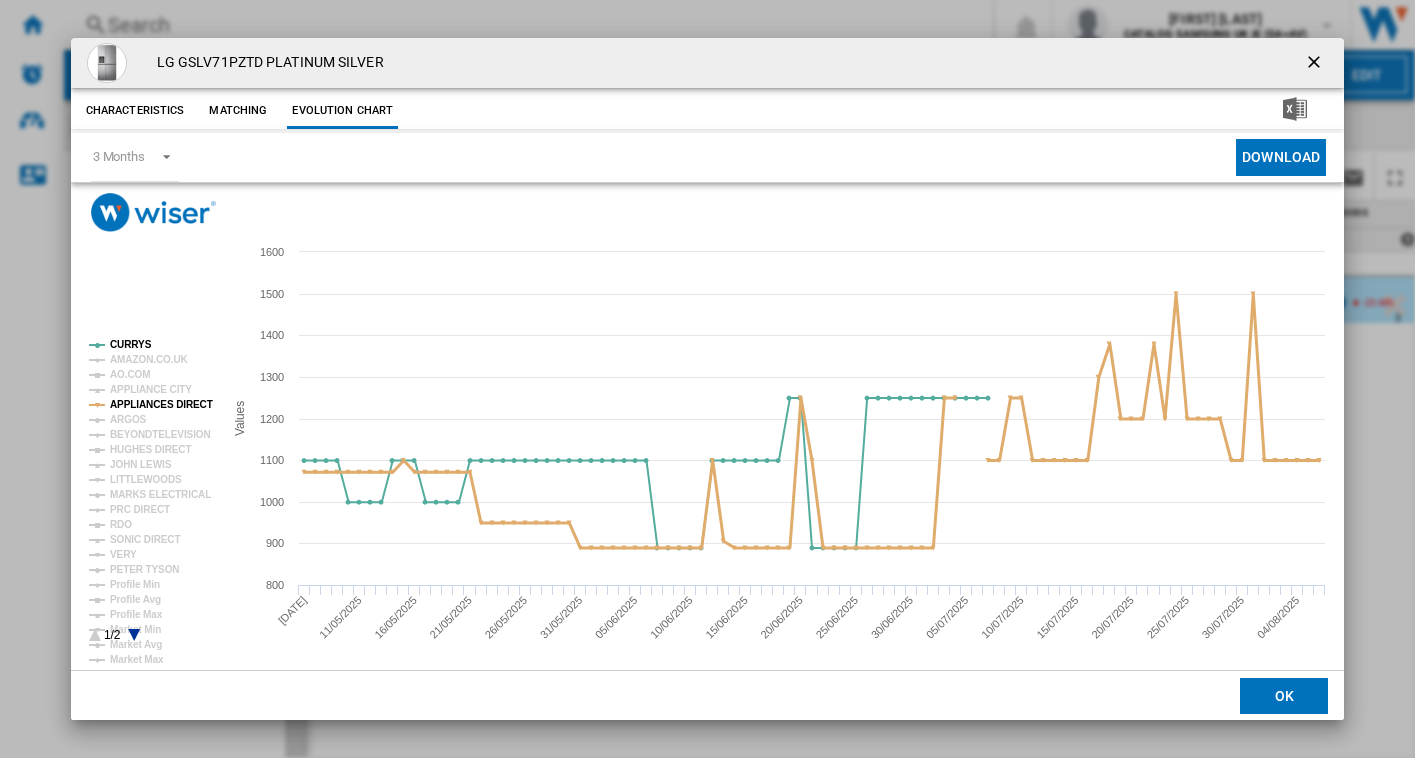 click on "APPLIANCES DIRECT" 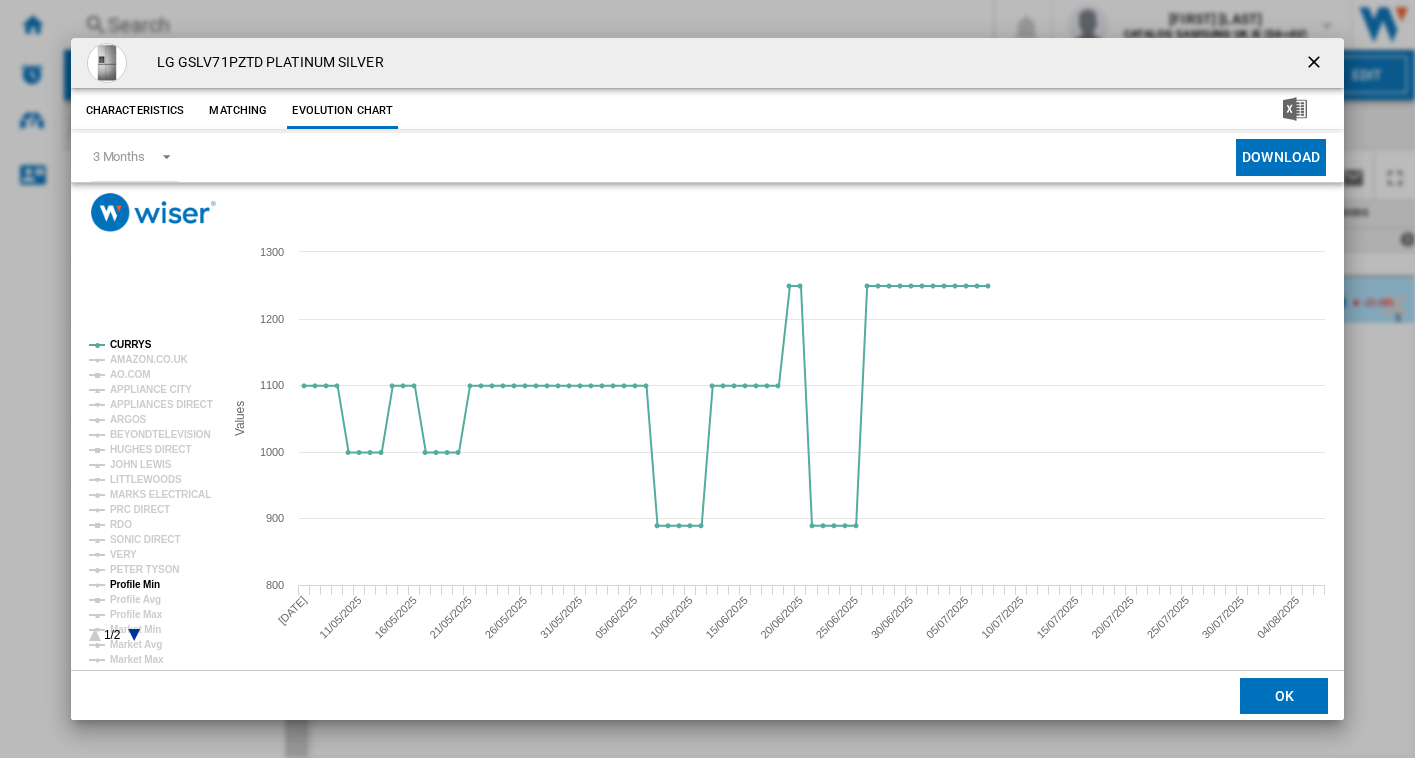 click on "Profile Min" 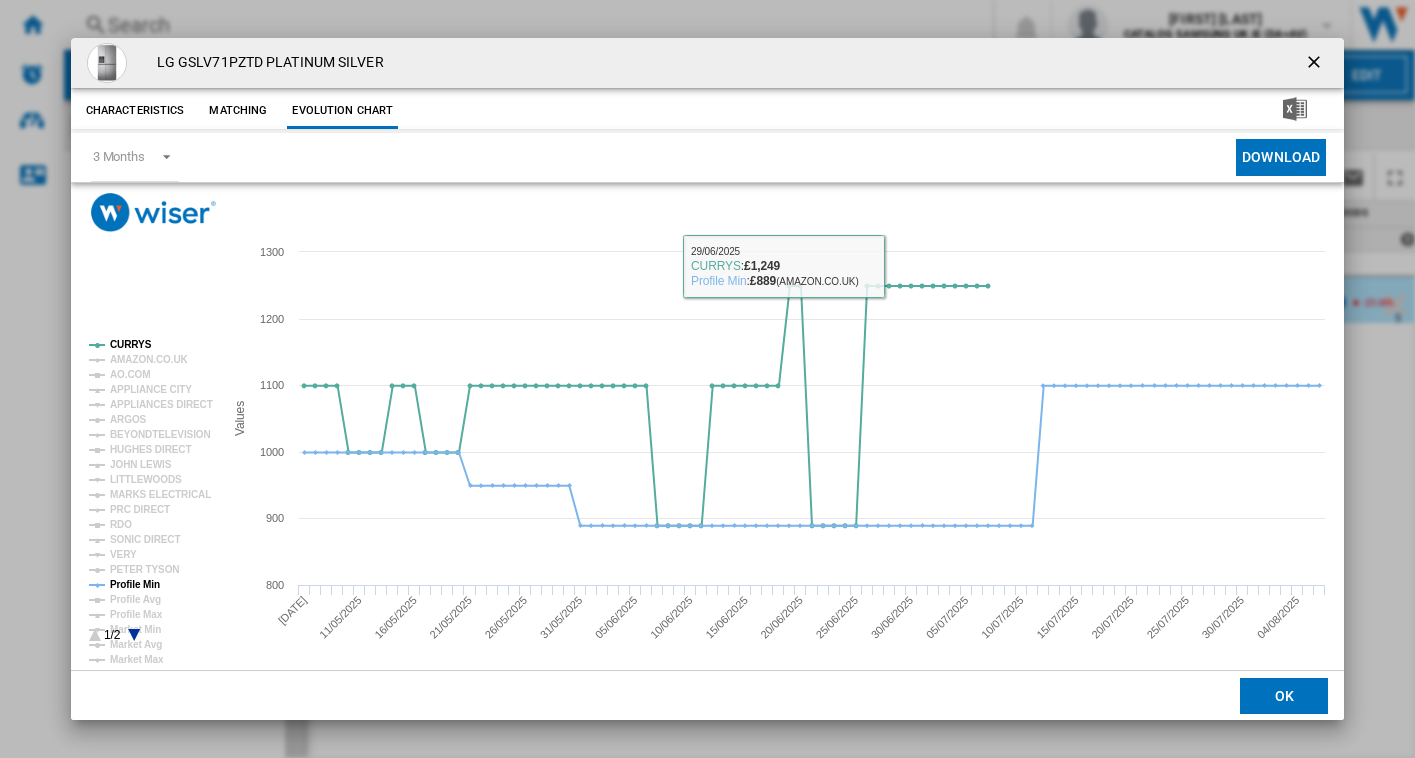 click at bounding box center [112, 63] 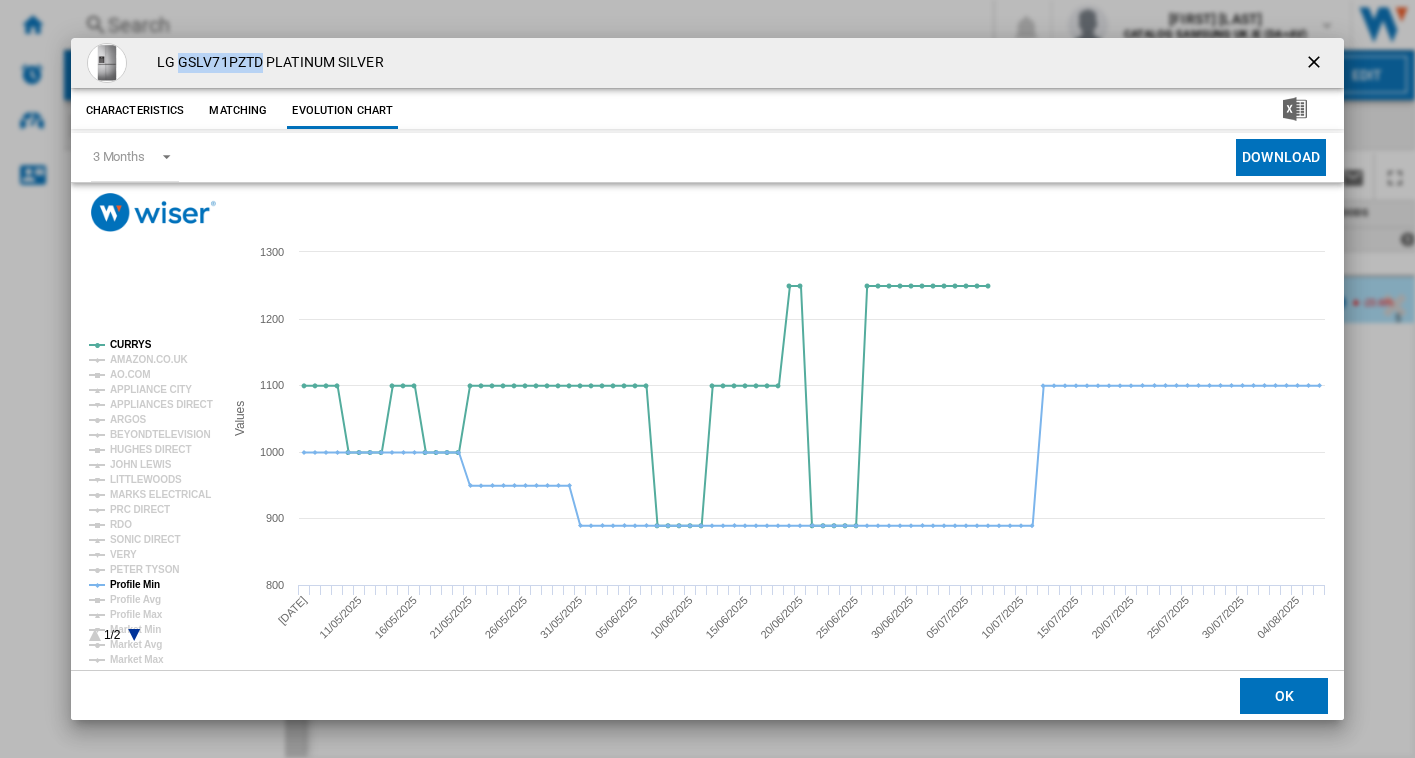drag, startPoint x: 254, startPoint y: 58, endPoint x: 178, endPoint y: 64, distance: 76.23647 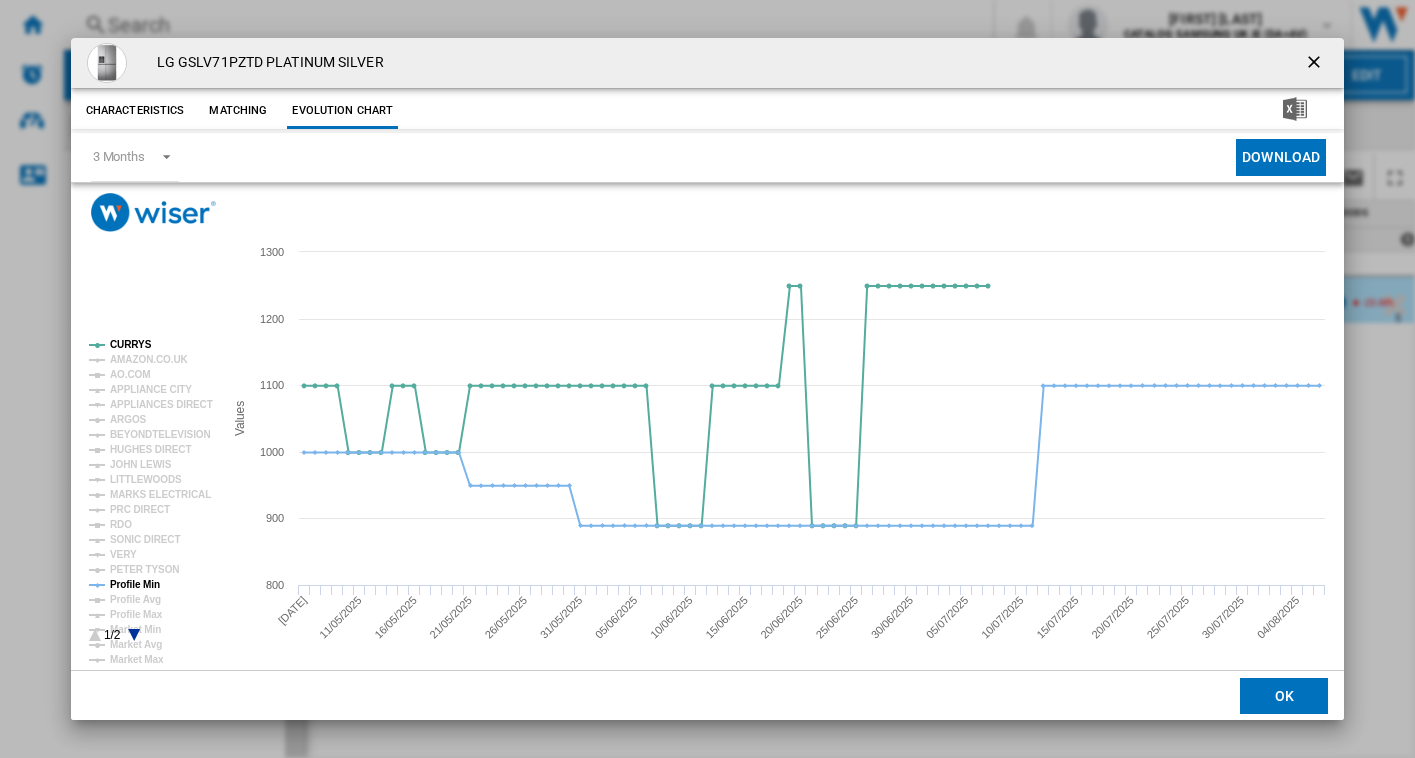 click 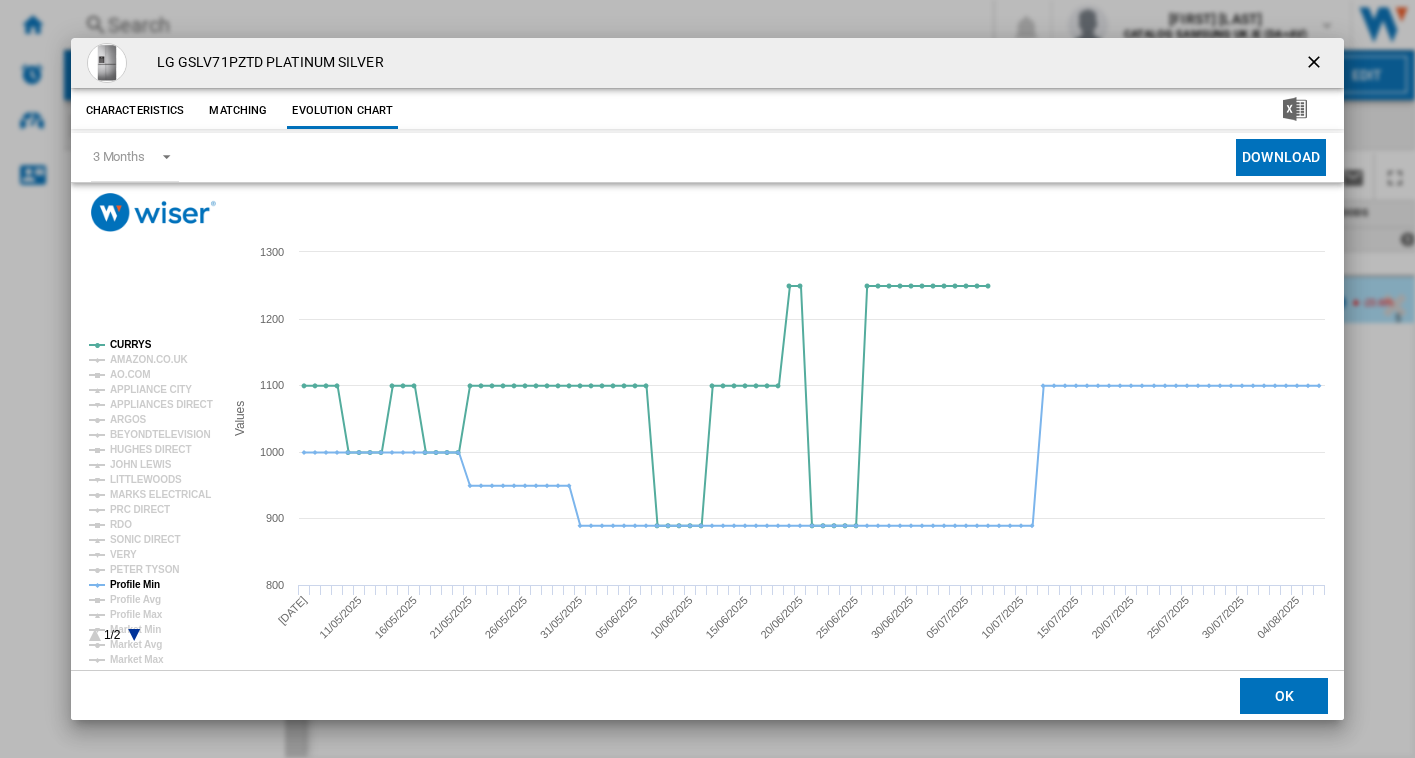 click 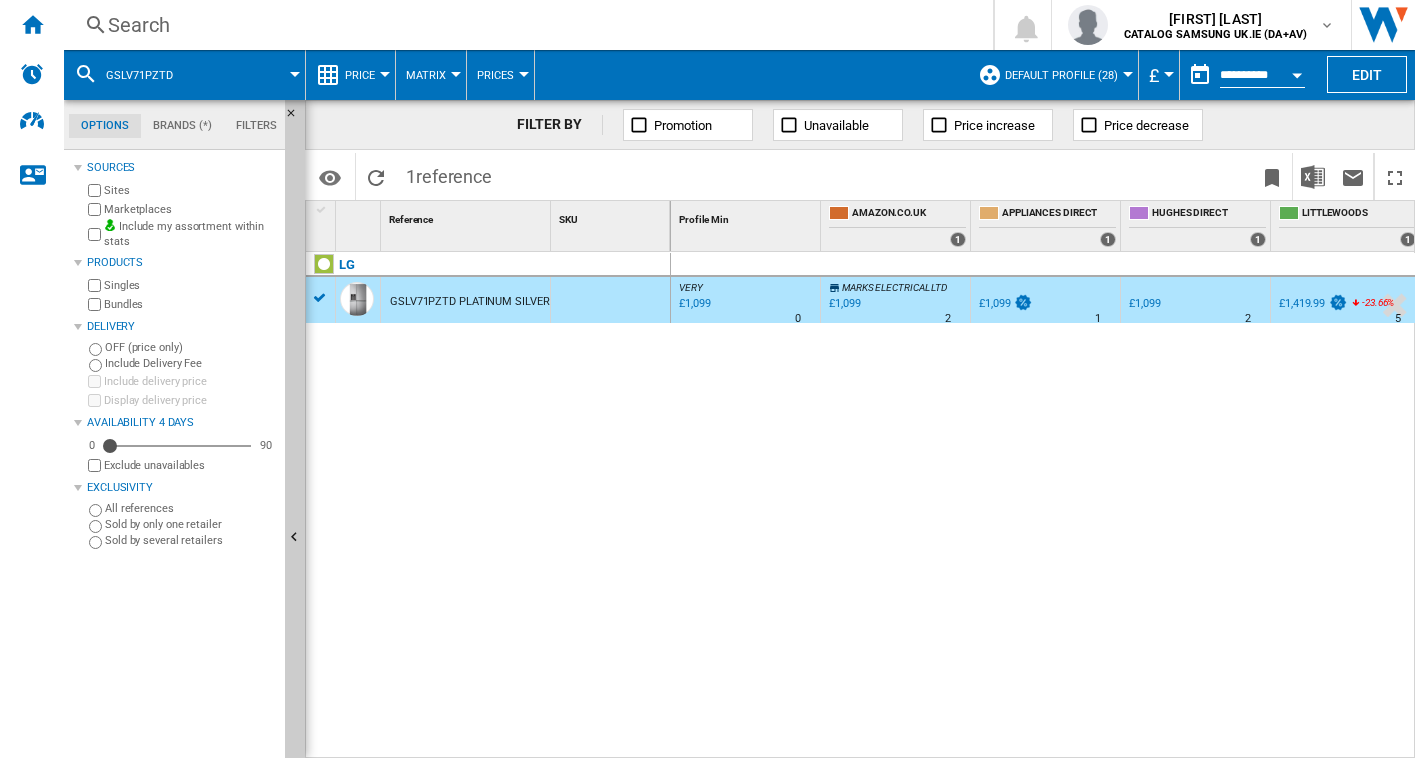 click on "Search" at bounding box center (524, 25) 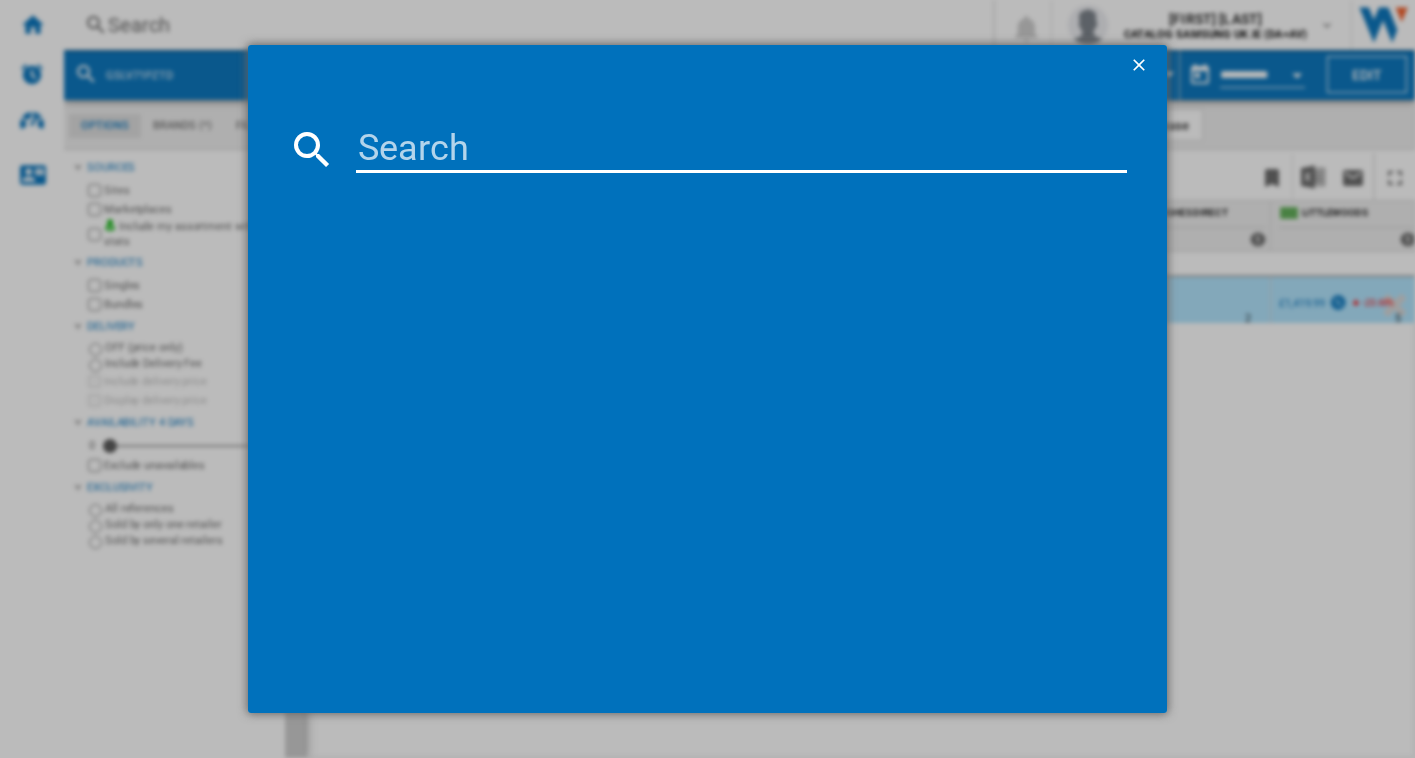 click at bounding box center (742, 149) 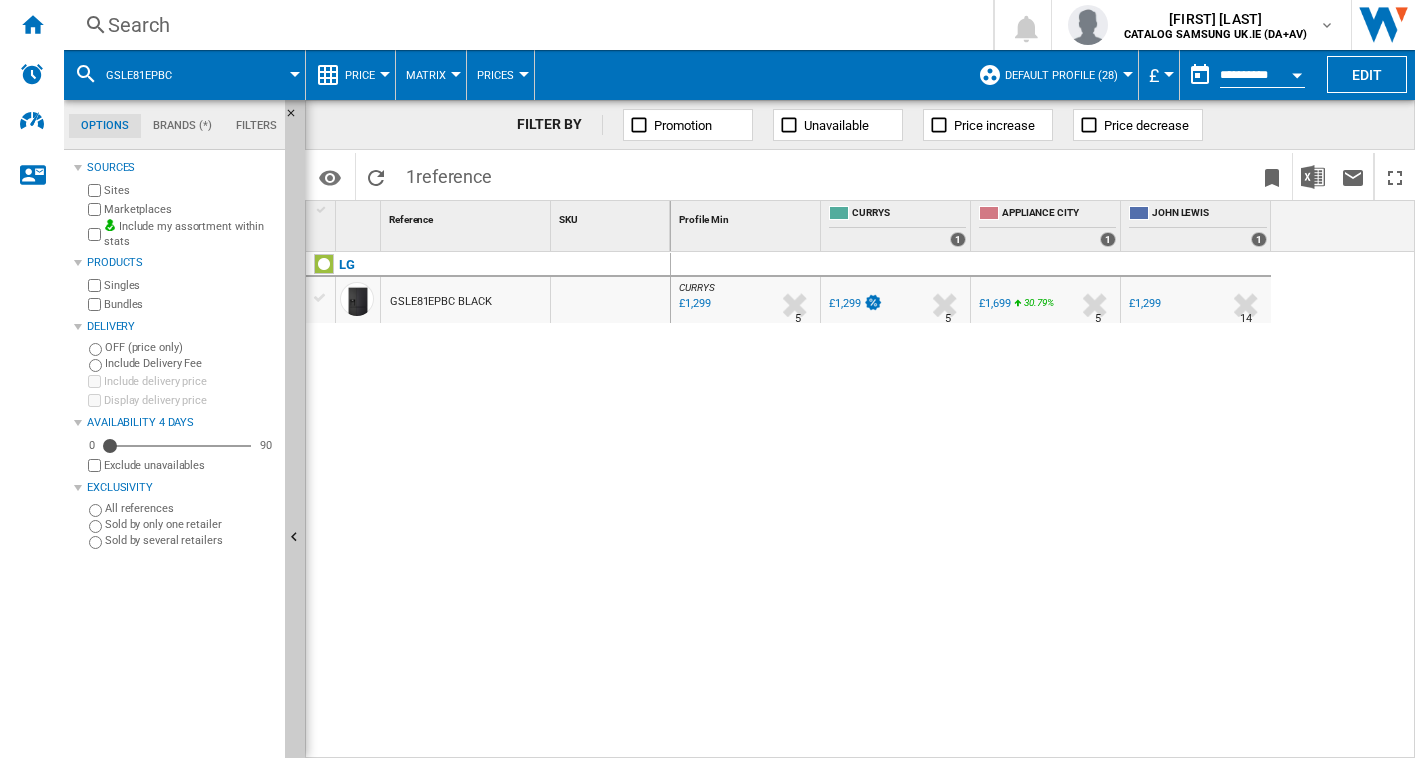 click on "GSLE81EPBC BLACK" at bounding box center [440, 302] 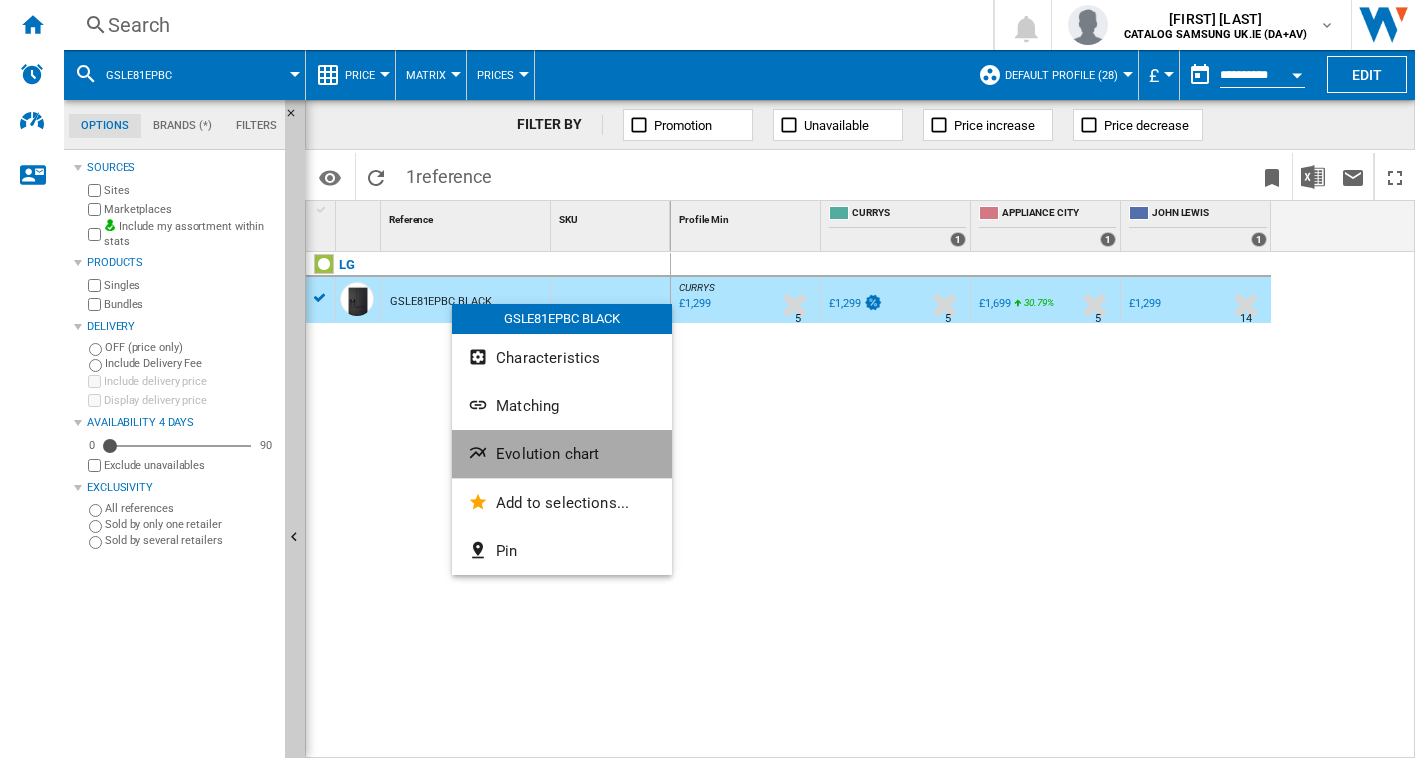 click on "Evolution chart" at bounding box center [562, 454] 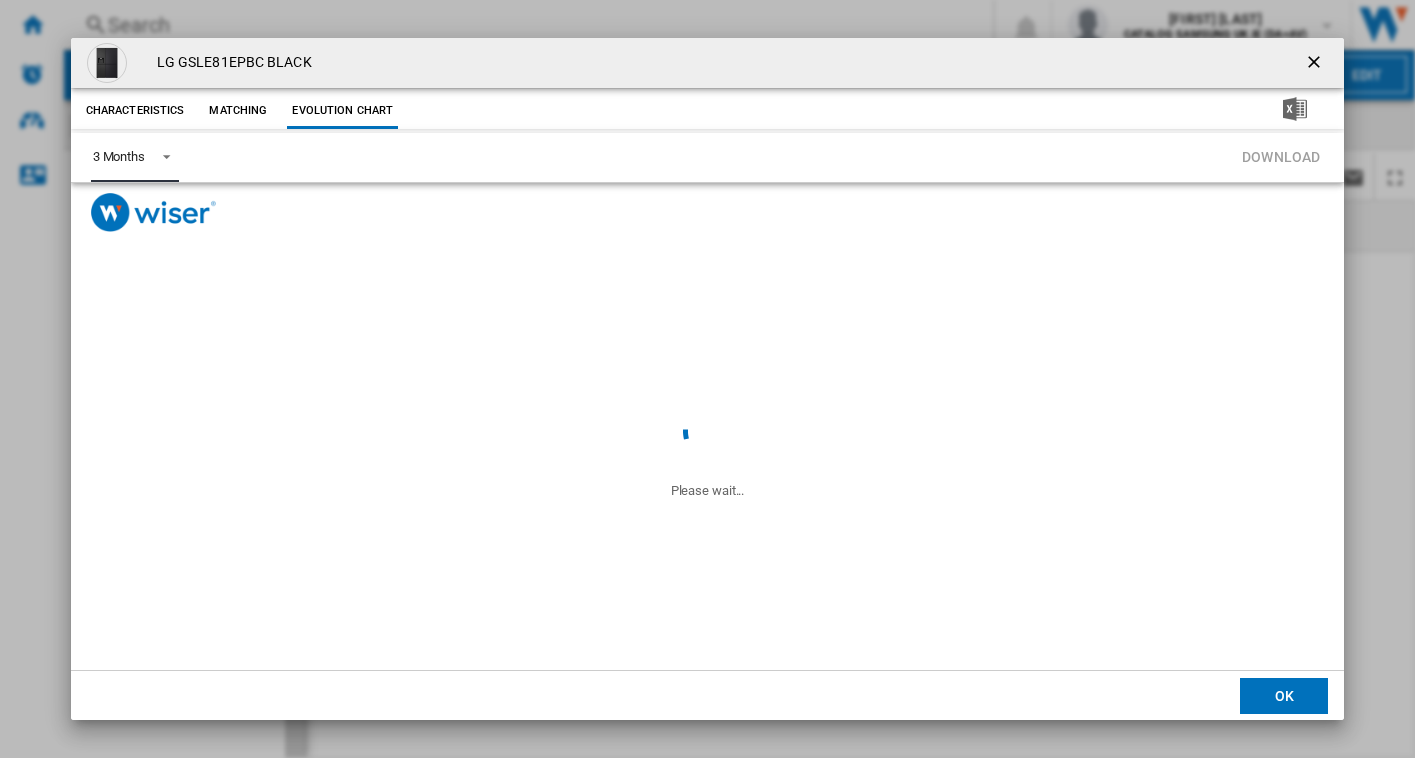 click on "3 Months" at bounding box center (119, 156) 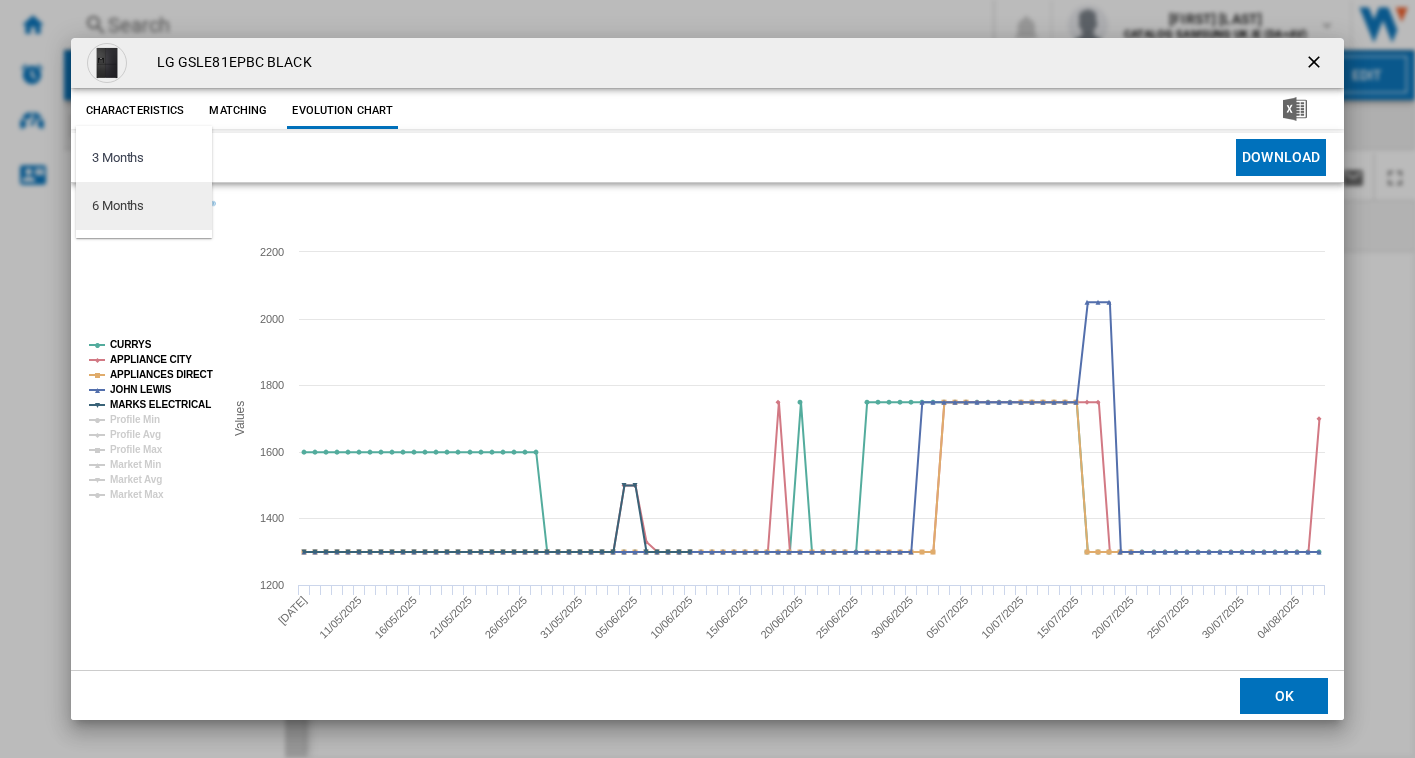 click on "6 Months" at bounding box center (118, 206) 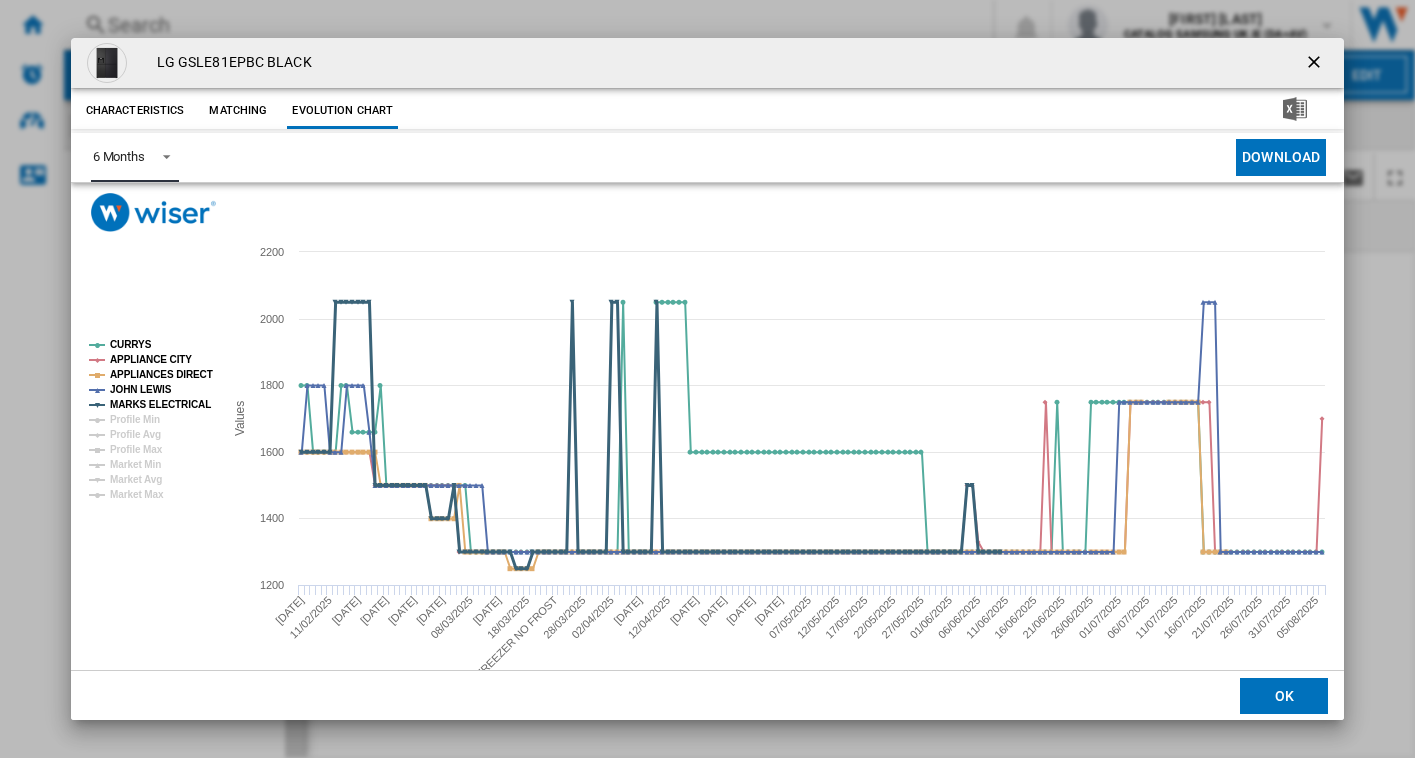 click on "MARKS ELECTRICAL" 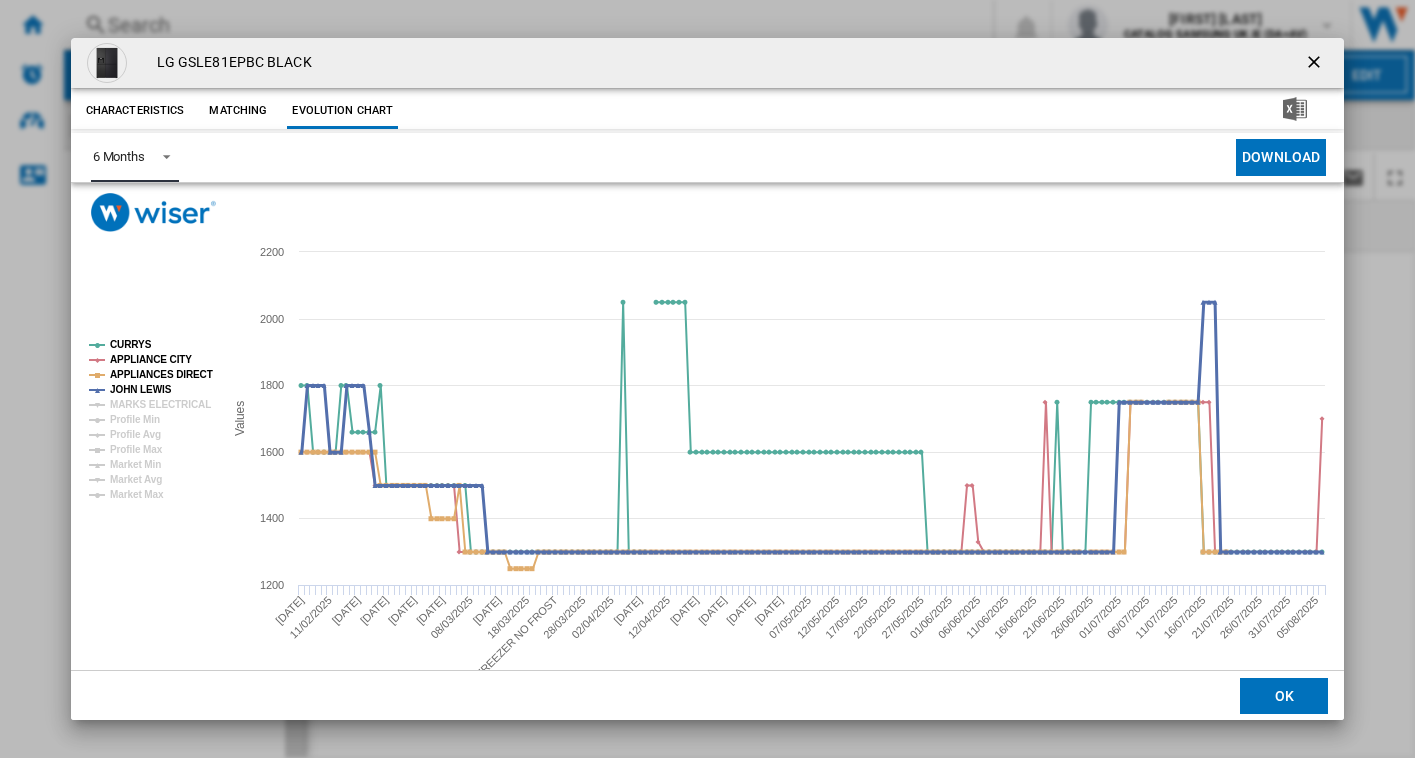 click on "JOHN LEWIS" 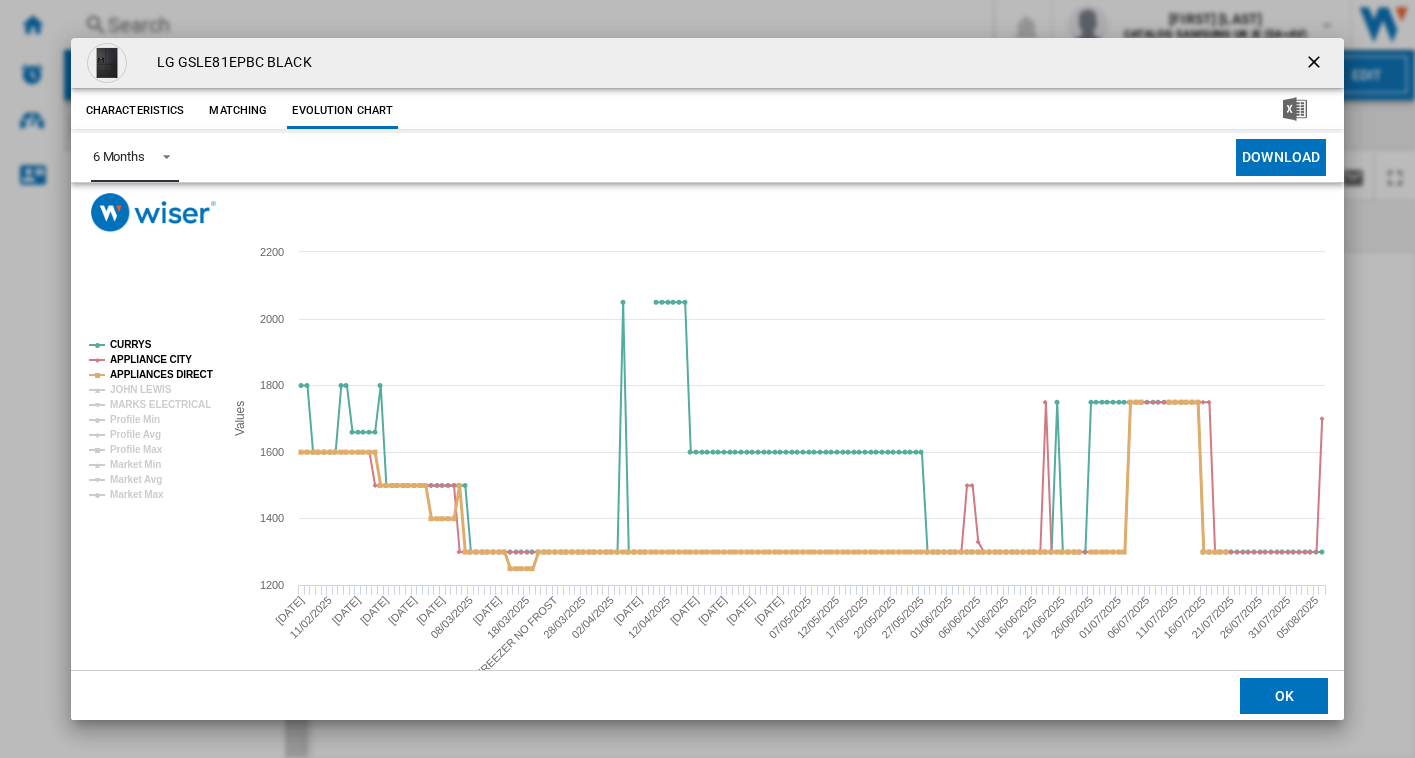 click on "APPLIANCES DIRECT" 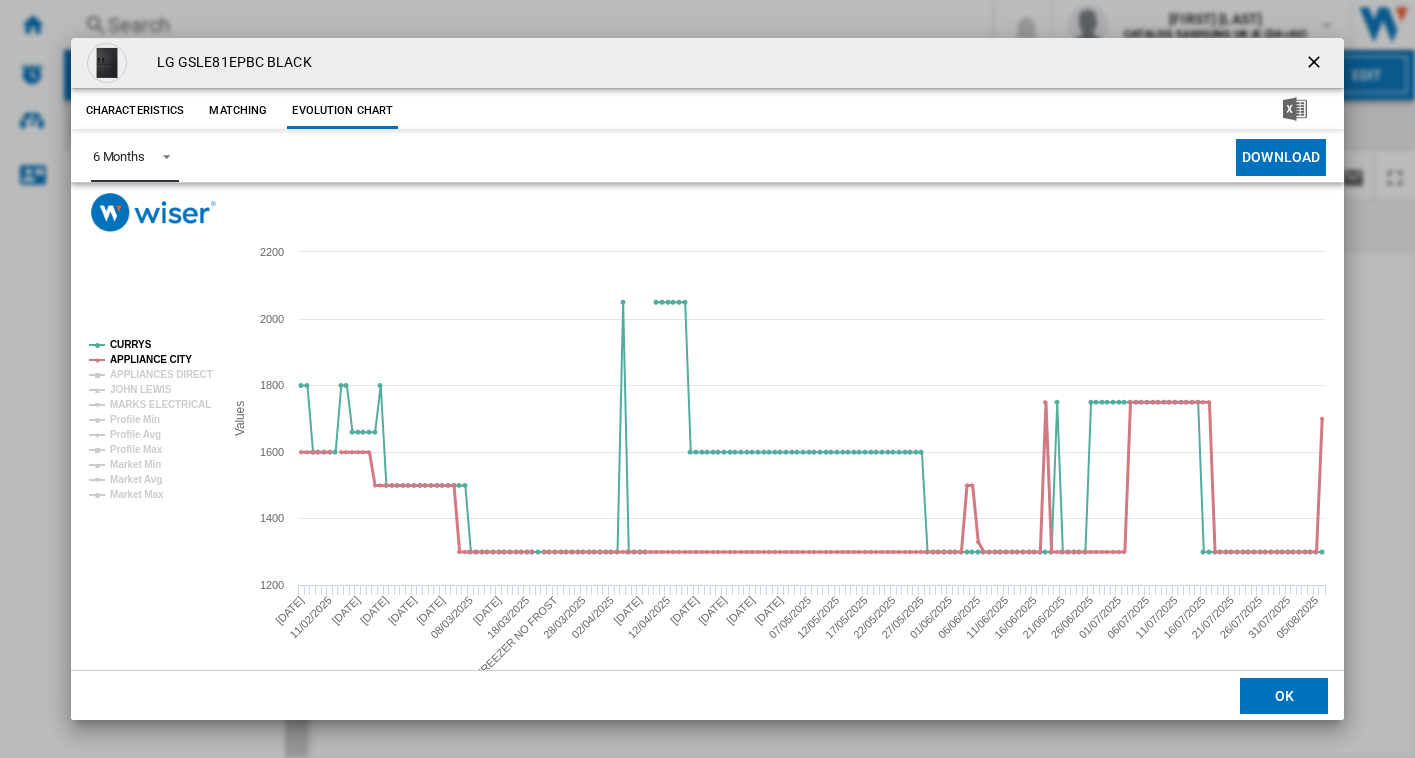 click on "APPLIANCE CITY" 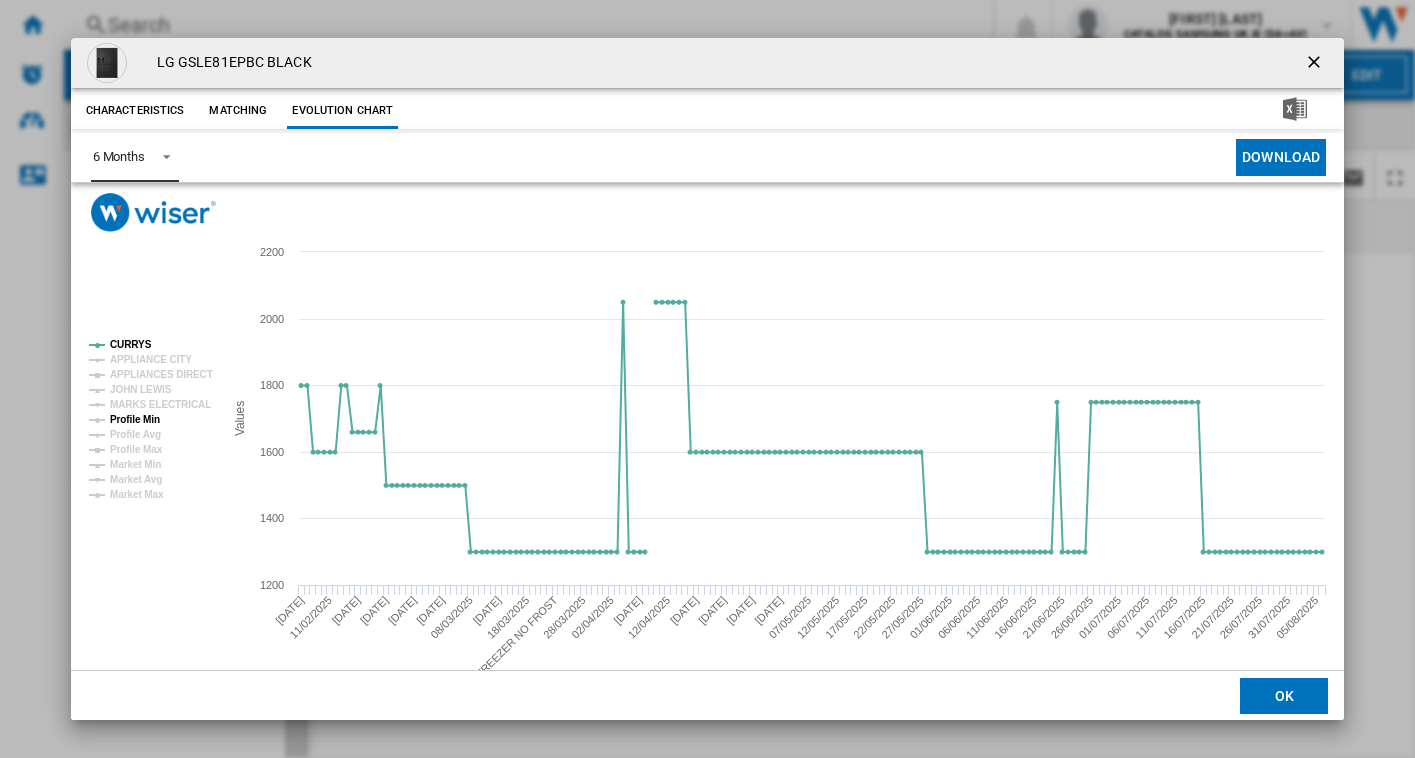 click on "Profile Min" 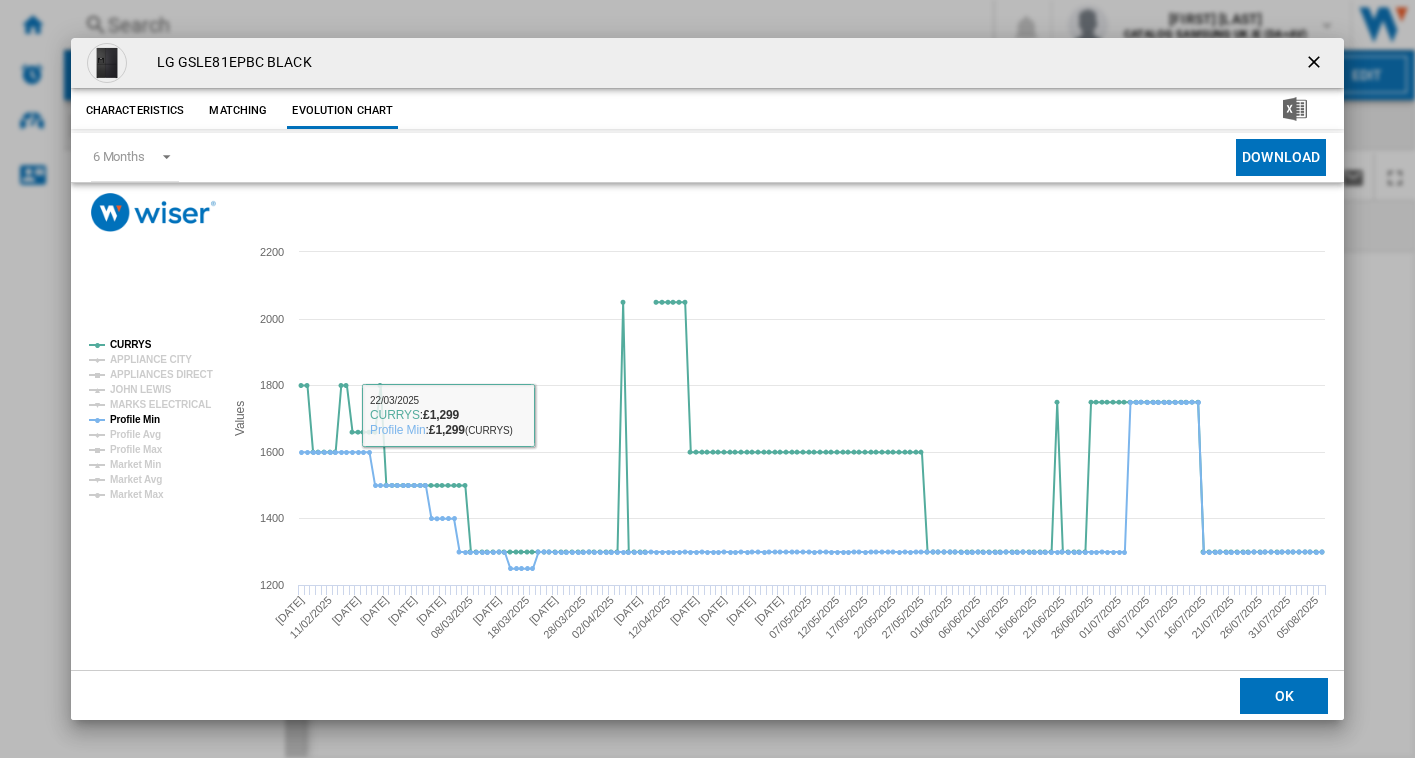 scroll, scrollTop: 0, scrollLeft: 0, axis: both 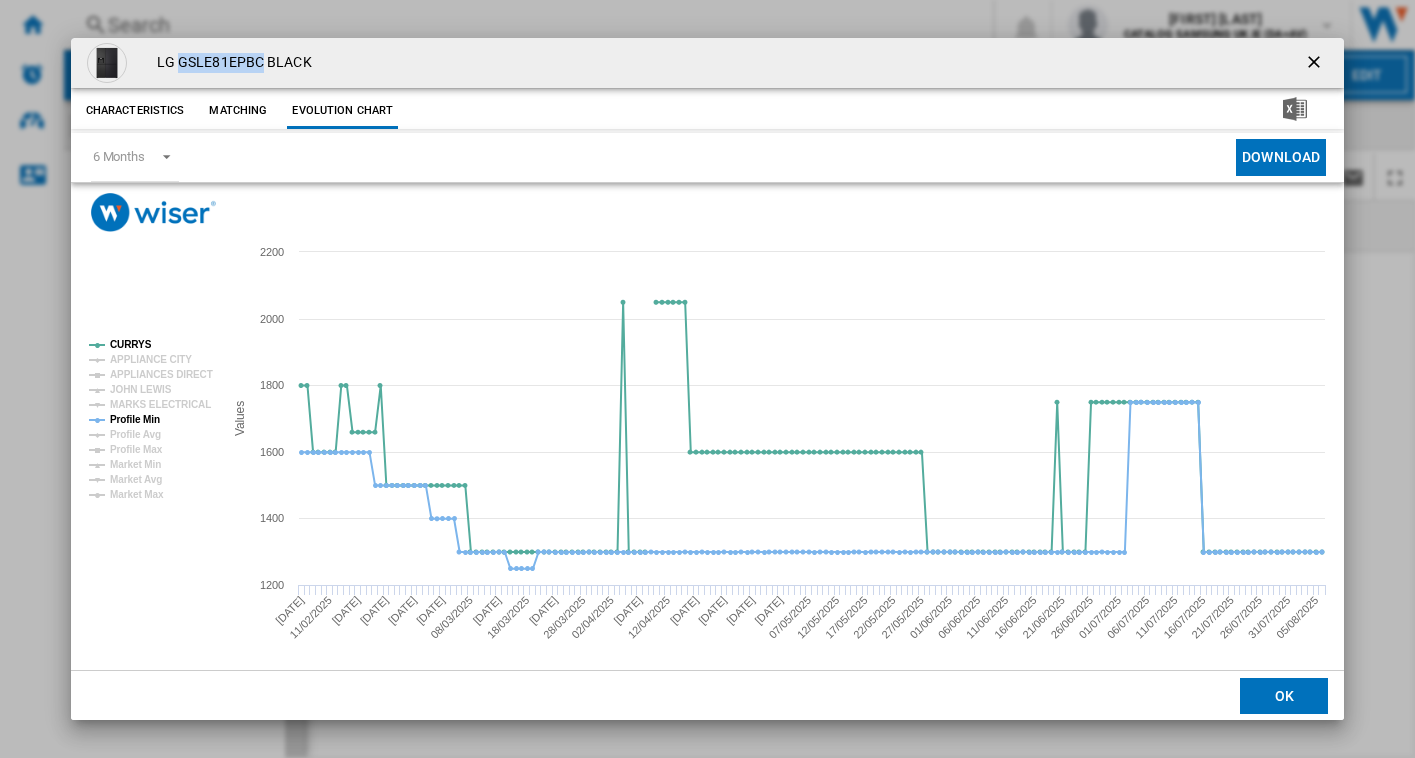 drag, startPoint x: 257, startPoint y: 59, endPoint x: 181, endPoint y: 56, distance: 76.05919 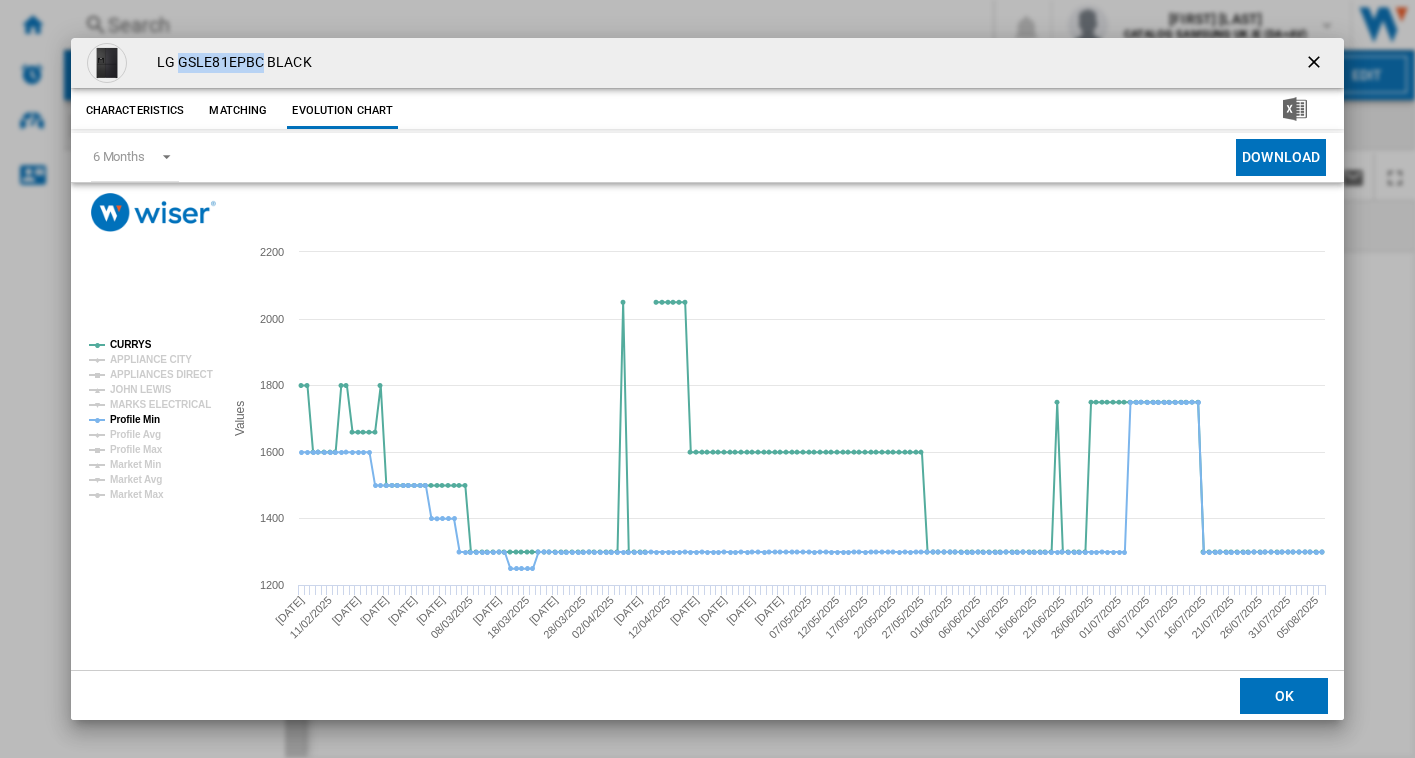 click at bounding box center (153, 212) 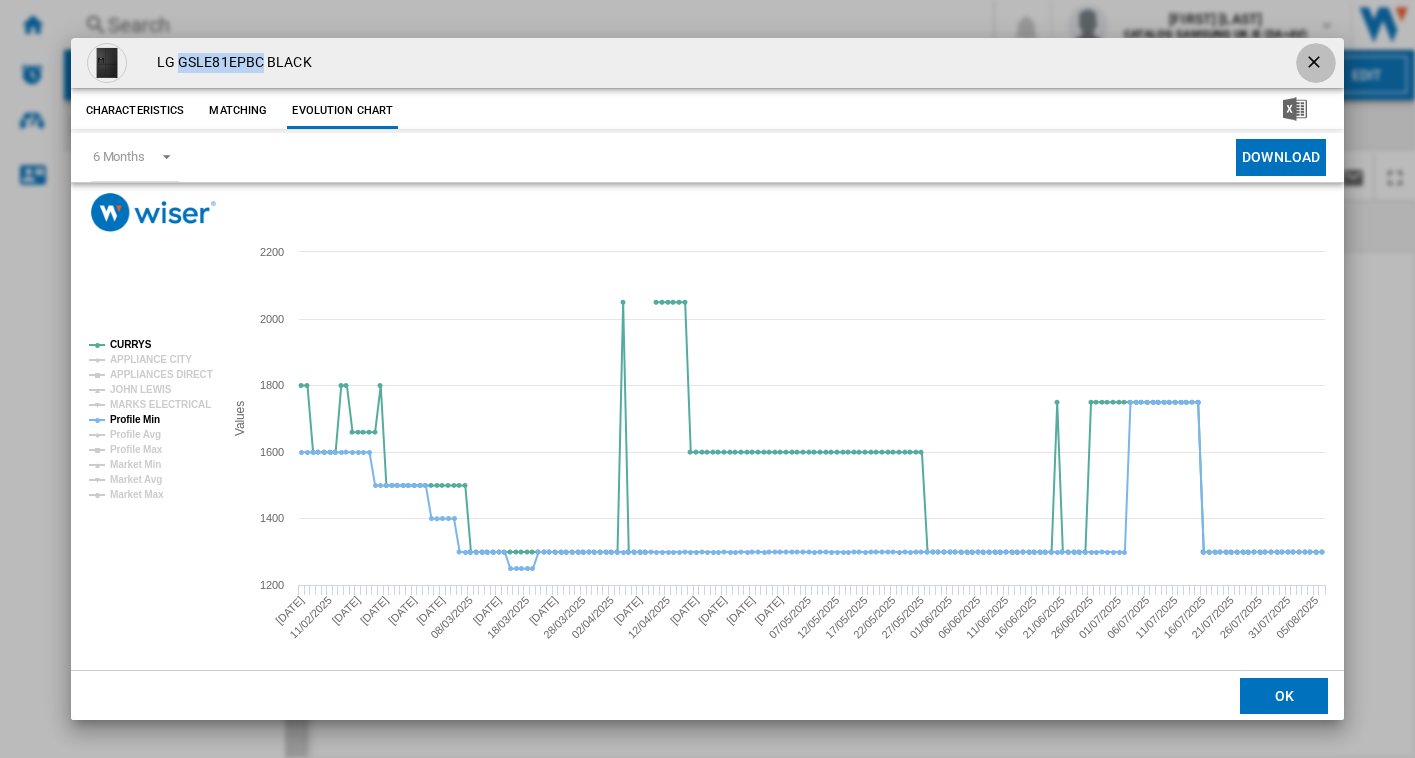 click at bounding box center (1316, 64) 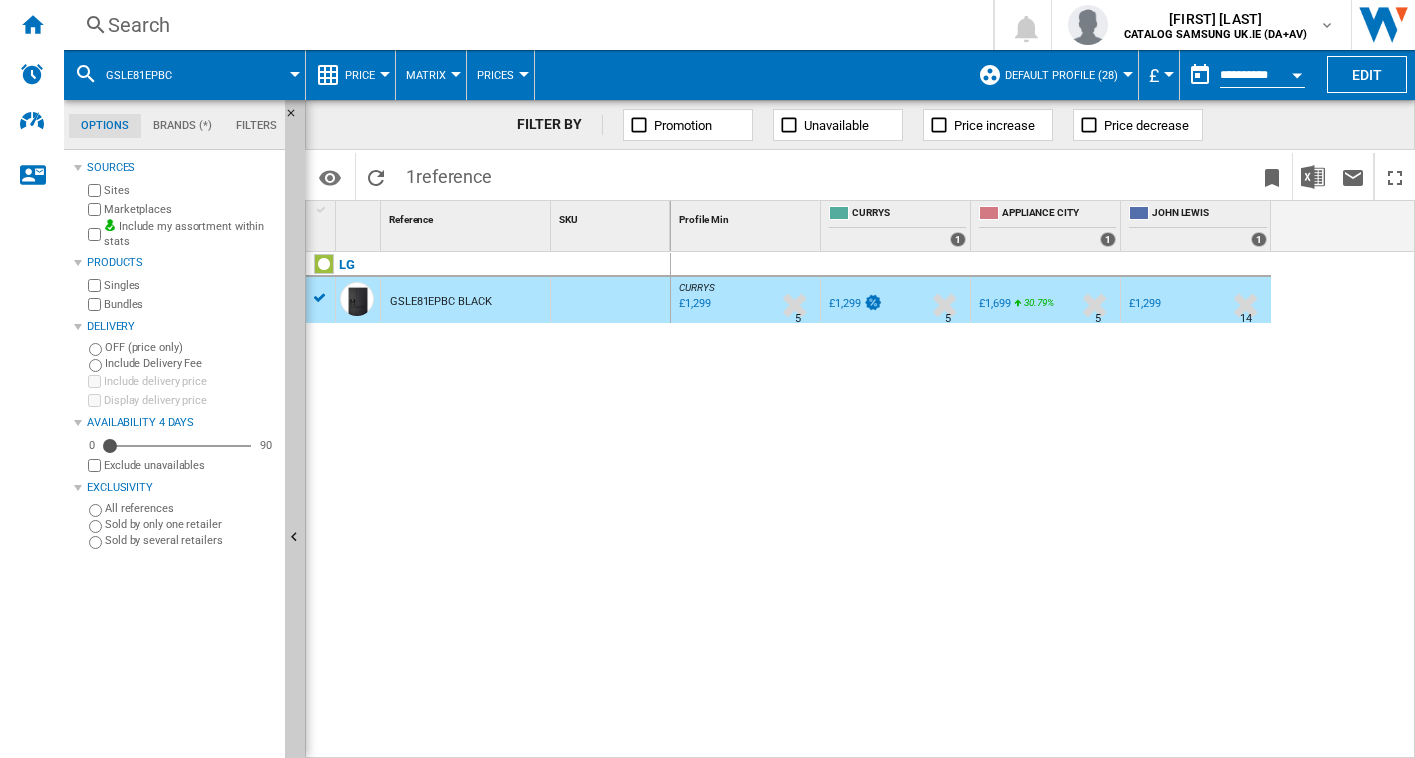 click on "Search
Search
0
[FIRST] [LAST]
CATALOG SAMSUNG UK.IE (DA+AV)
CATALOG SAMSUNG UK.IE (DA+AV)
My settings
Logout" at bounding box center [739, 25] 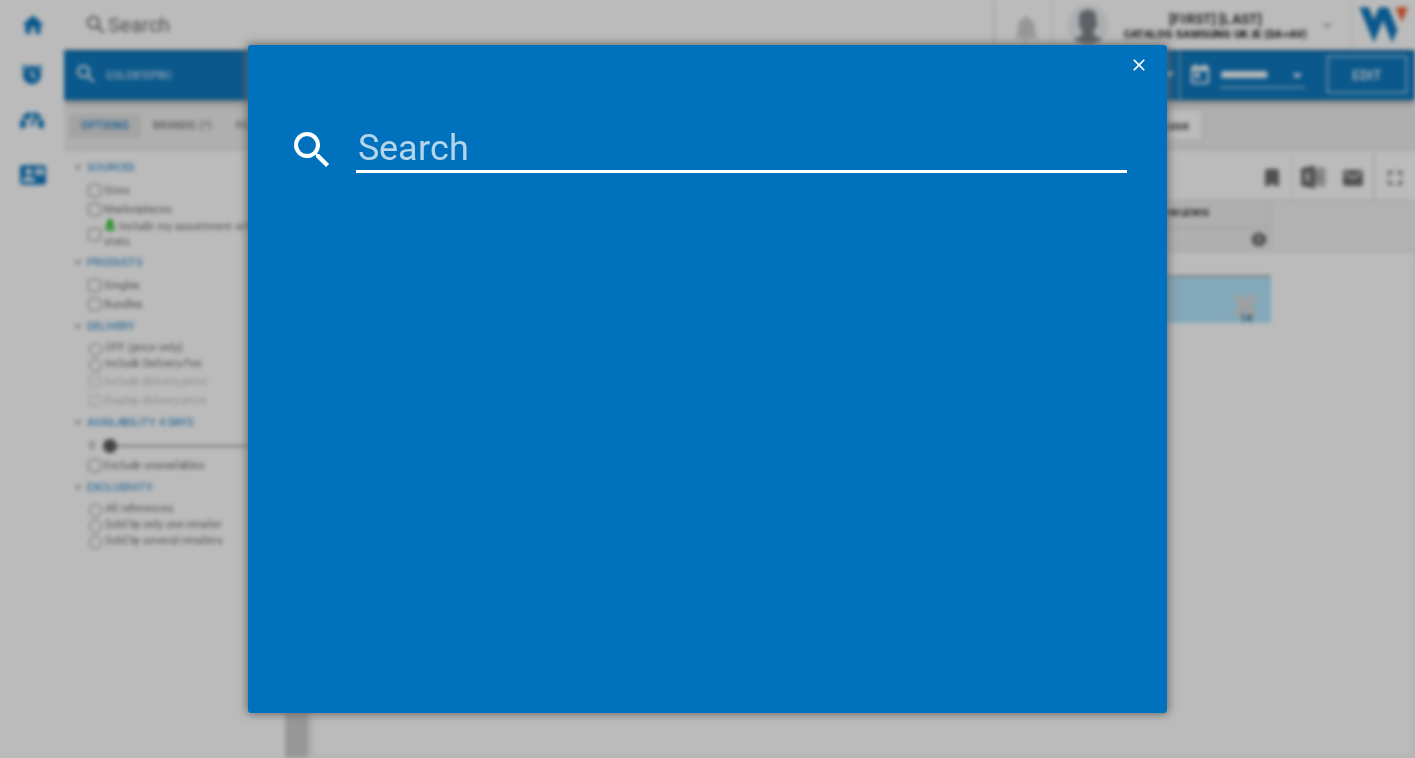 click at bounding box center (742, 149) 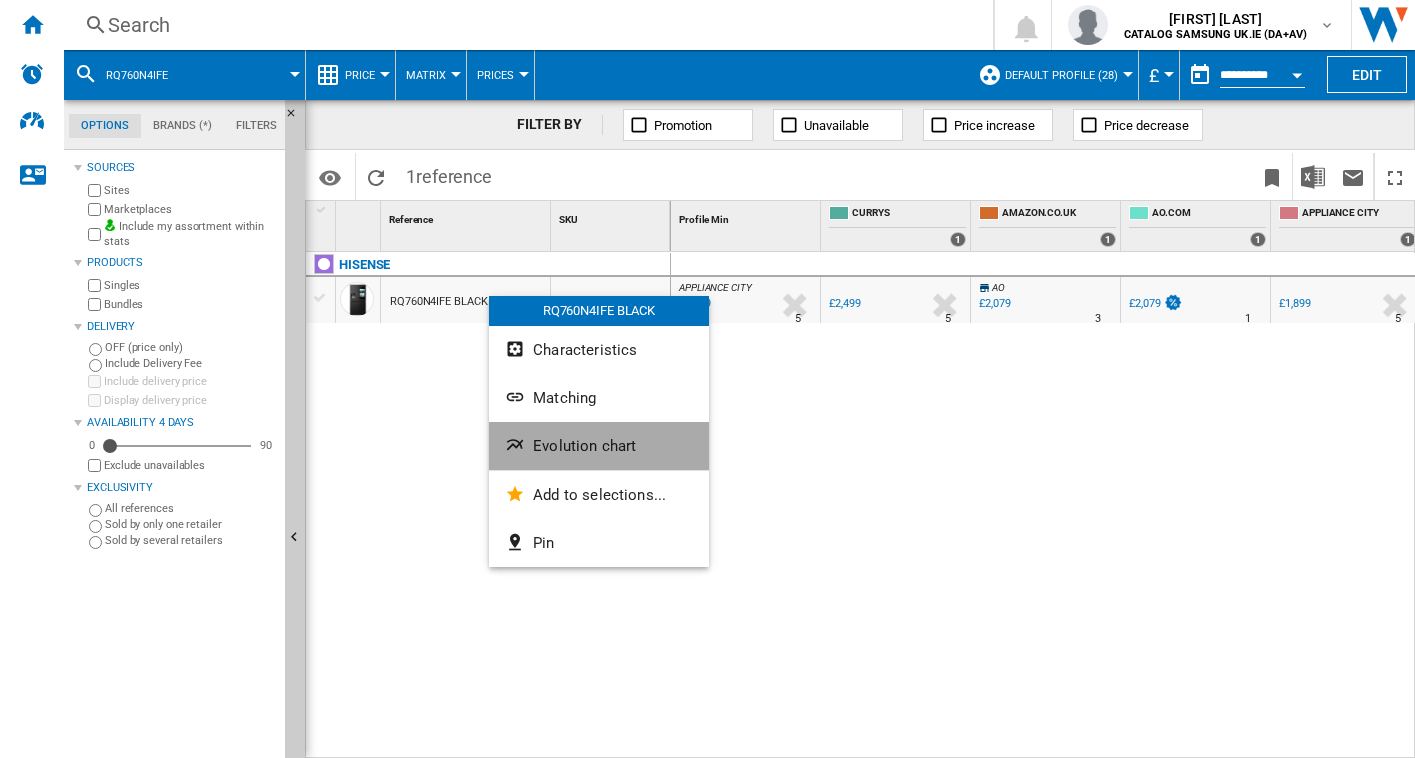 click on "Evolution chart" at bounding box center [584, 446] 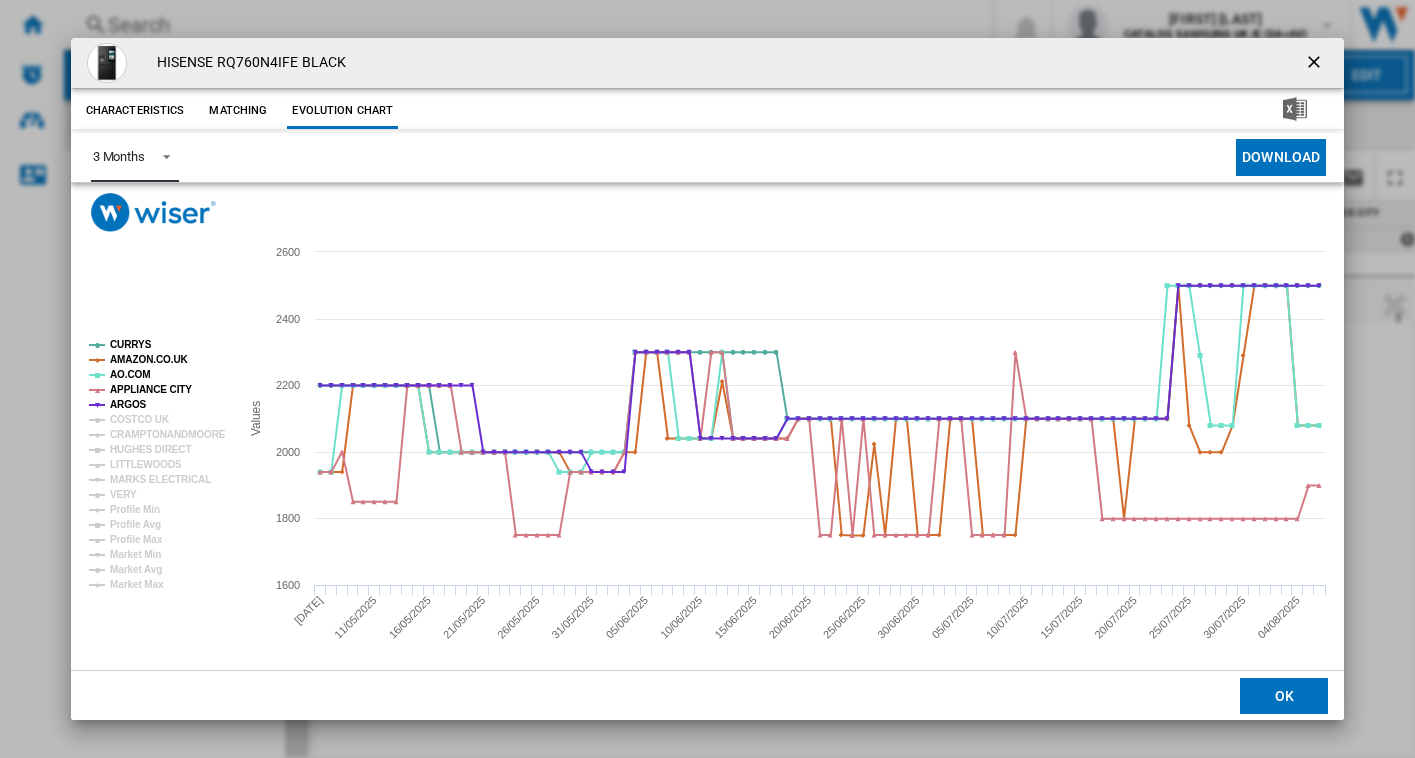 click on "3 Months" at bounding box center (119, 156) 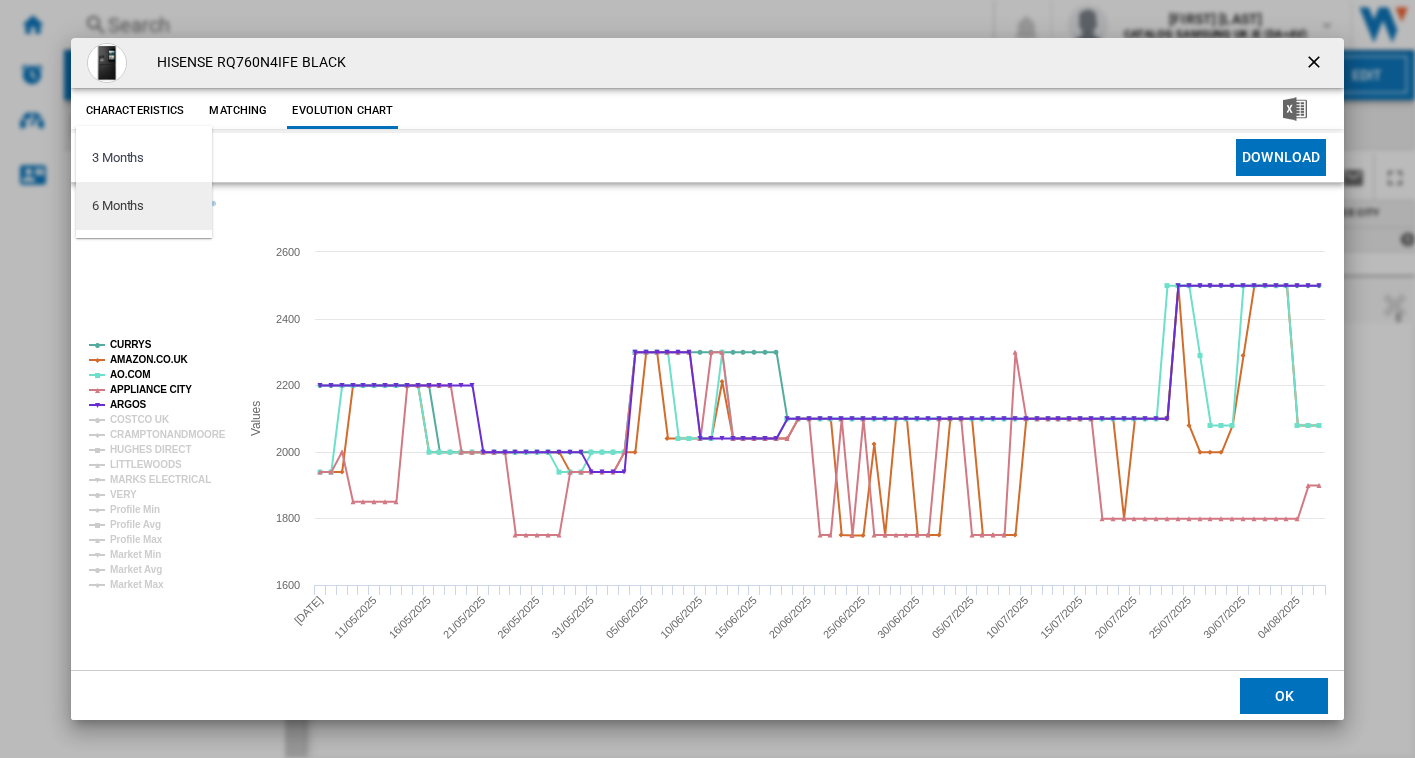 click on "6 Months" at bounding box center (118, 206) 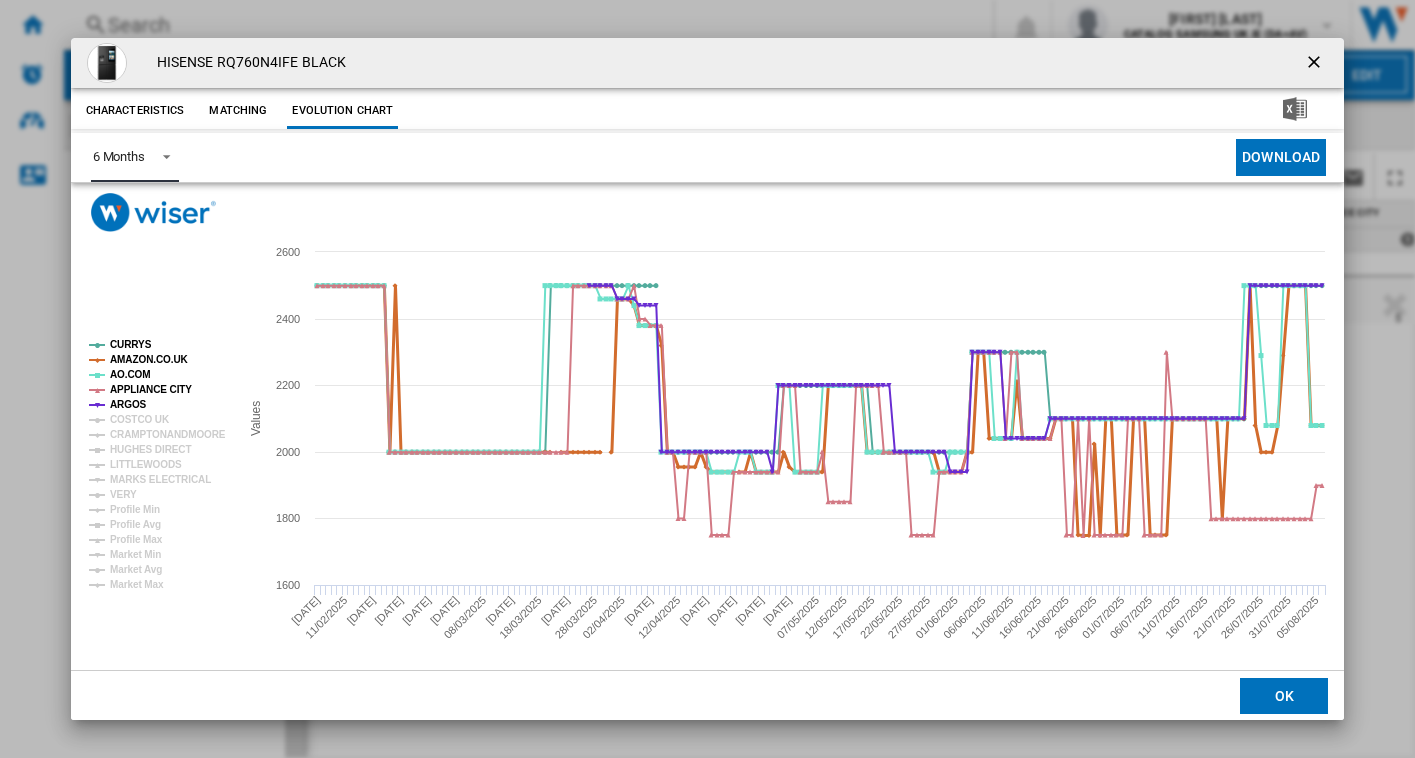 click on "AMAZON.CO.UK" 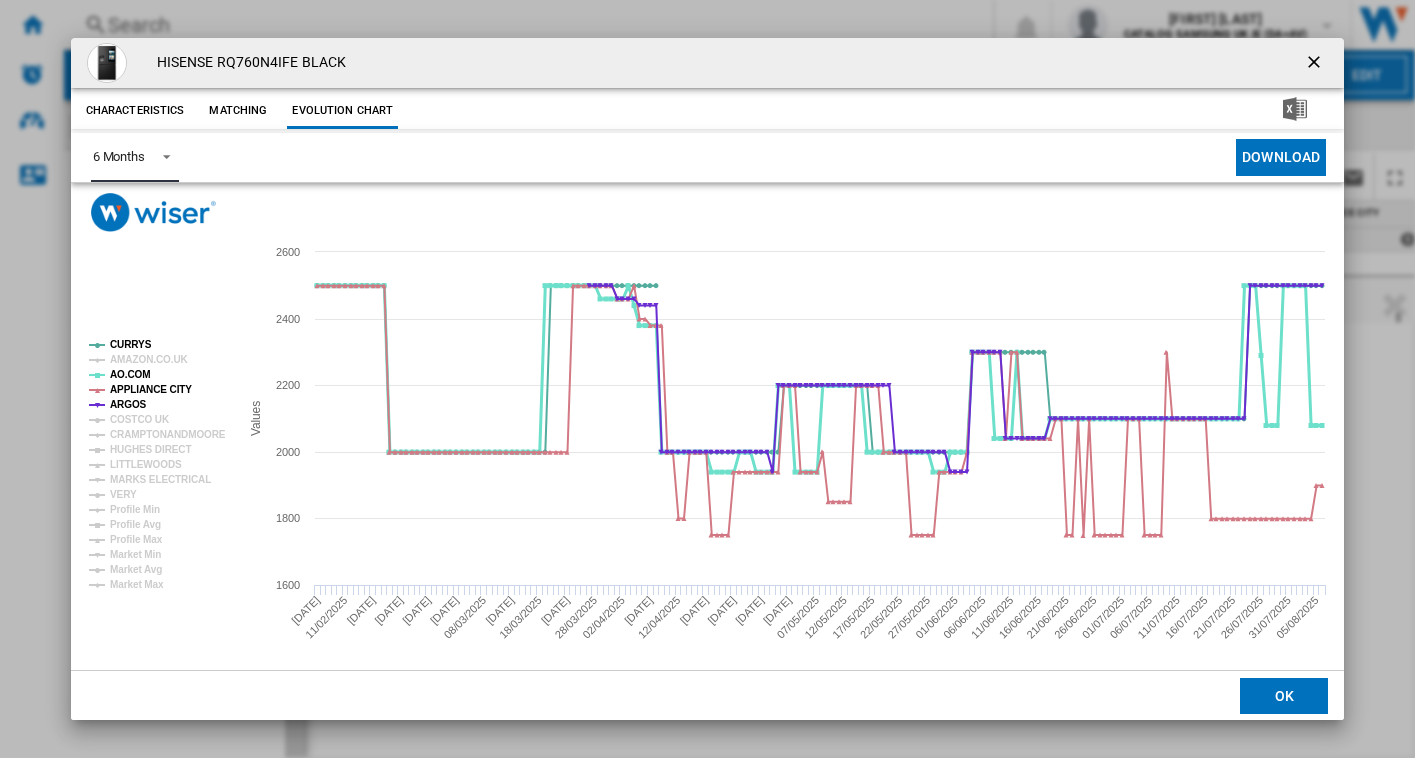 click on "AO.COM" 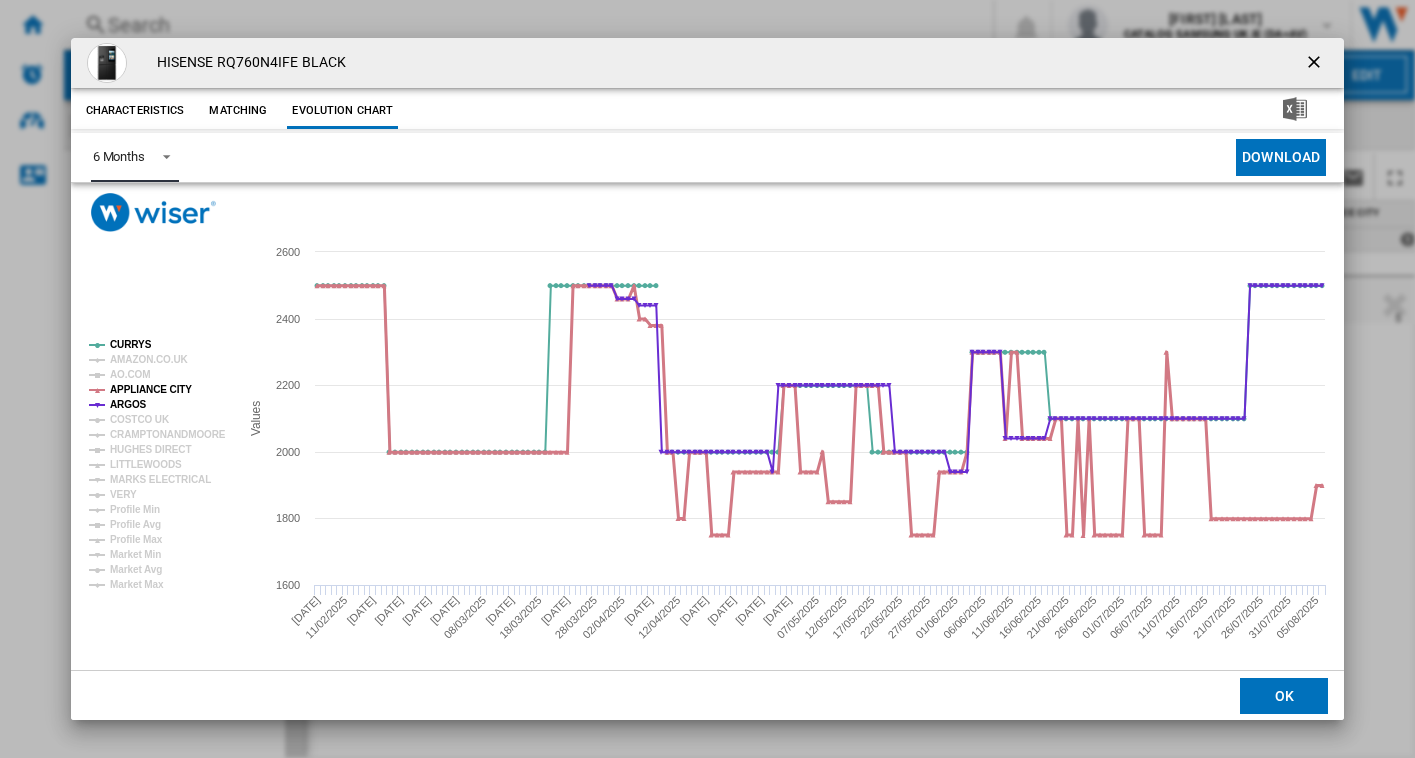 click on "APPLIANCE CITY" 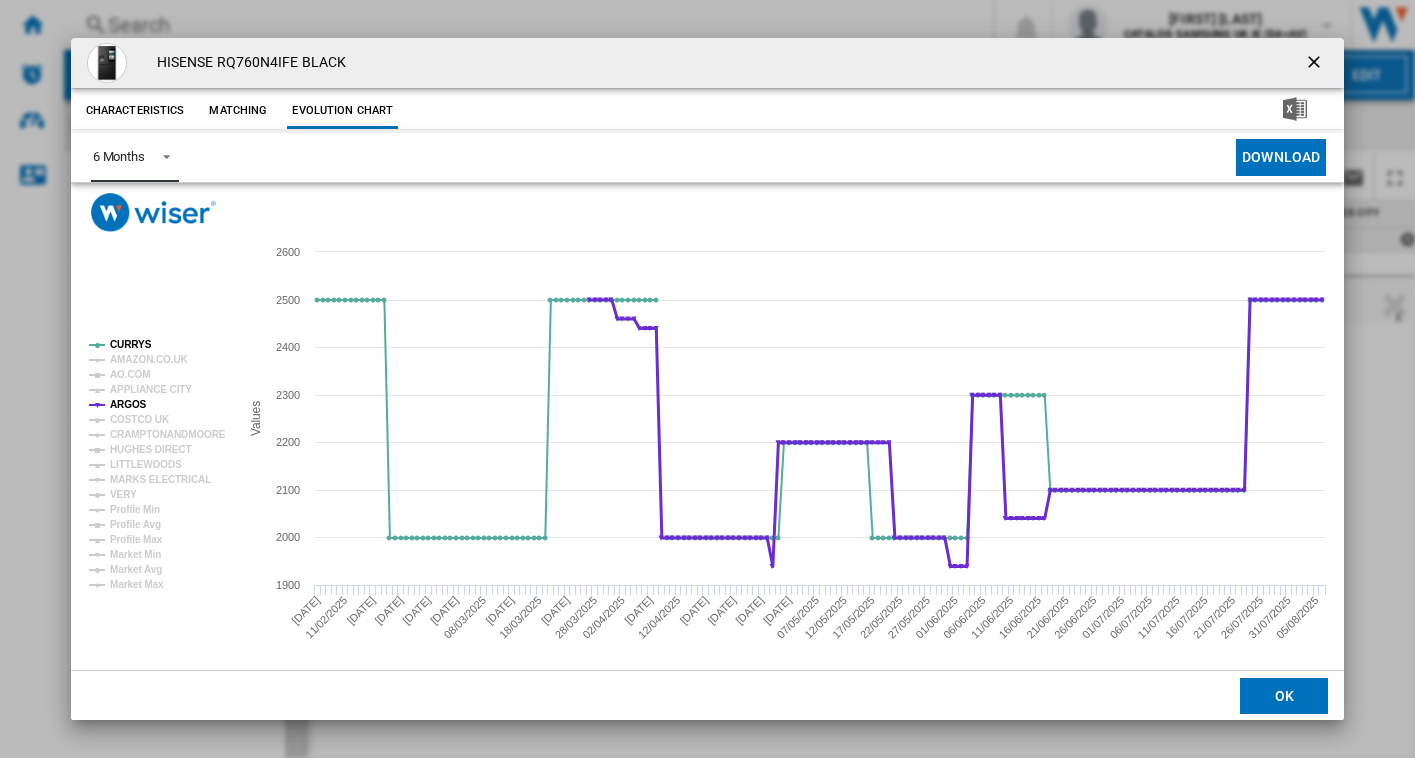 click on "ARGOS" 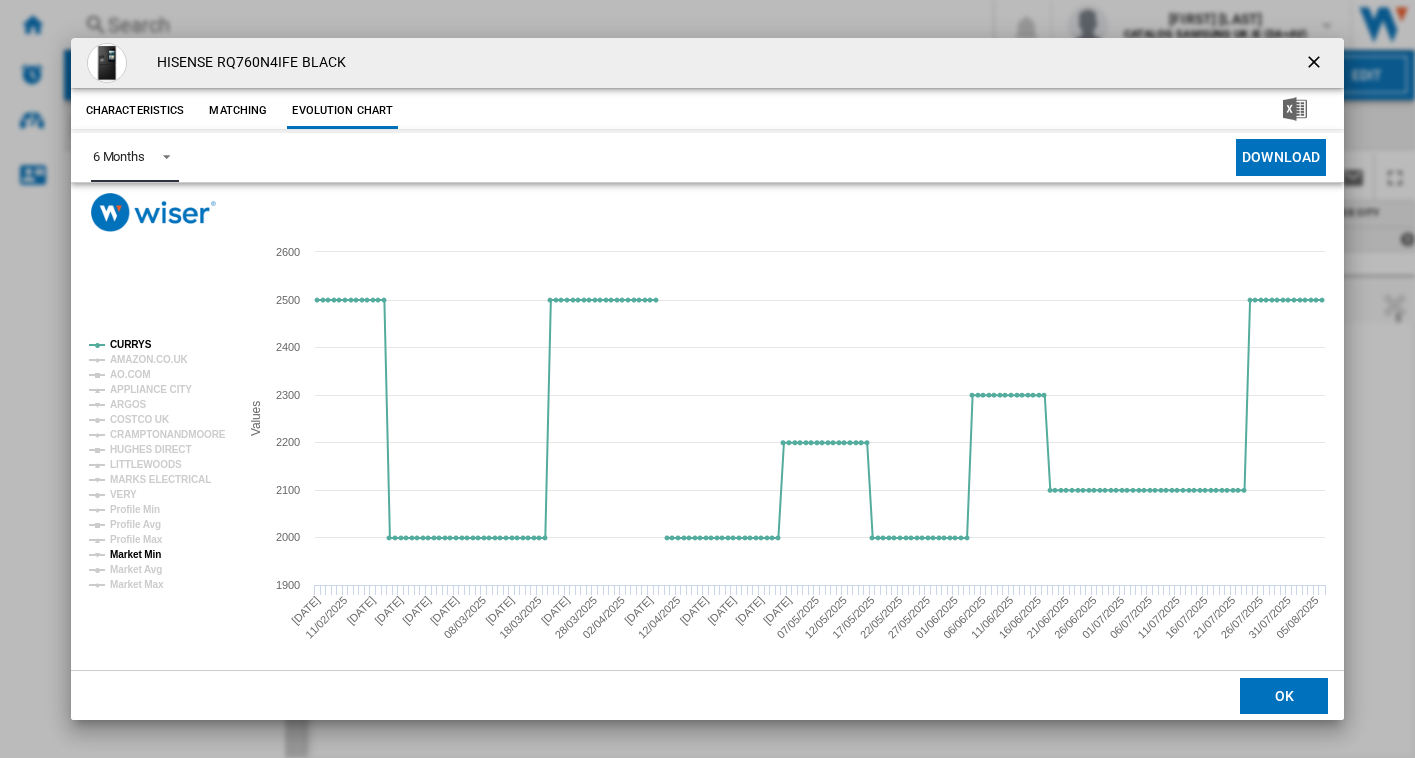 click on "Market Min" 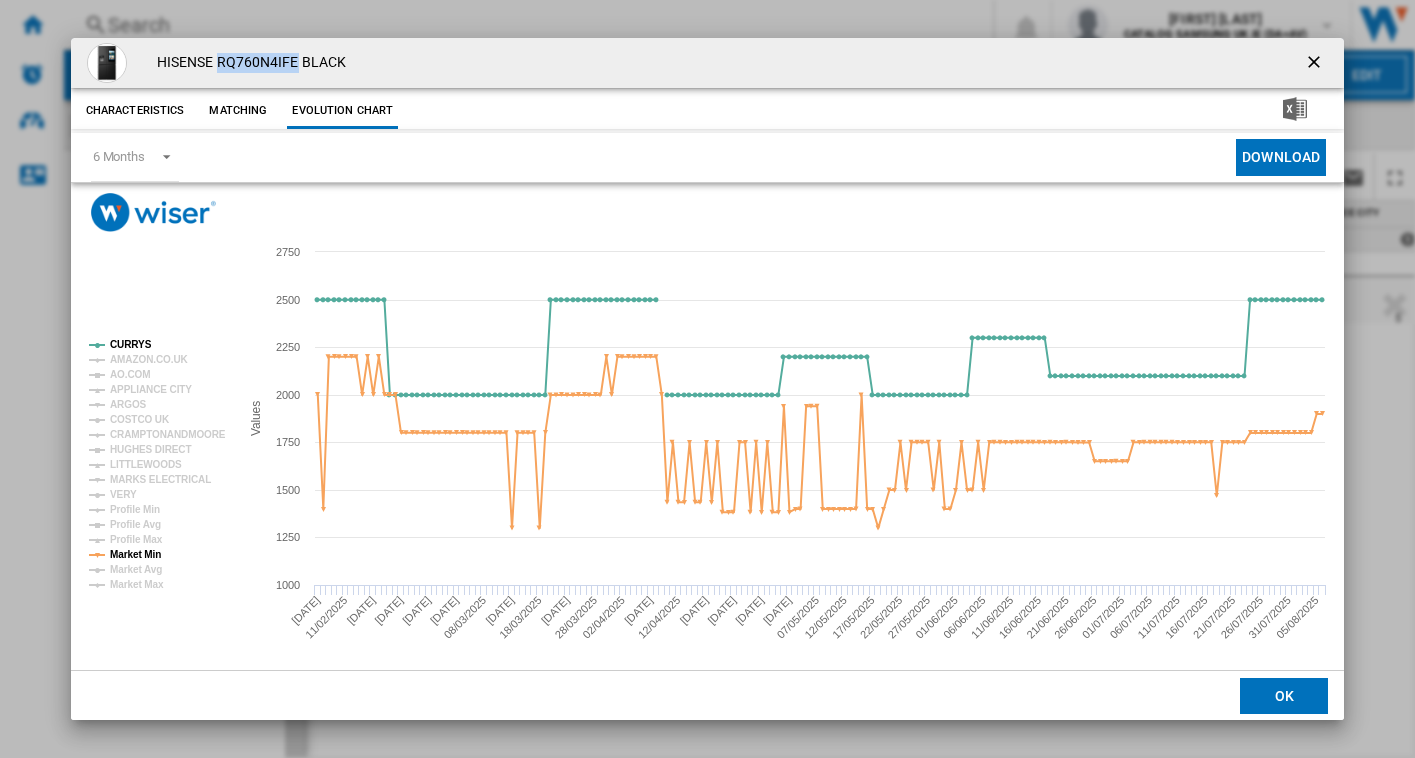 drag, startPoint x: 296, startPoint y: 58, endPoint x: 215, endPoint y: 57, distance: 81.00617 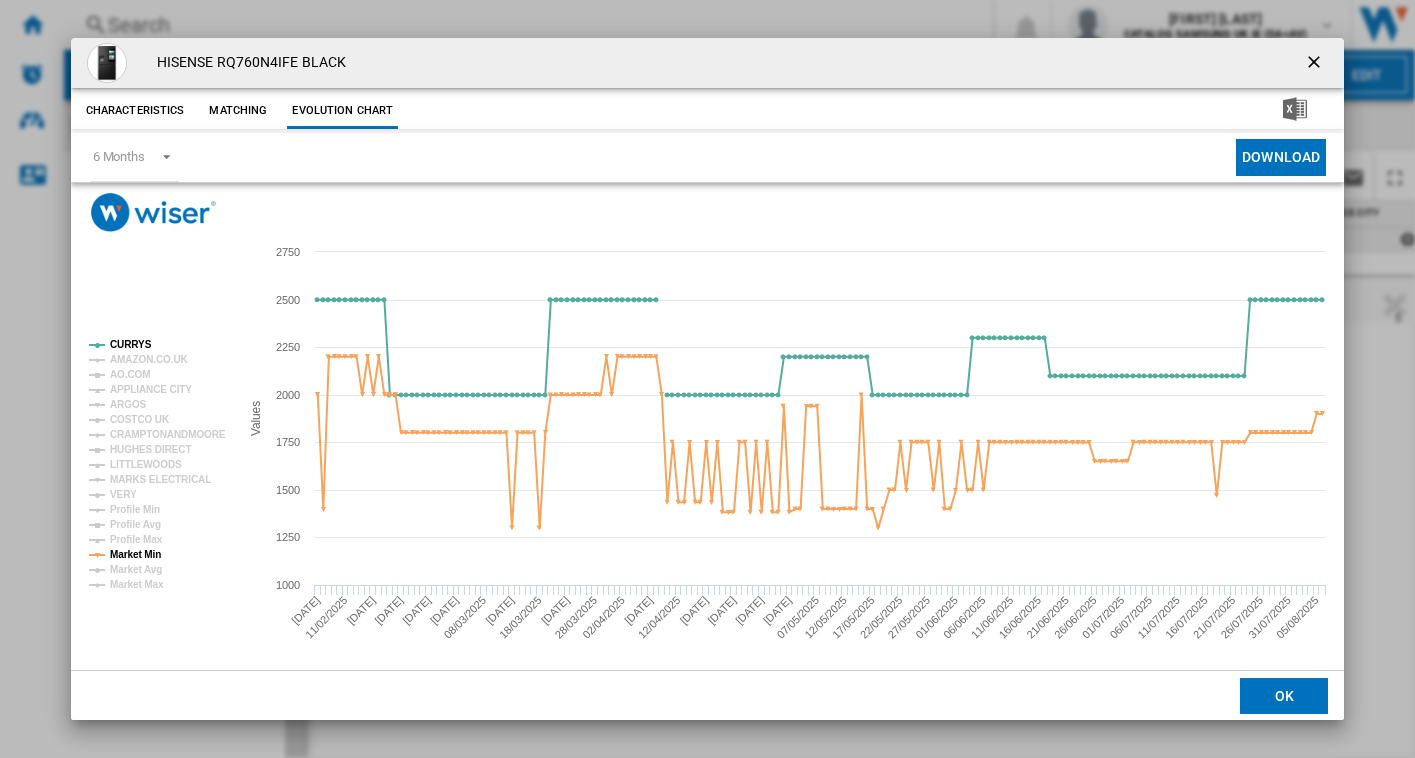 drag, startPoint x: 58, startPoint y: 147, endPoint x: 131, endPoint y: 150, distance: 73.061615 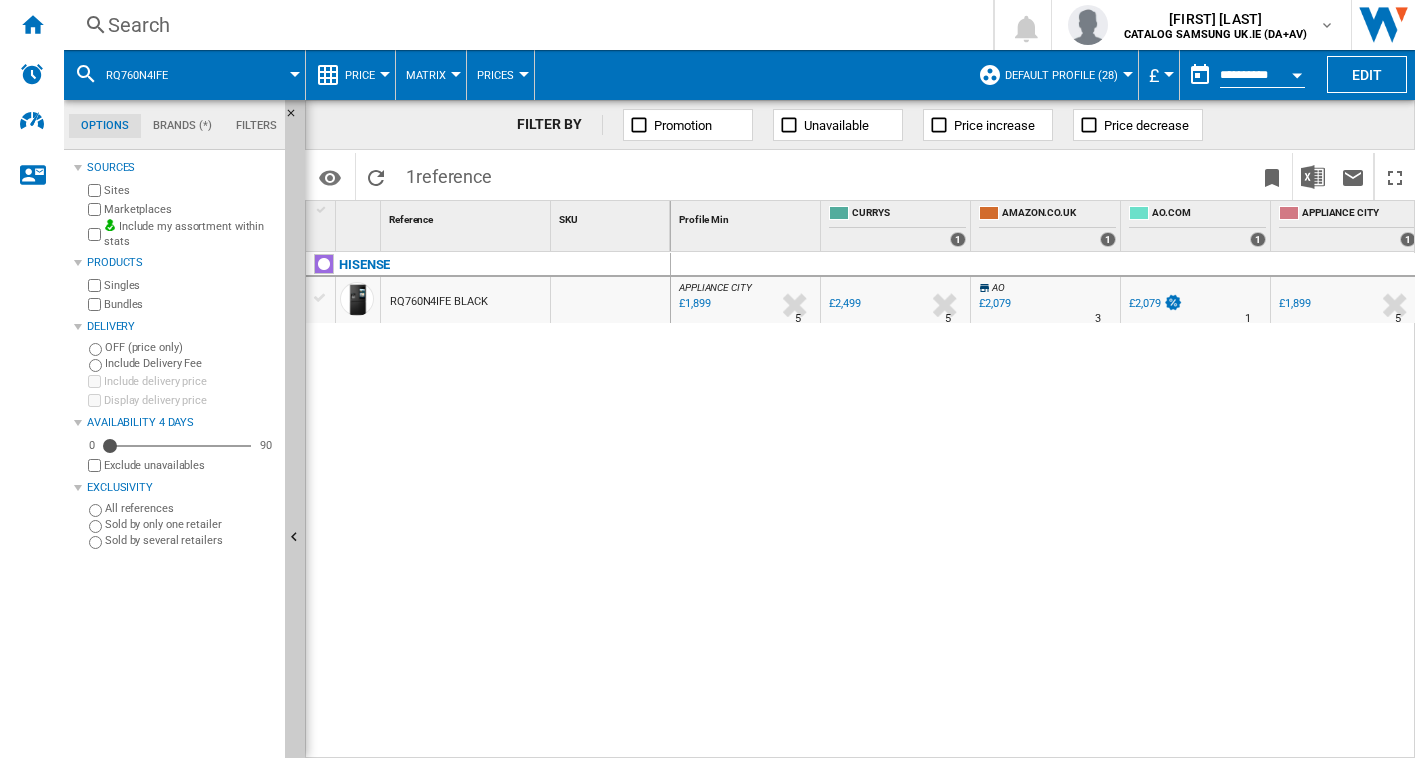 click on "Search" at bounding box center (524, 25) 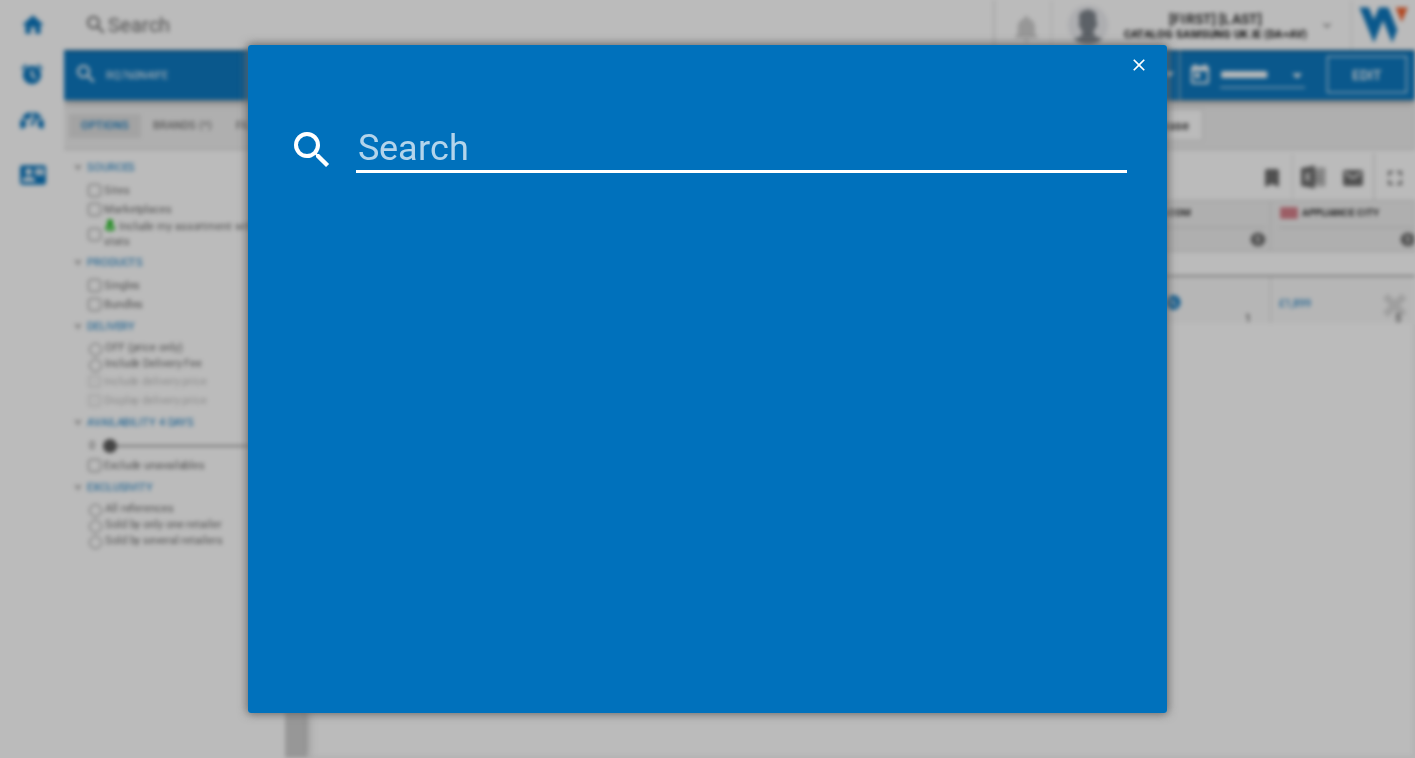 click at bounding box center (742, 149) 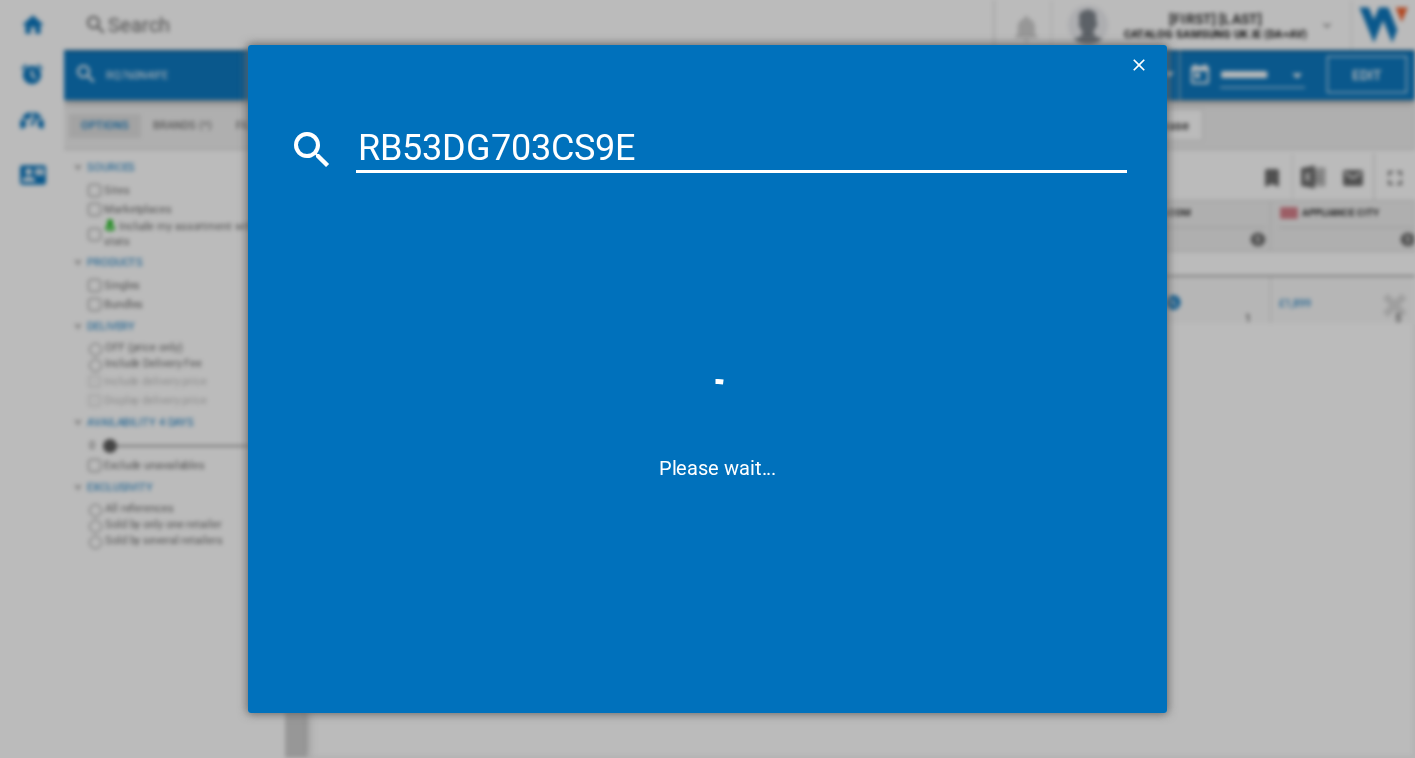 type on "RB53DG703CS9" 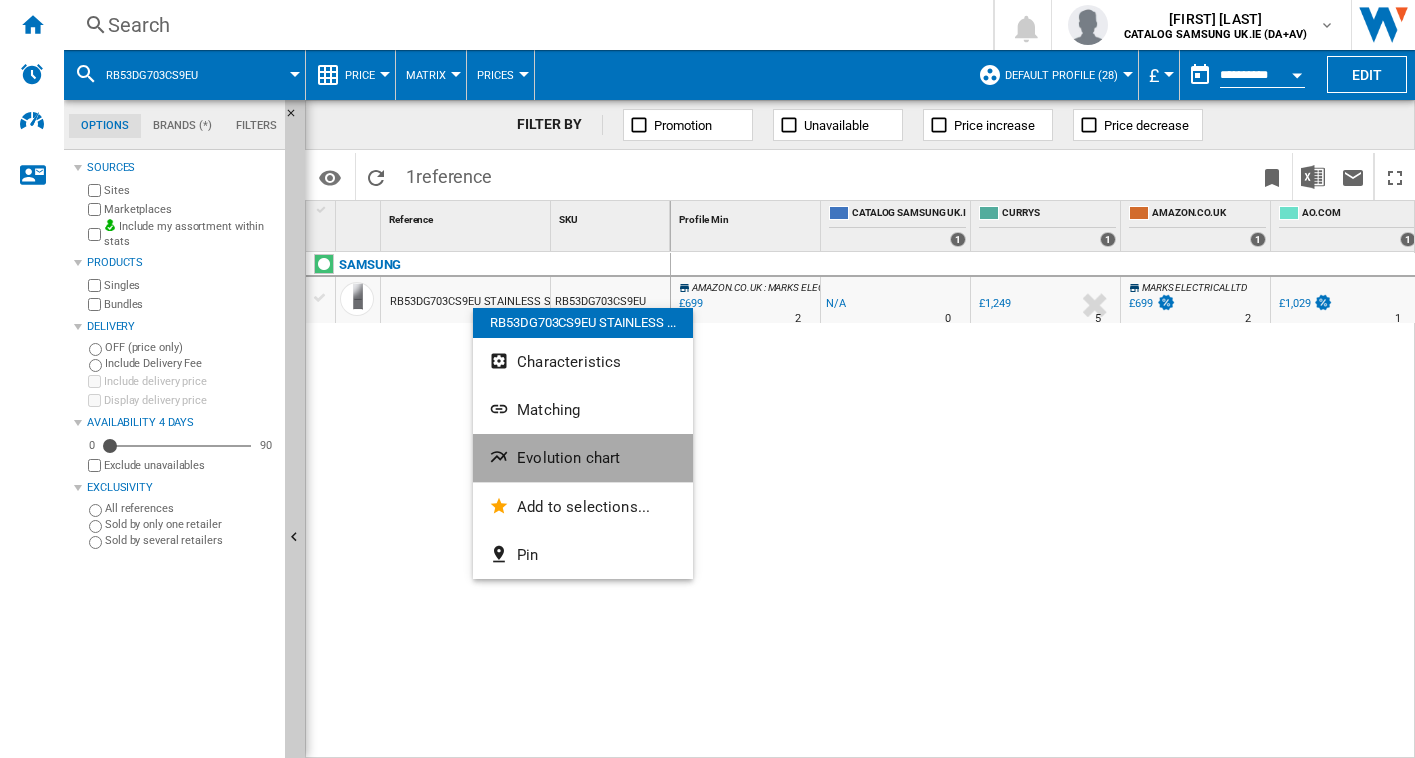 click on "Evolution chart" at bounding box center (583, 458) 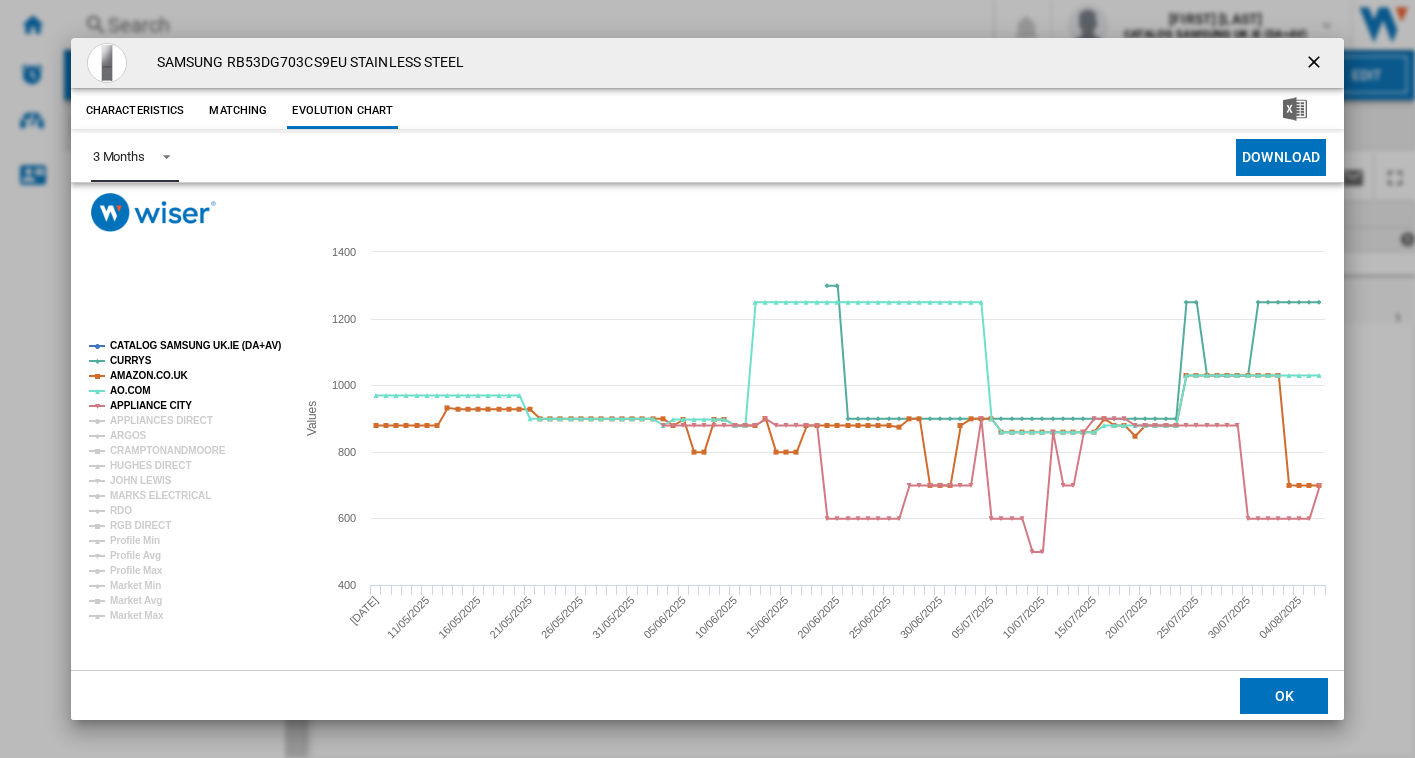 click on "3 Months" at bounding box center (135, 157) 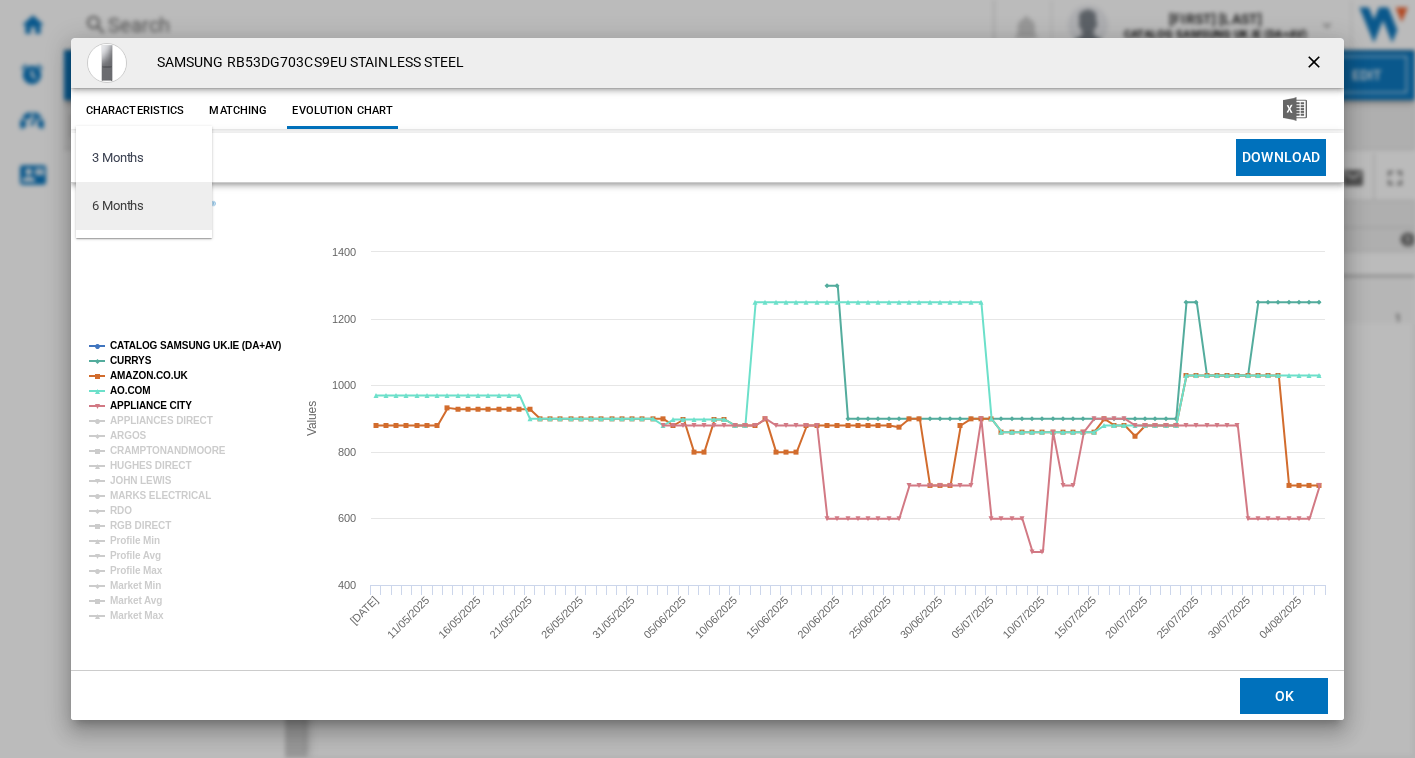 click on "6 Months" at bounding box center (144, 206) 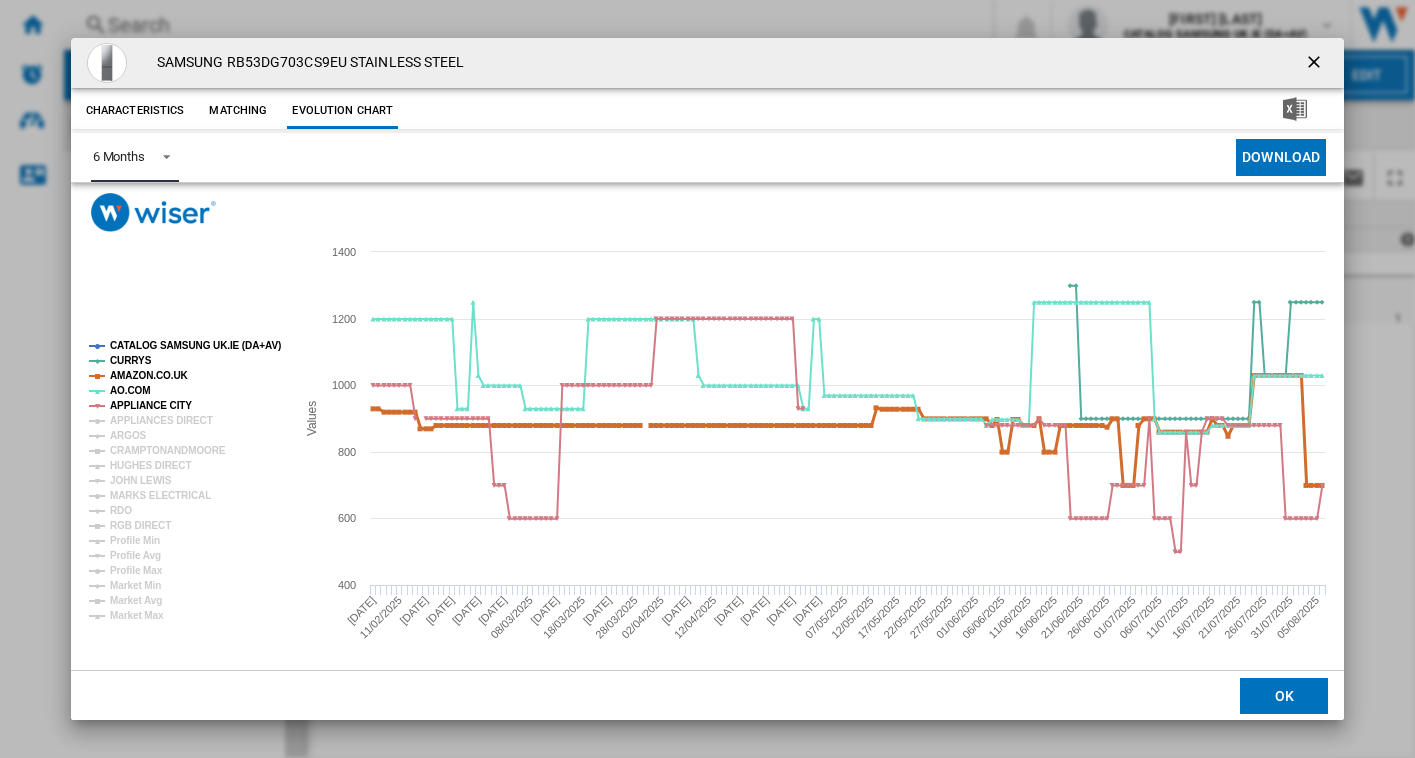 click on "AMAZON.CO.UK" 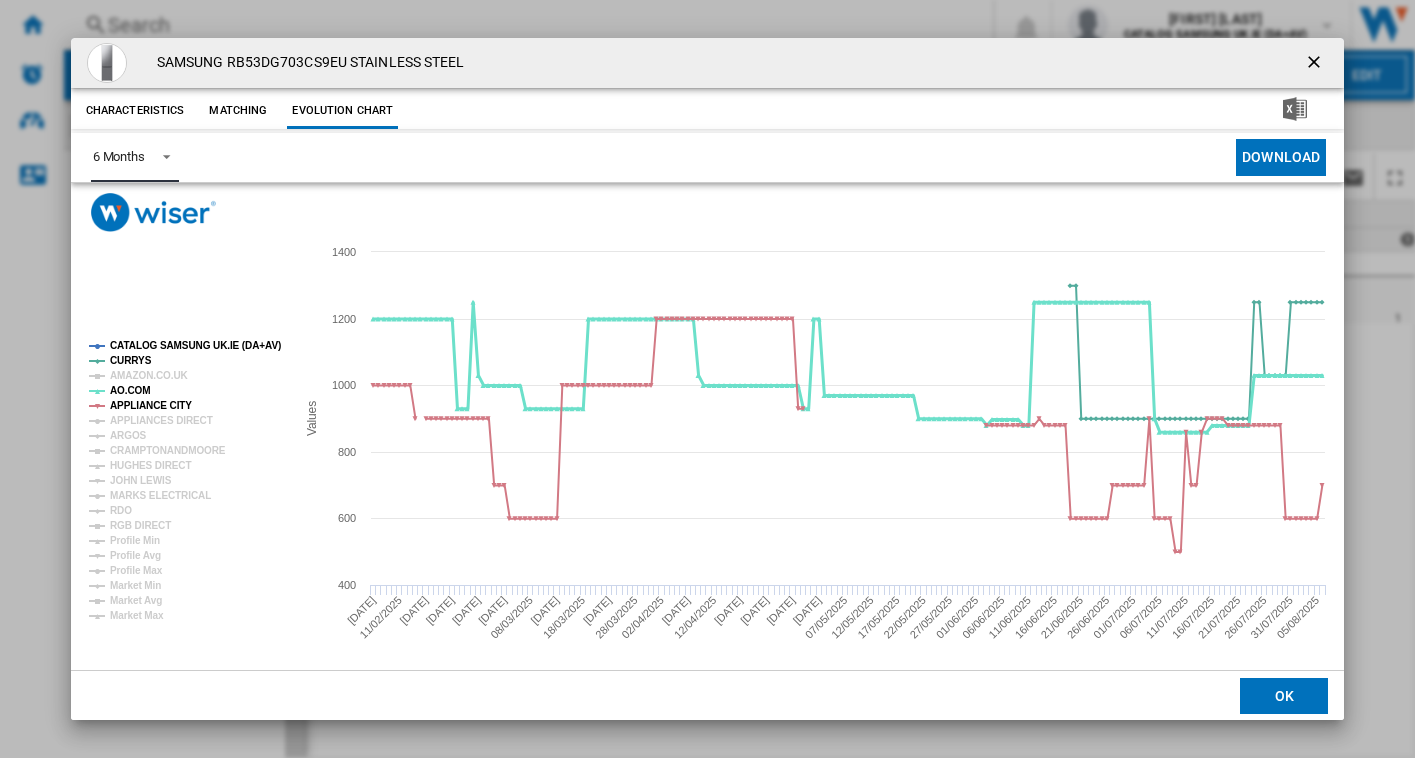 click on "AO.COM" 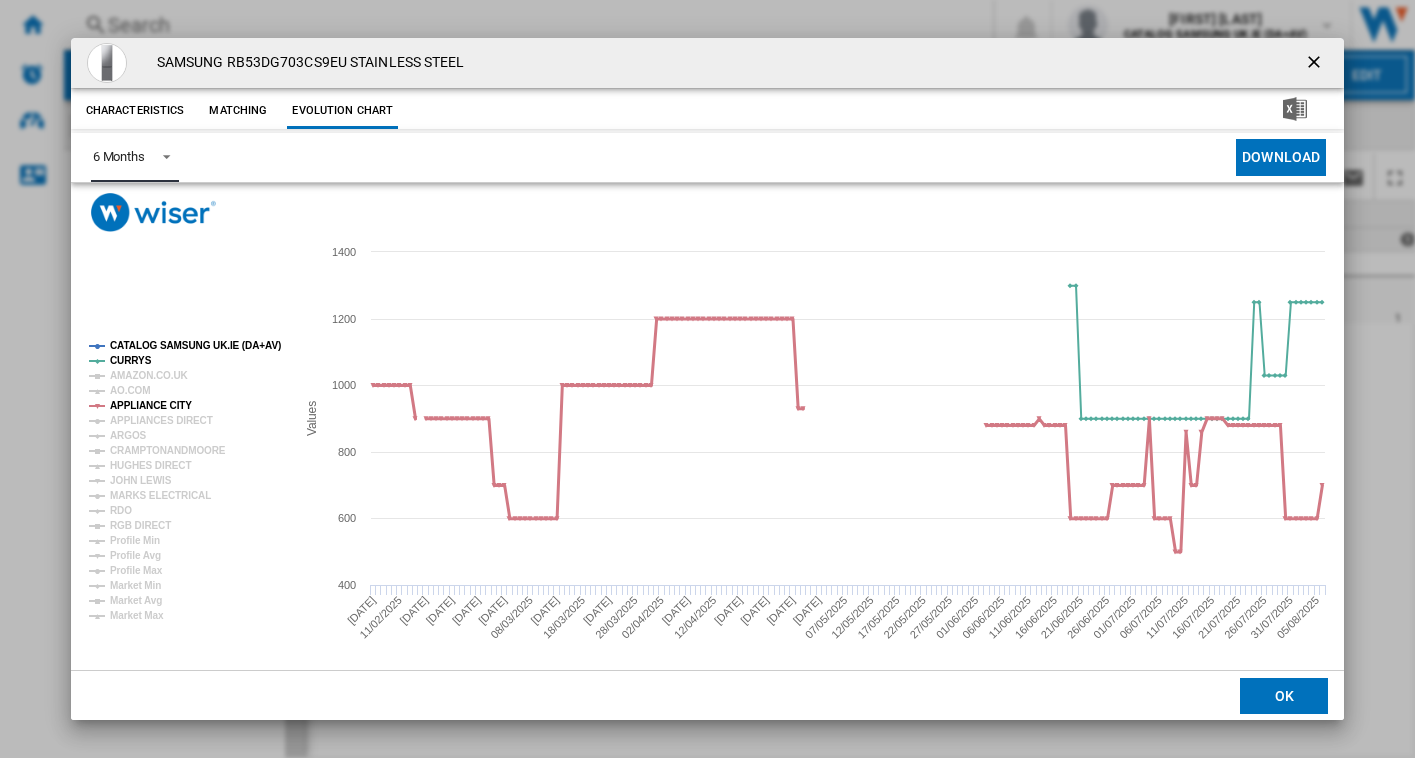 click on "APPLIANCE CITY" 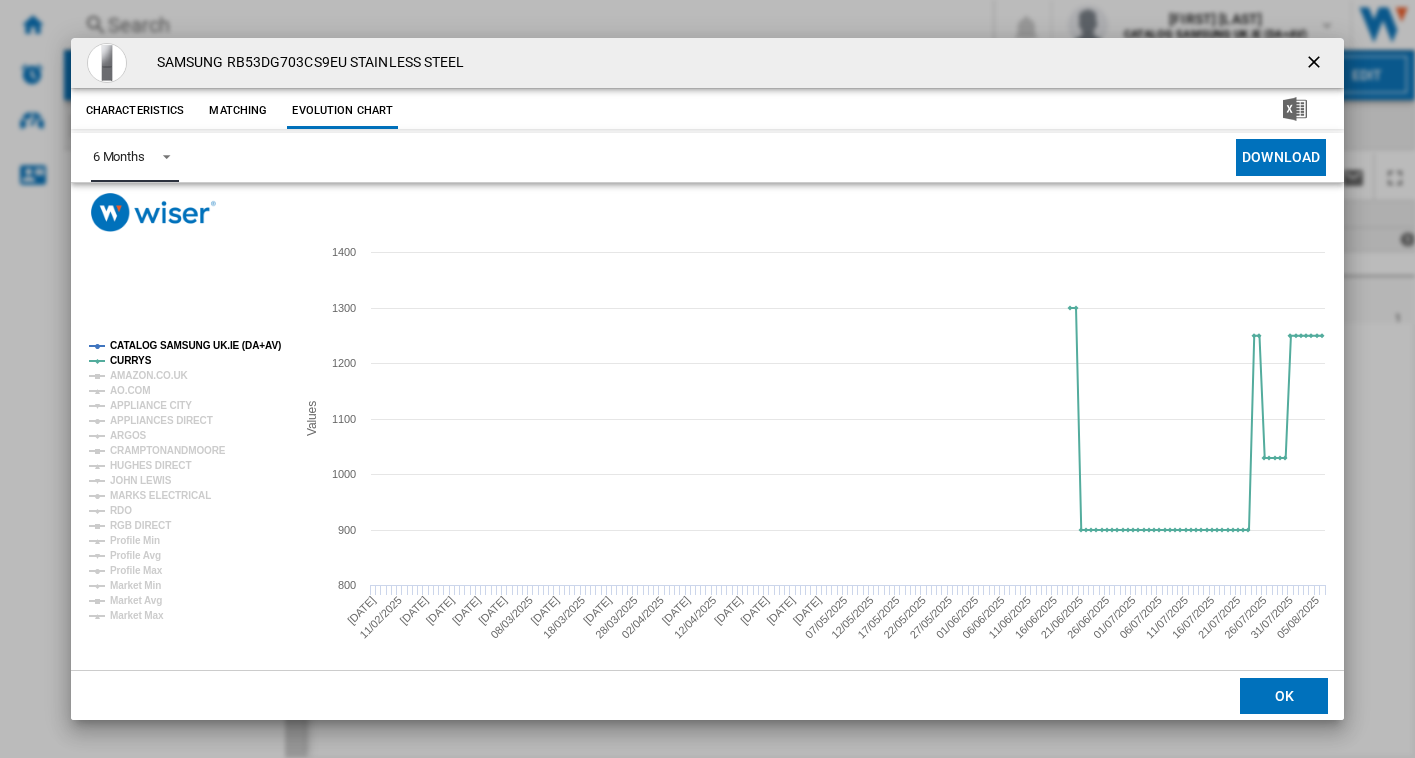 click 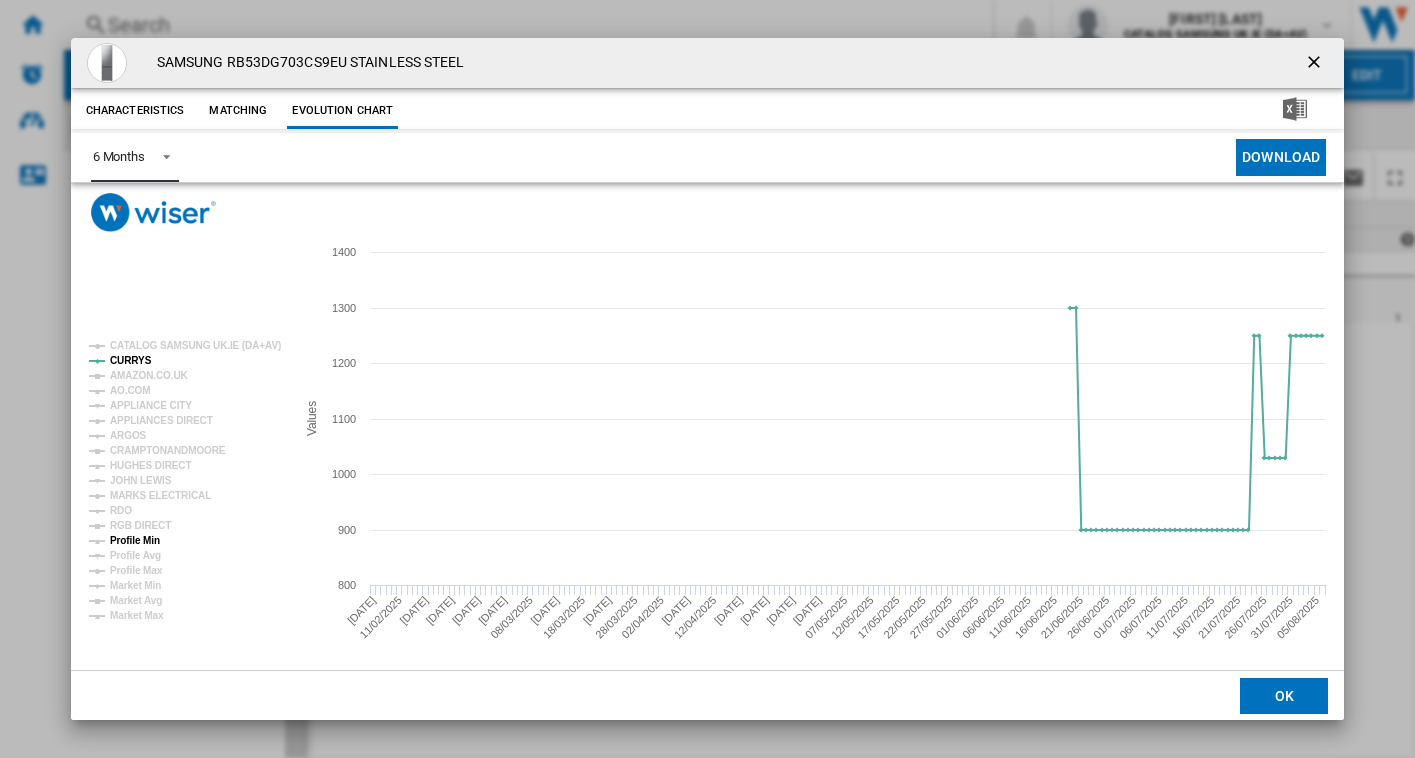 click on "Profile Min" 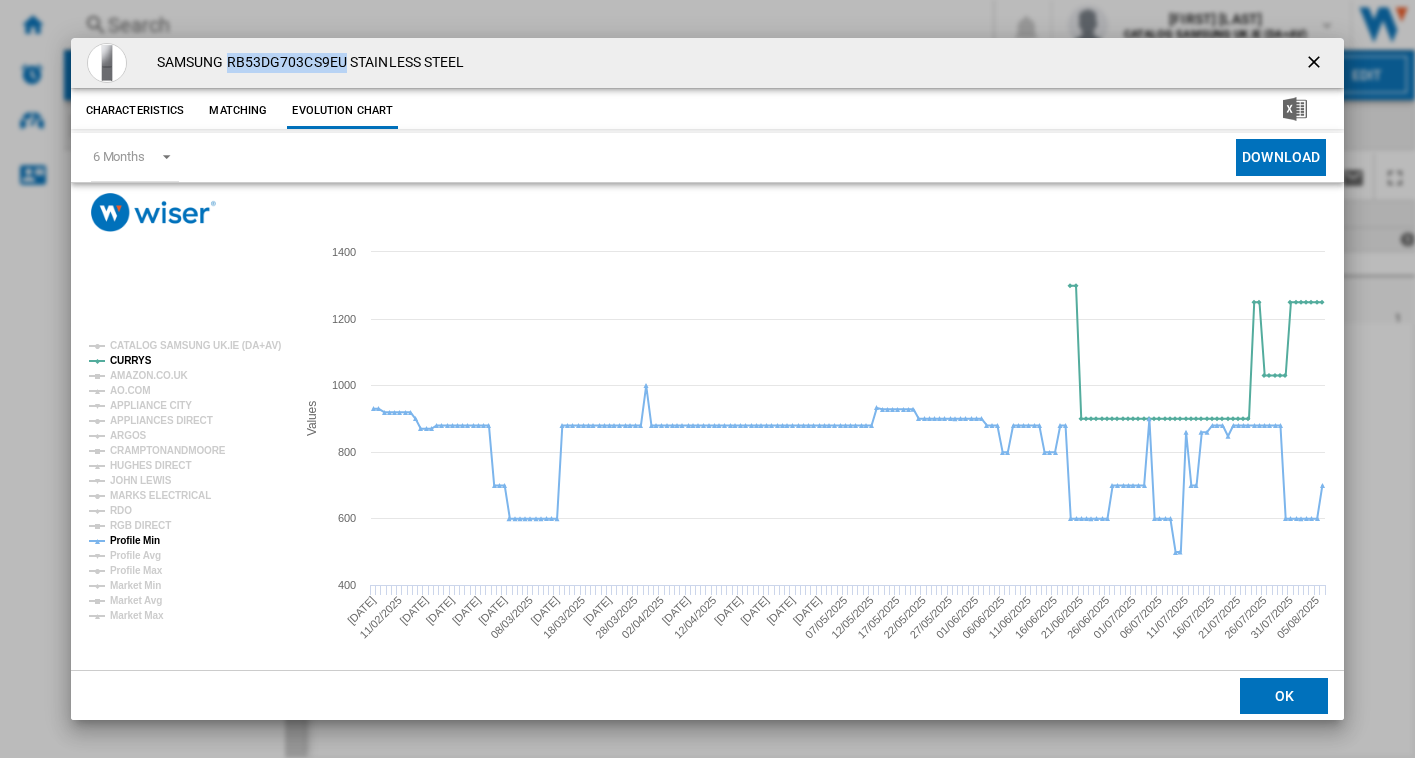 drag, startPoint x: 347, startPoint y: 64, endPoint x: 230, endPoint y: 69, distance: 117.10679 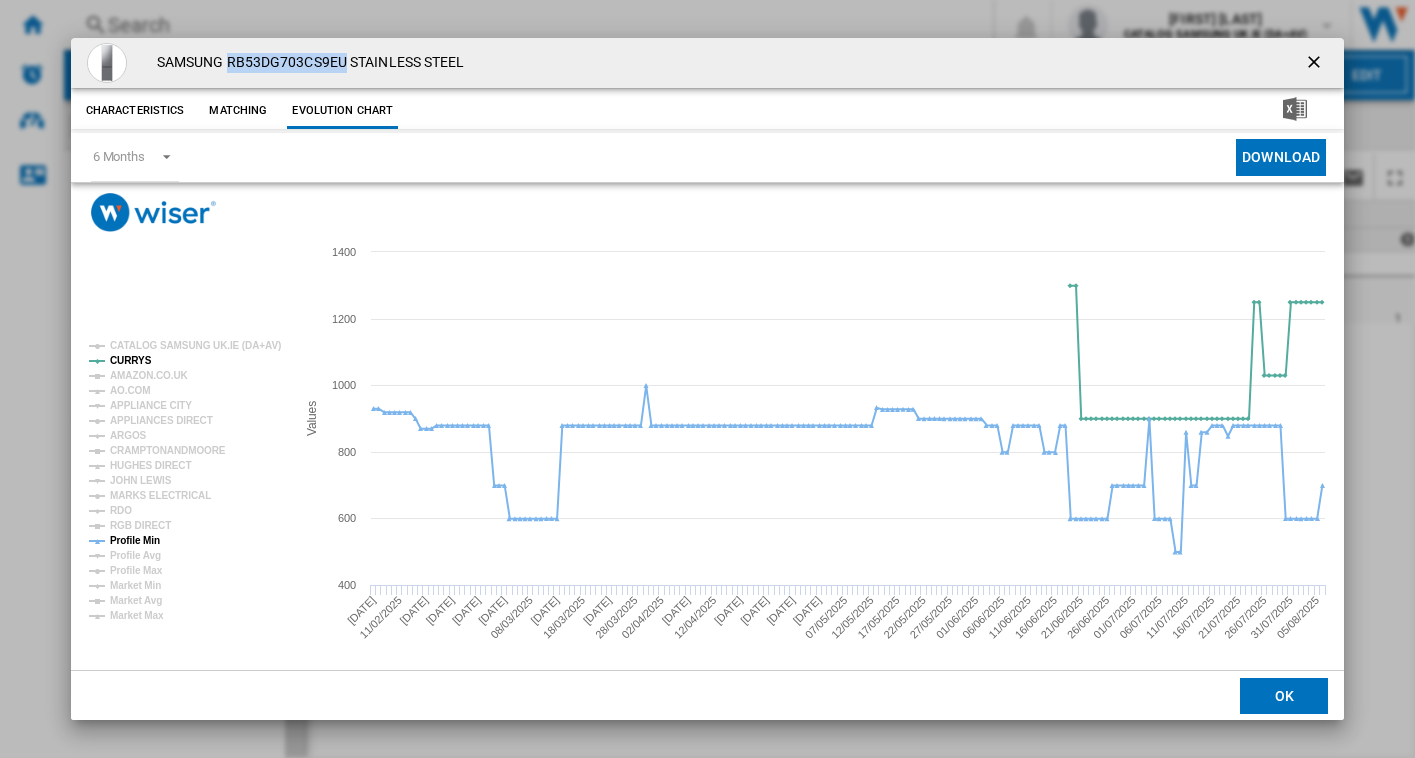 click 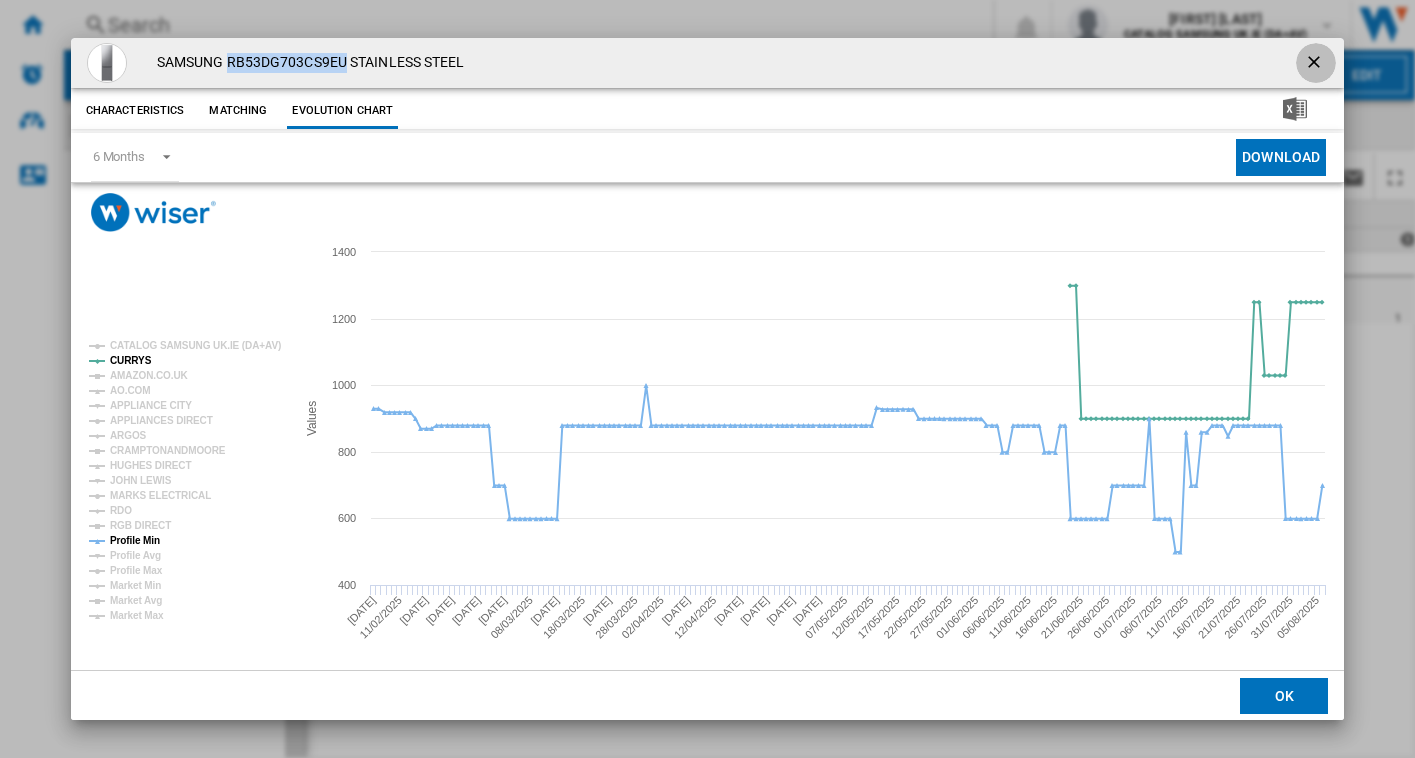 click at bounding box center (1316, 64) 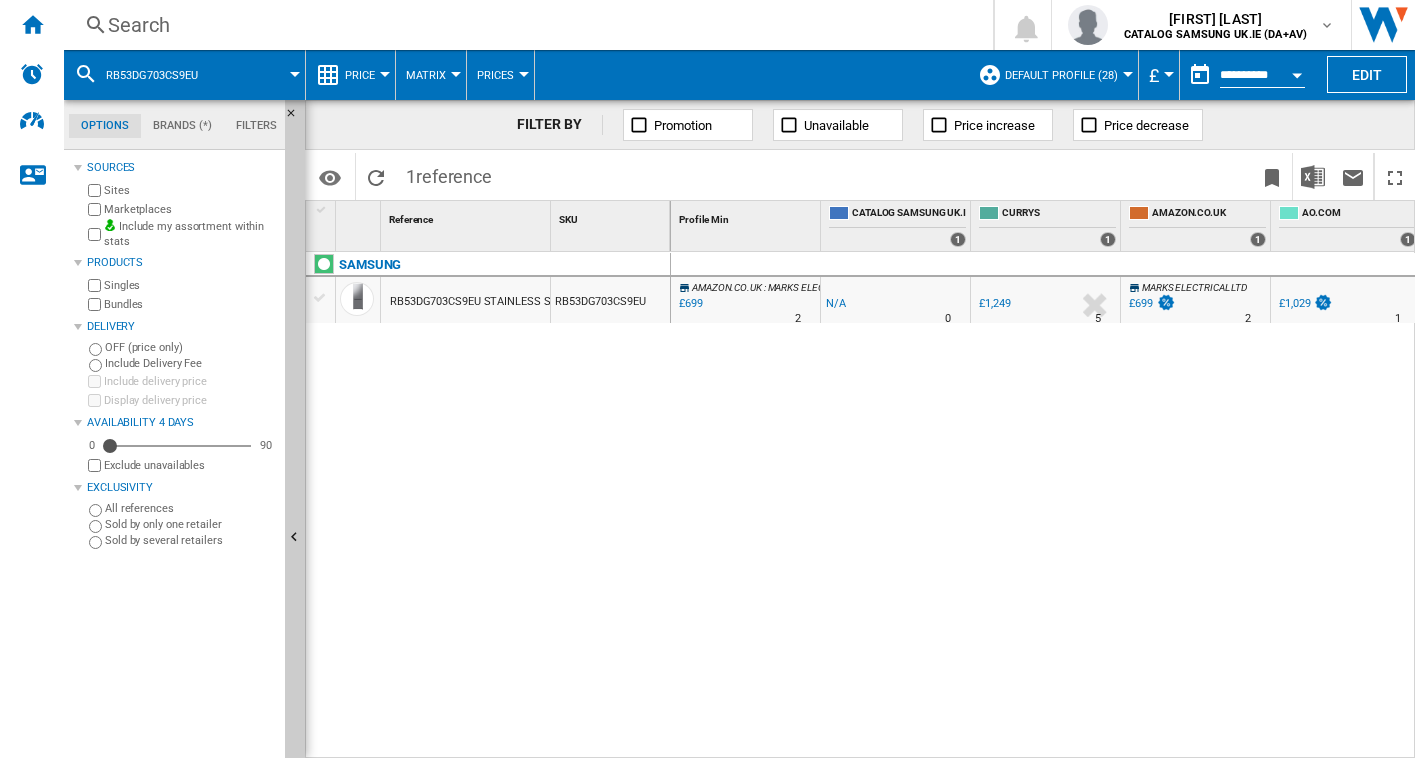 click on "Search" at bounding box center (524, 25) 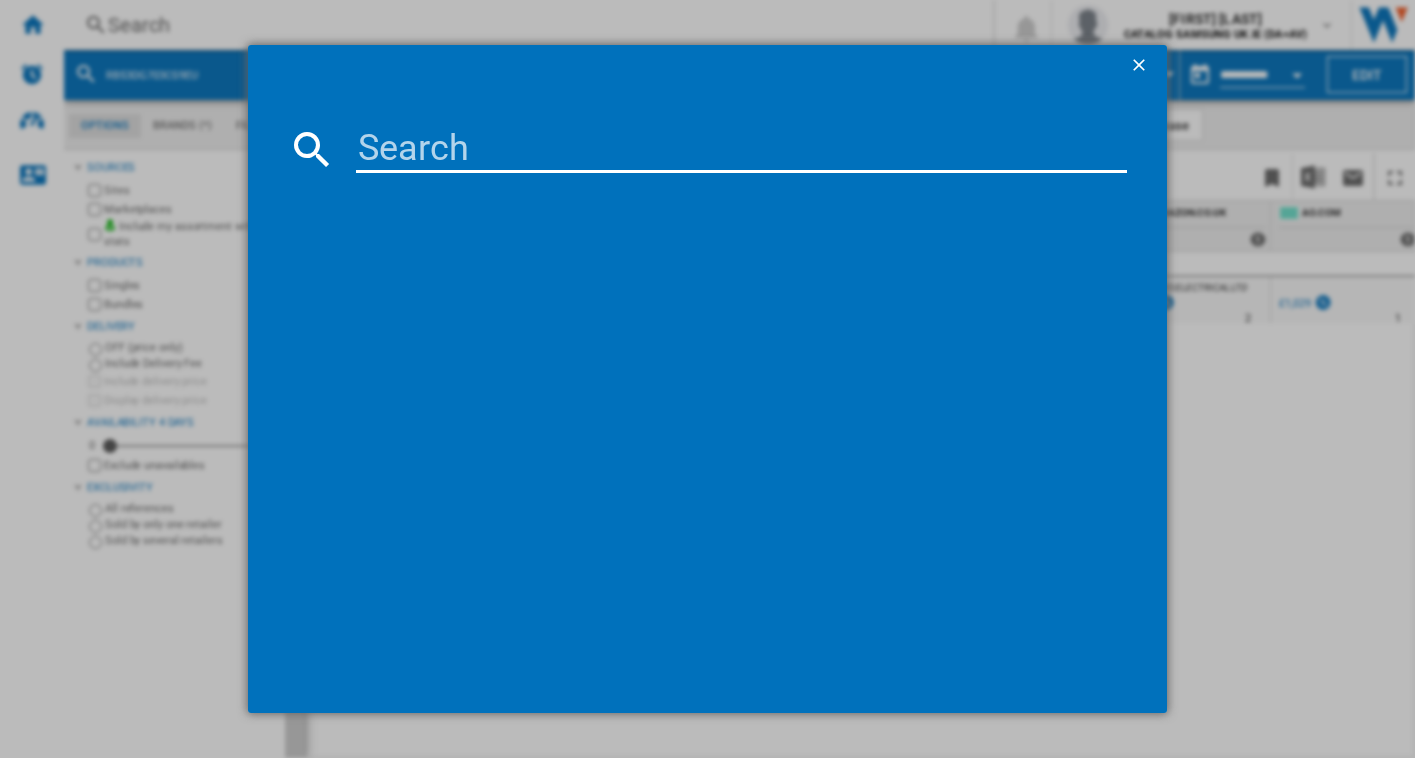 click at bounding box center (742, 149) 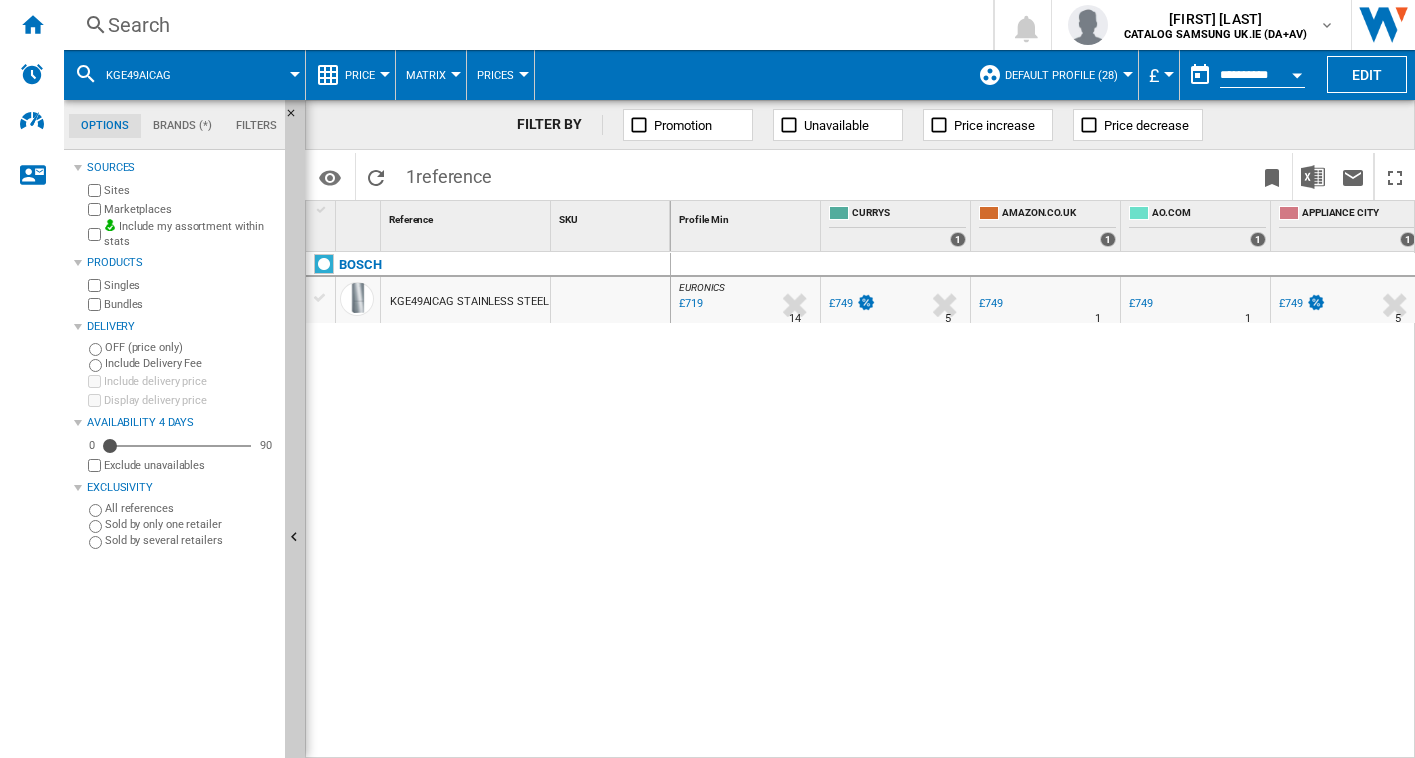 click on "EURONICS
: EURONICS
-1.0 %
£719
%
N/A
14
EURONICS  : EURONICS
-1.0 %
£749" at bounding box center [1043, 505] 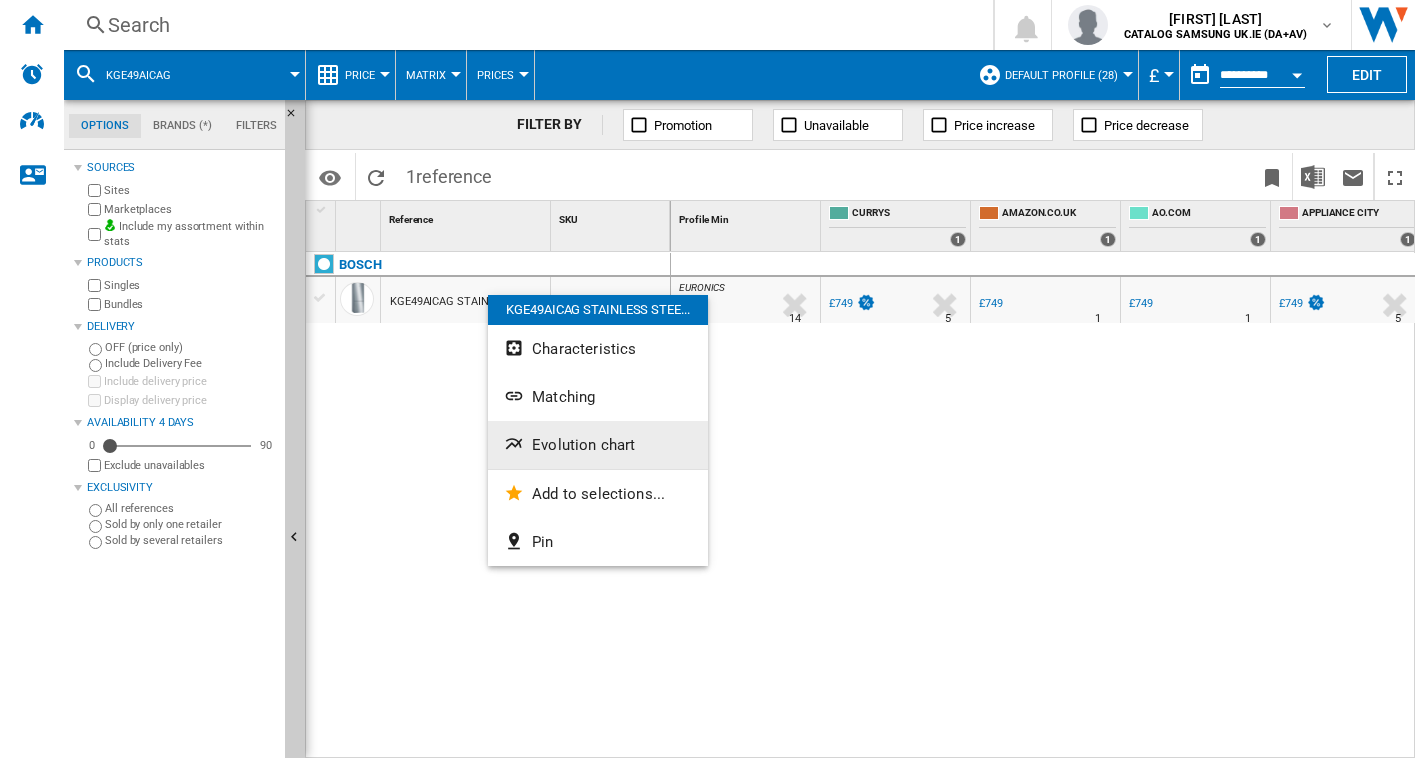 click on "Evolution chart" at bounding box center (598, 445) 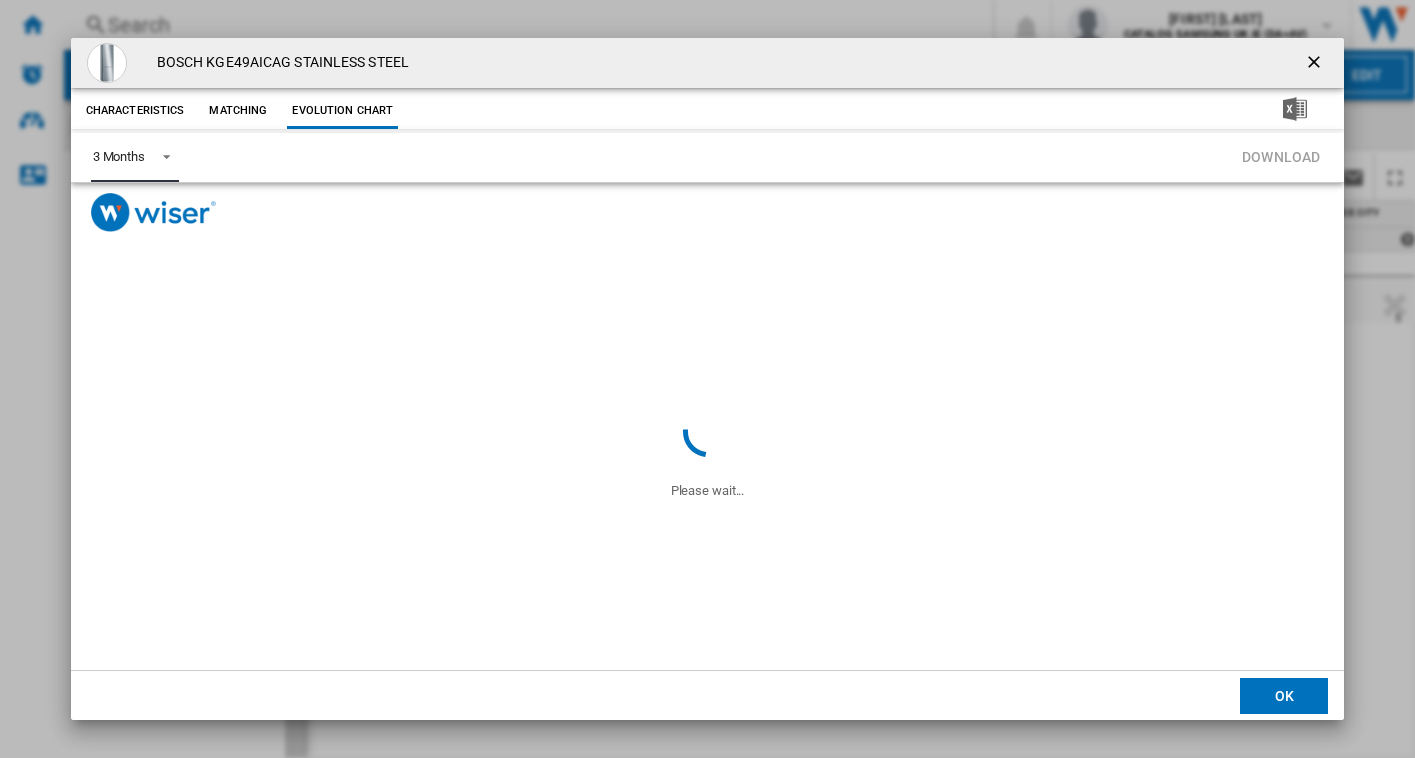 click on "3 Months" at bounding box center [135, 157] 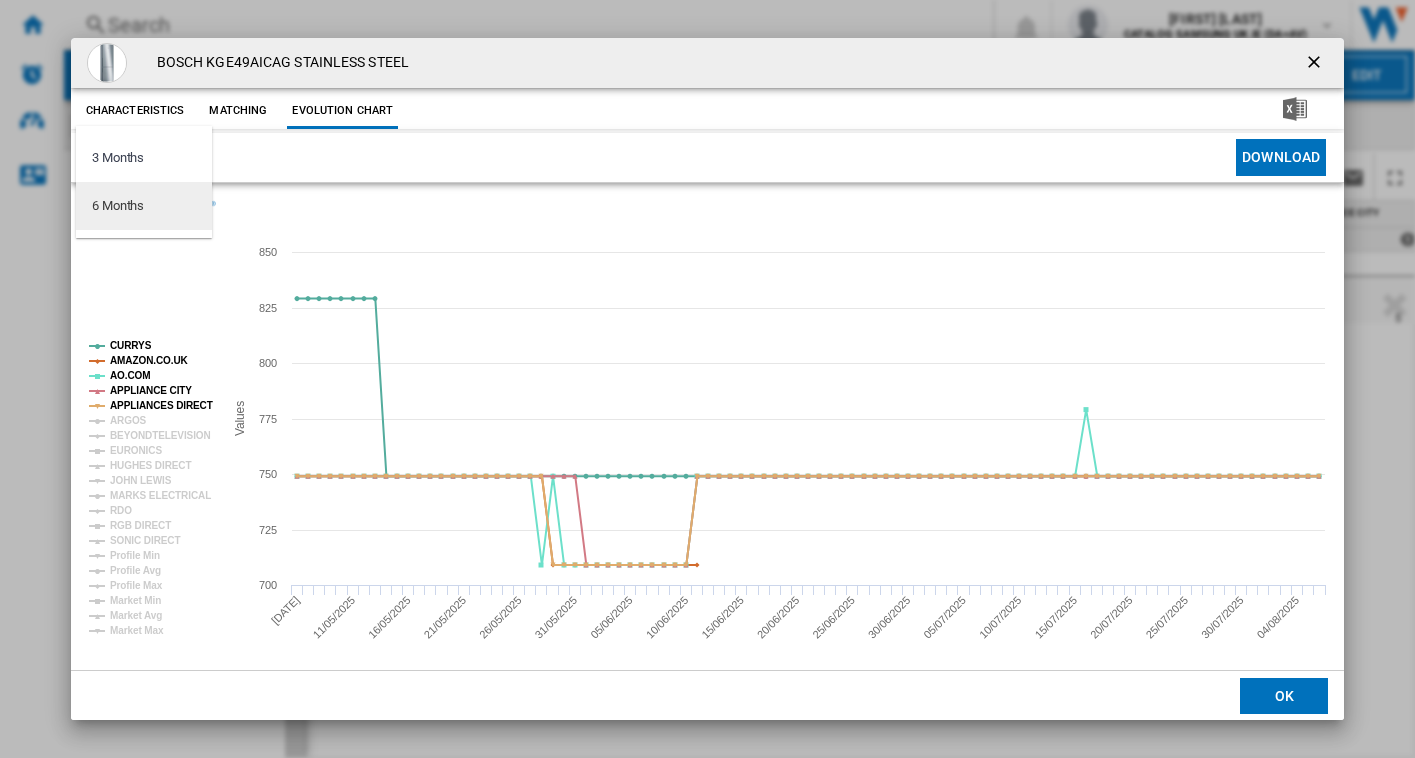 click on "6 Months" at bounding box center (144, 206) 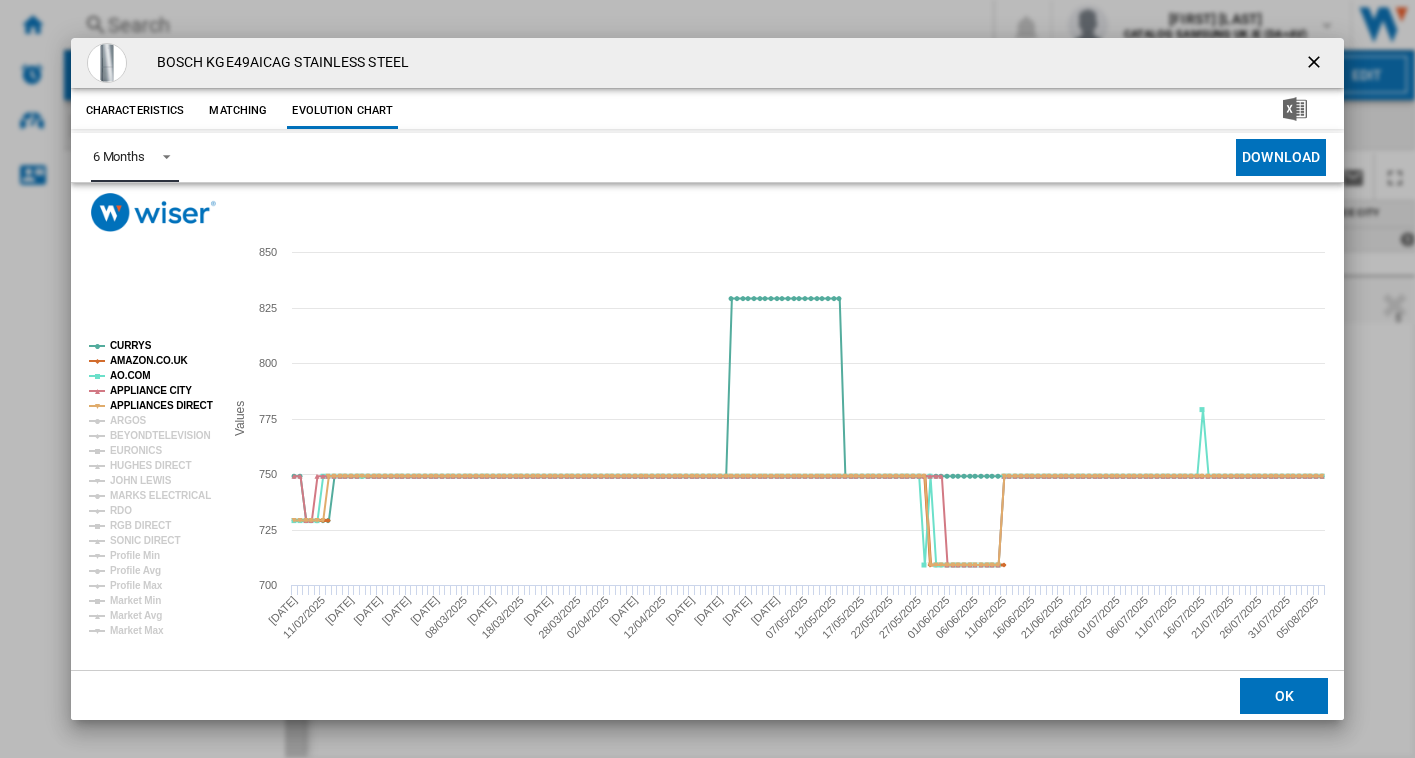 click on "AMAZON.CO.UK" 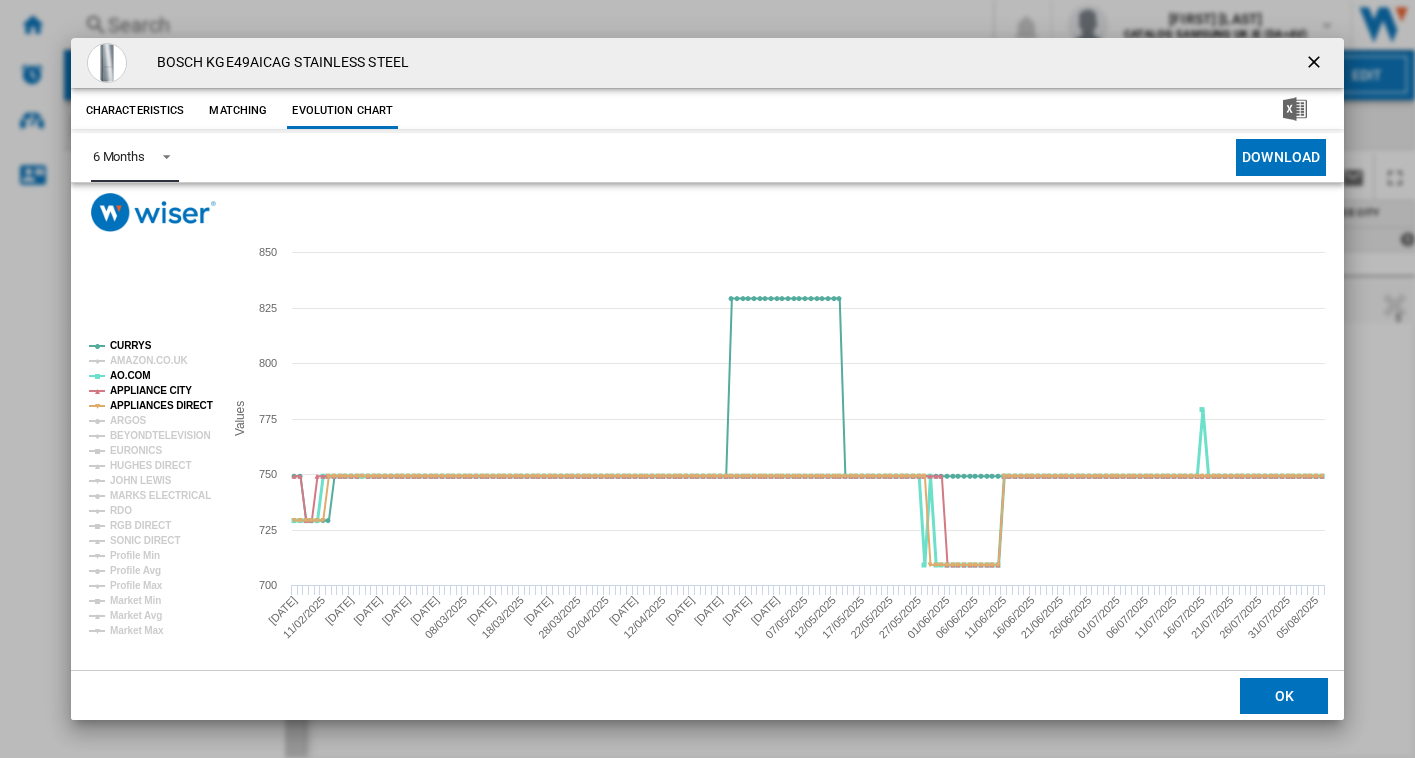 click on "AO.COM" 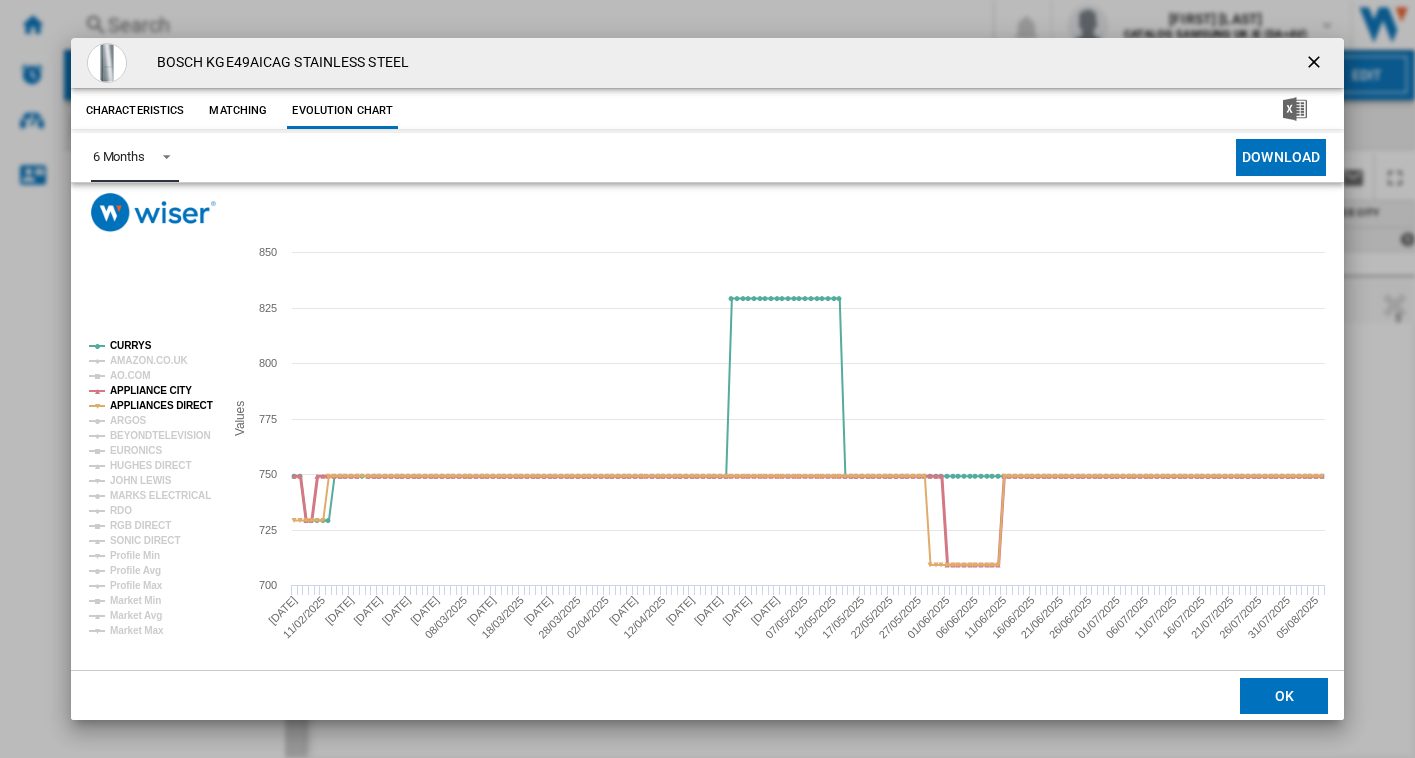 click on "APPLIANCE CITY" 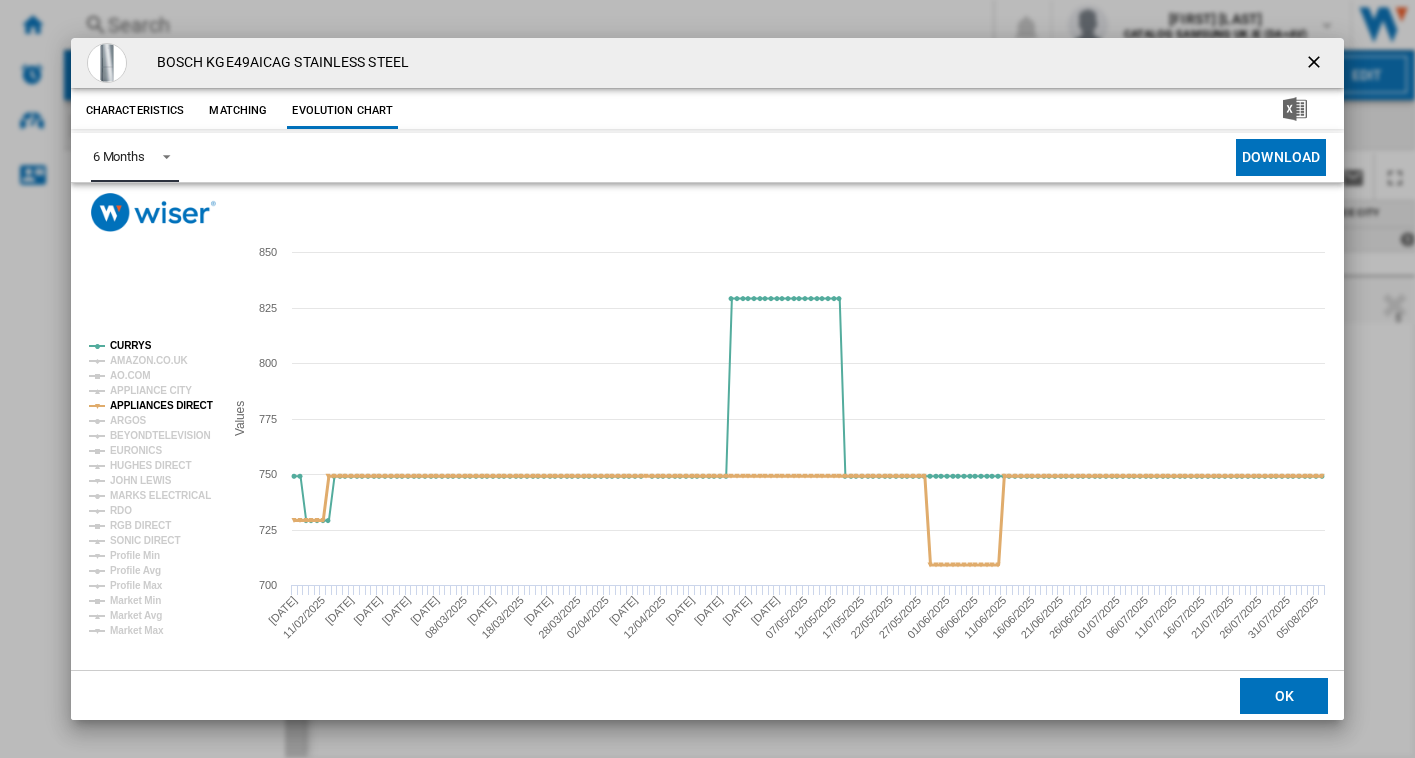 click on "APPLIANCES DIRECT" 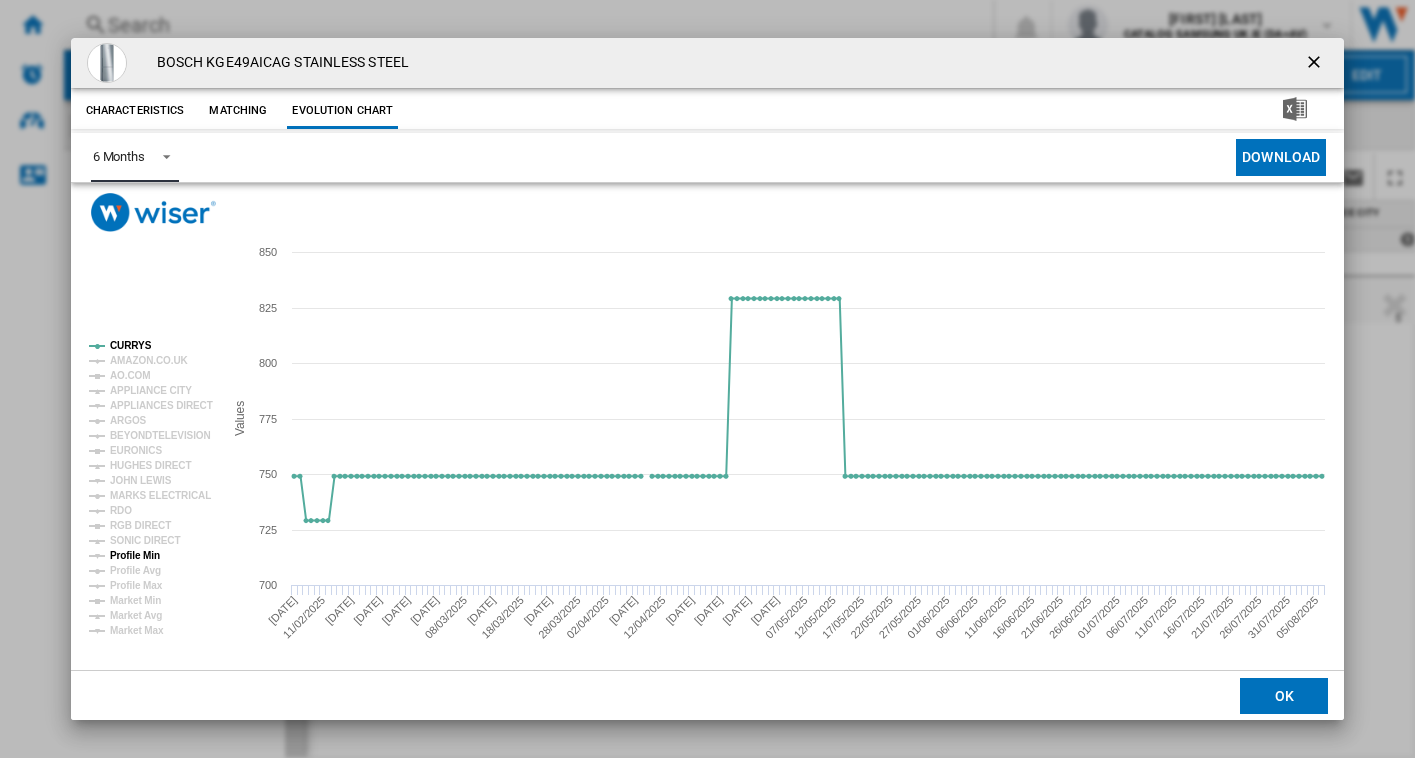 click on "Profile Min" 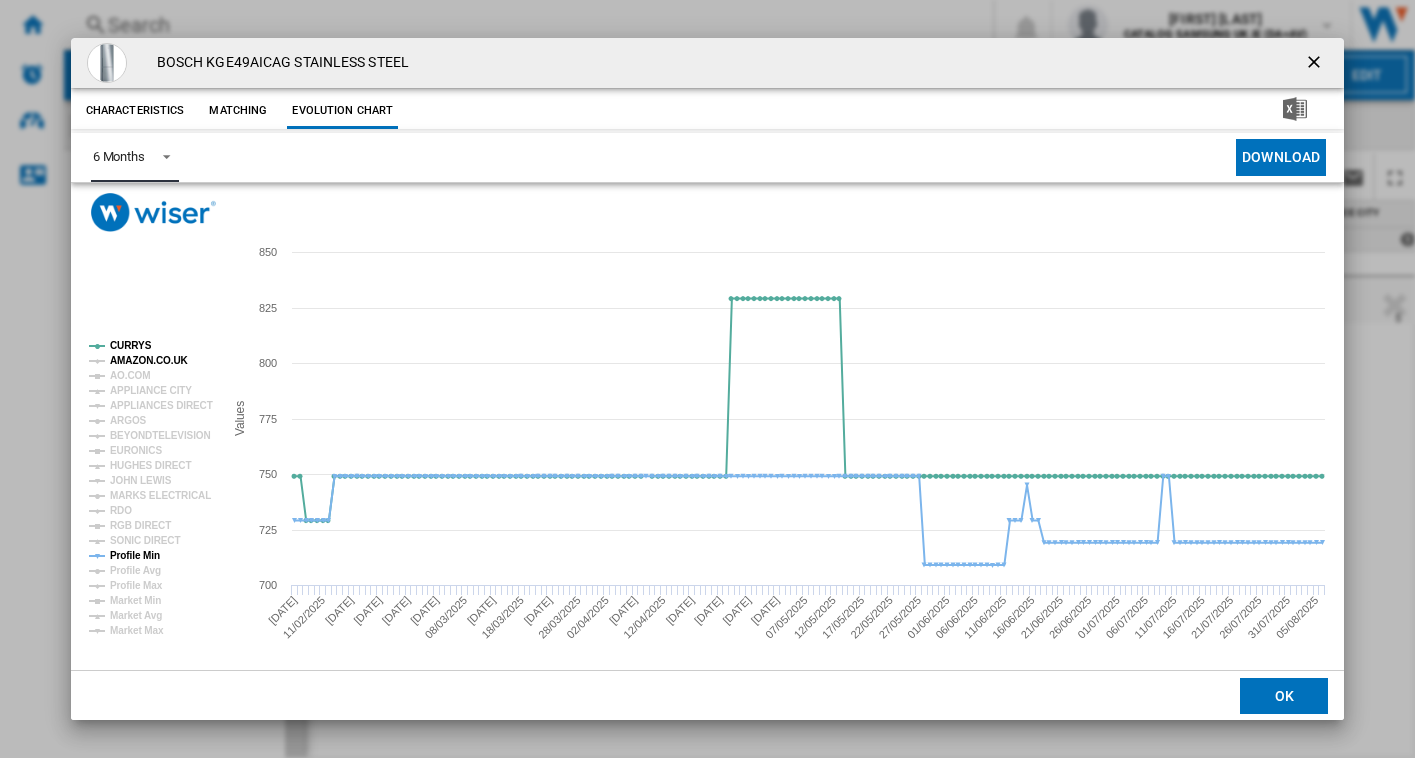 click on "AMAZON.CO.UK" 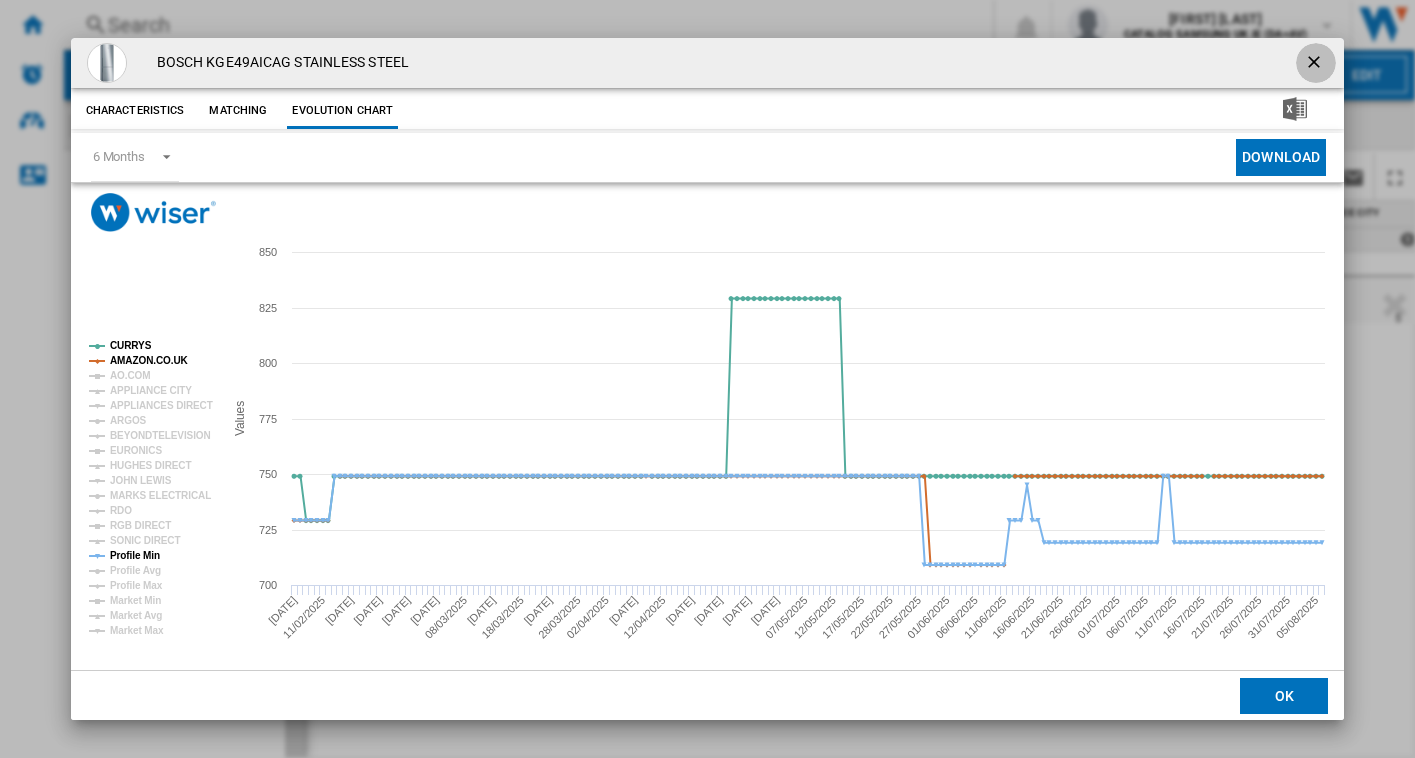 click at bounding box center [1316, 64] 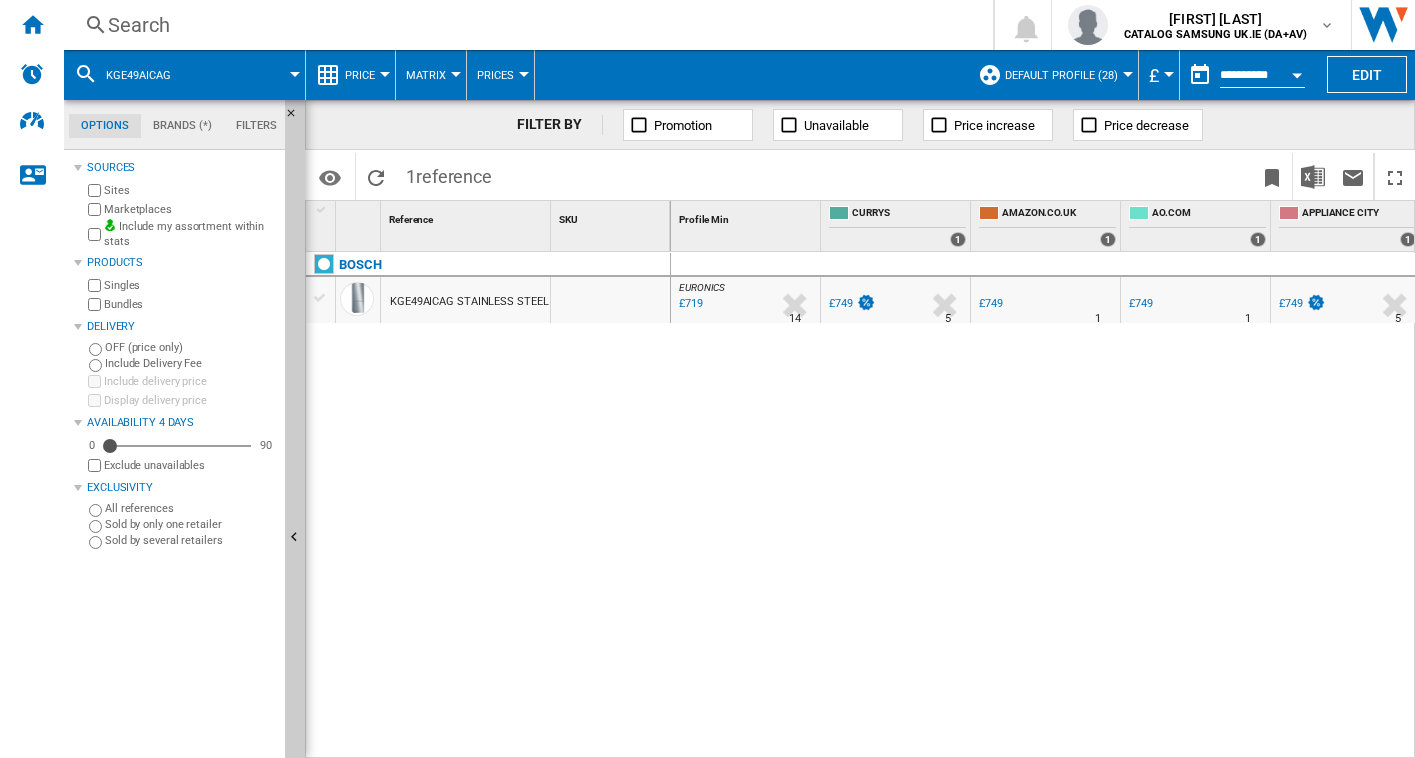 click on "Search" at bounding box center (524, 25) 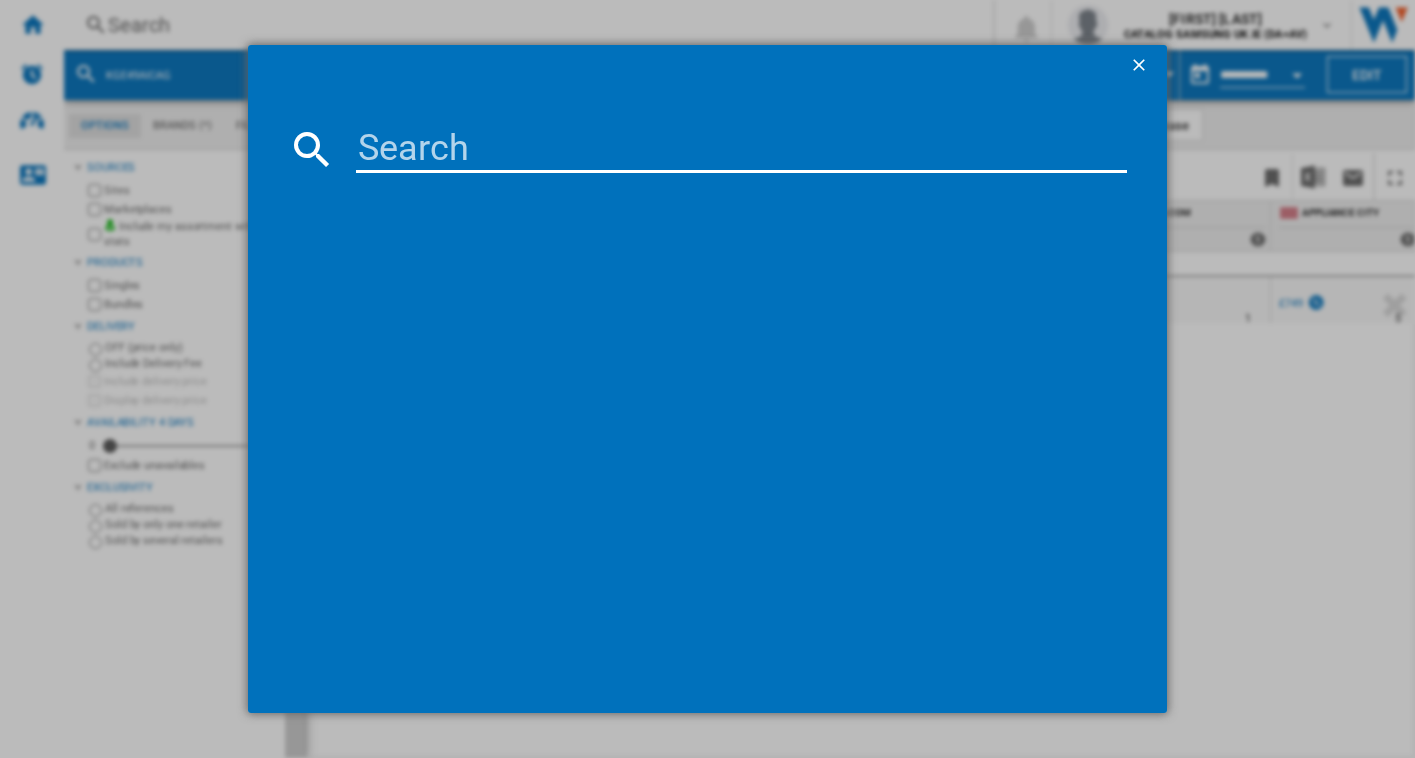 type on "BRB80F26ACS0EU" 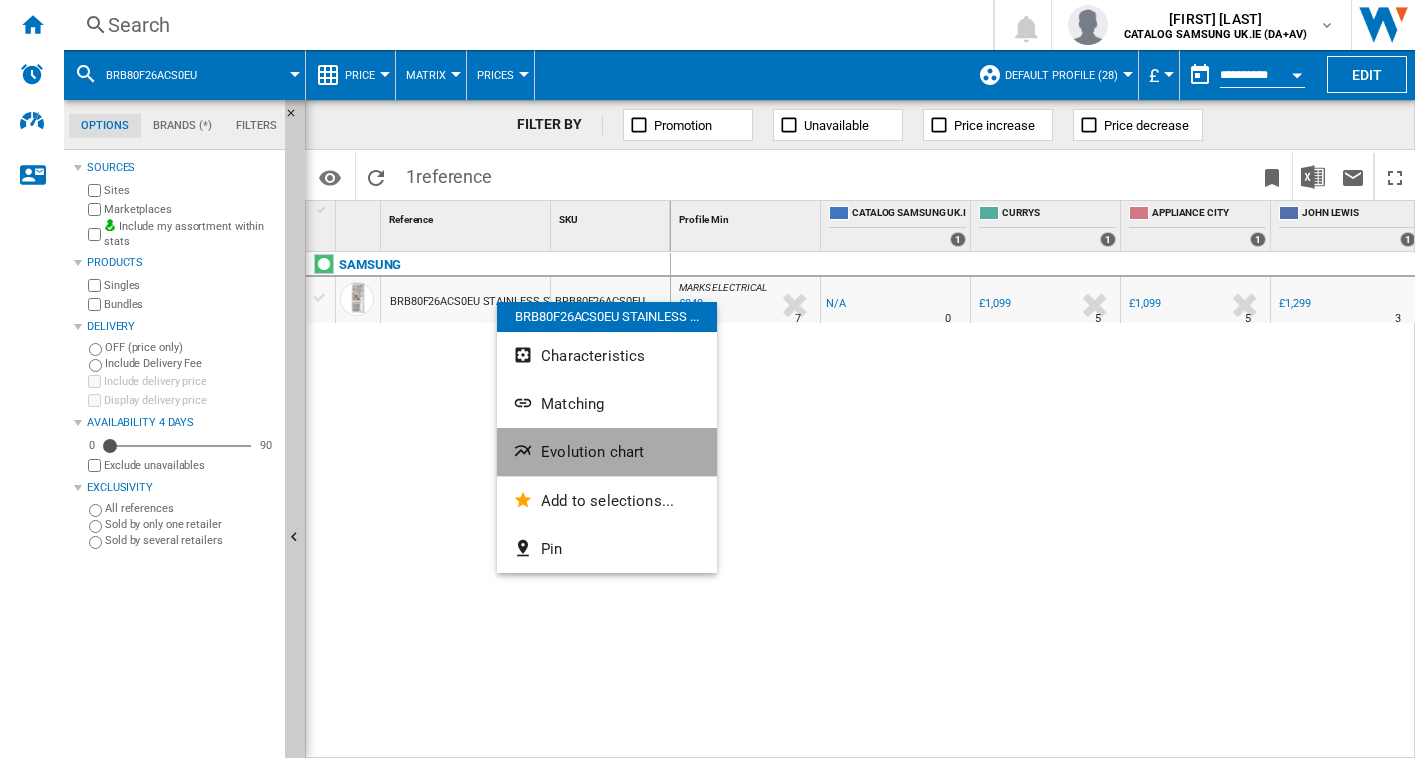click on "Evolution chart" at bounding box center [607, 452] 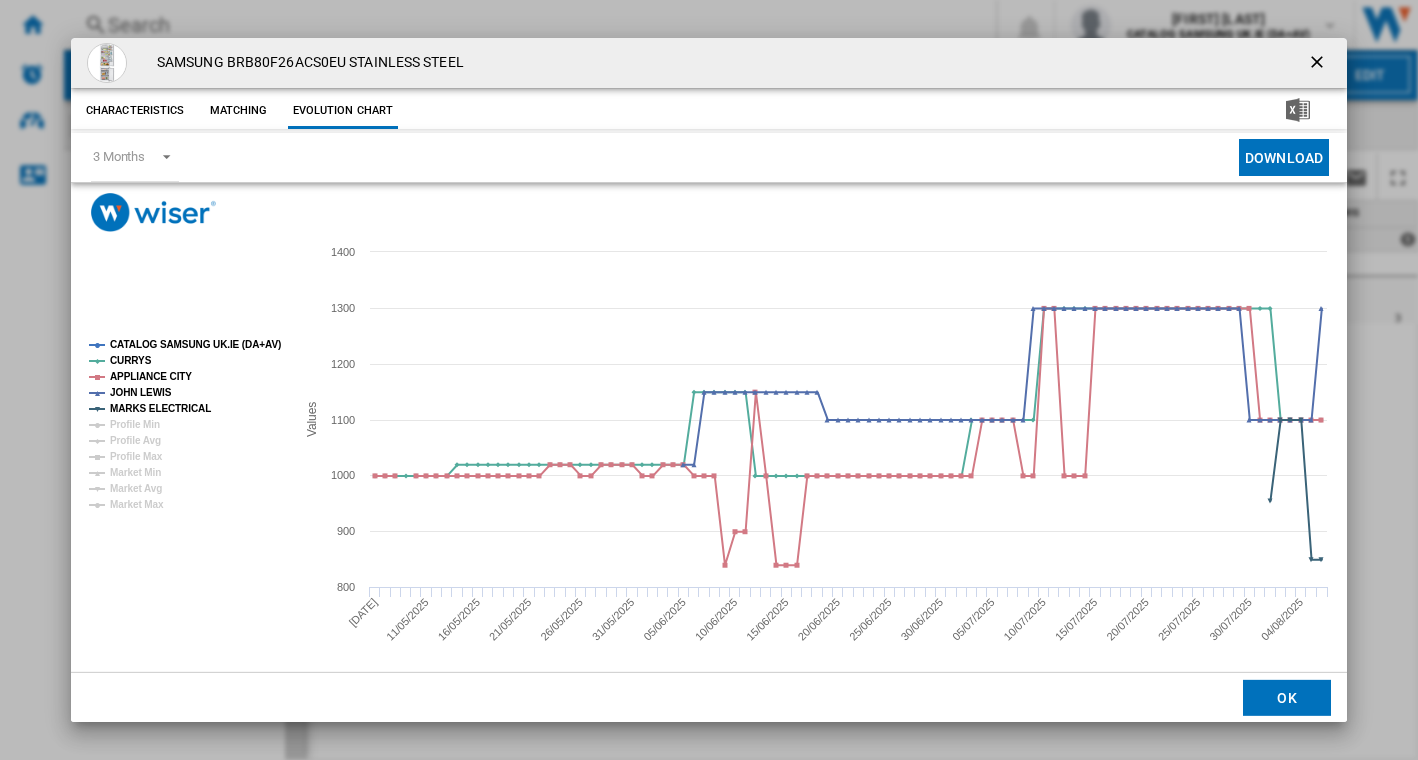 drag, startPoint x: 1308, startPoint y: 48, endPoint x: 1175, endPoint y: 56, distance: 133.24039 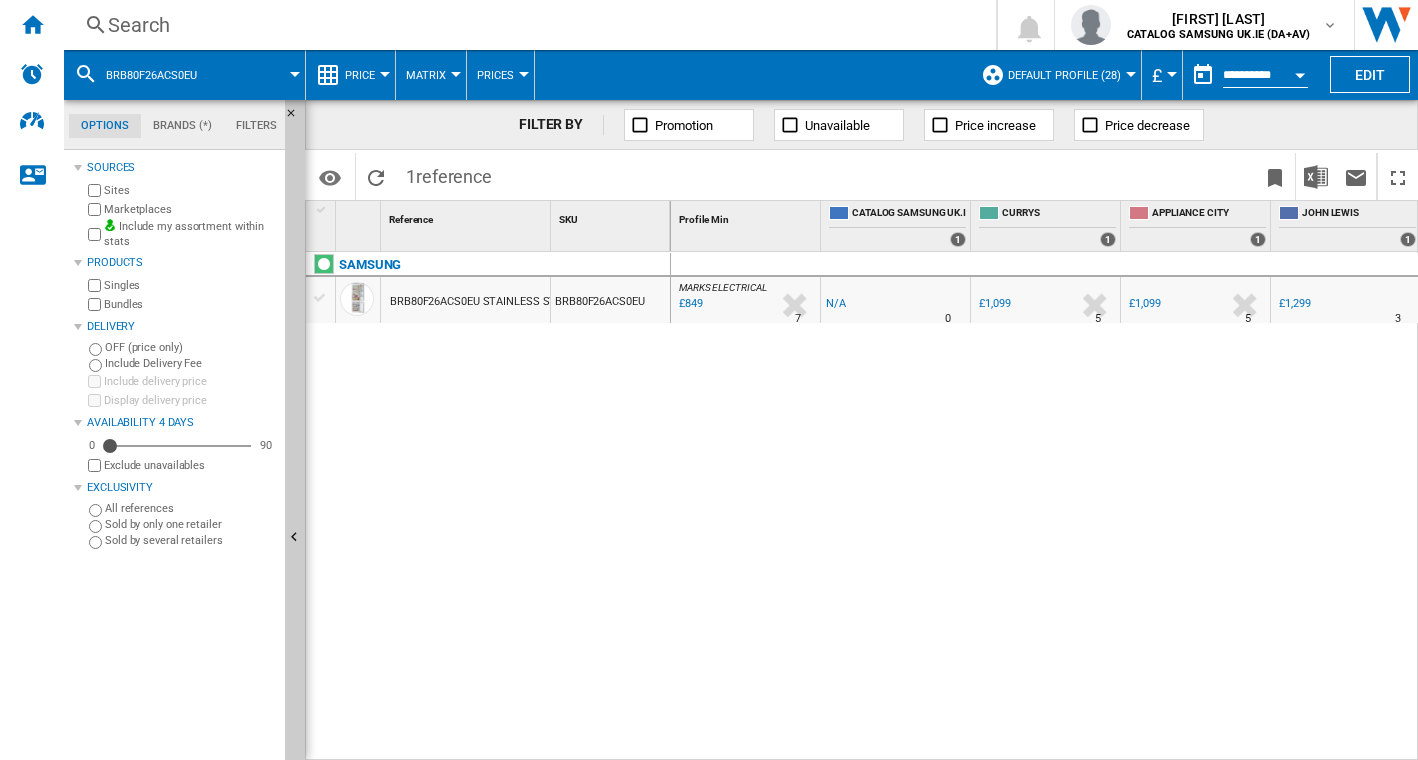 click on "Search" at bounding box center (526, 25) 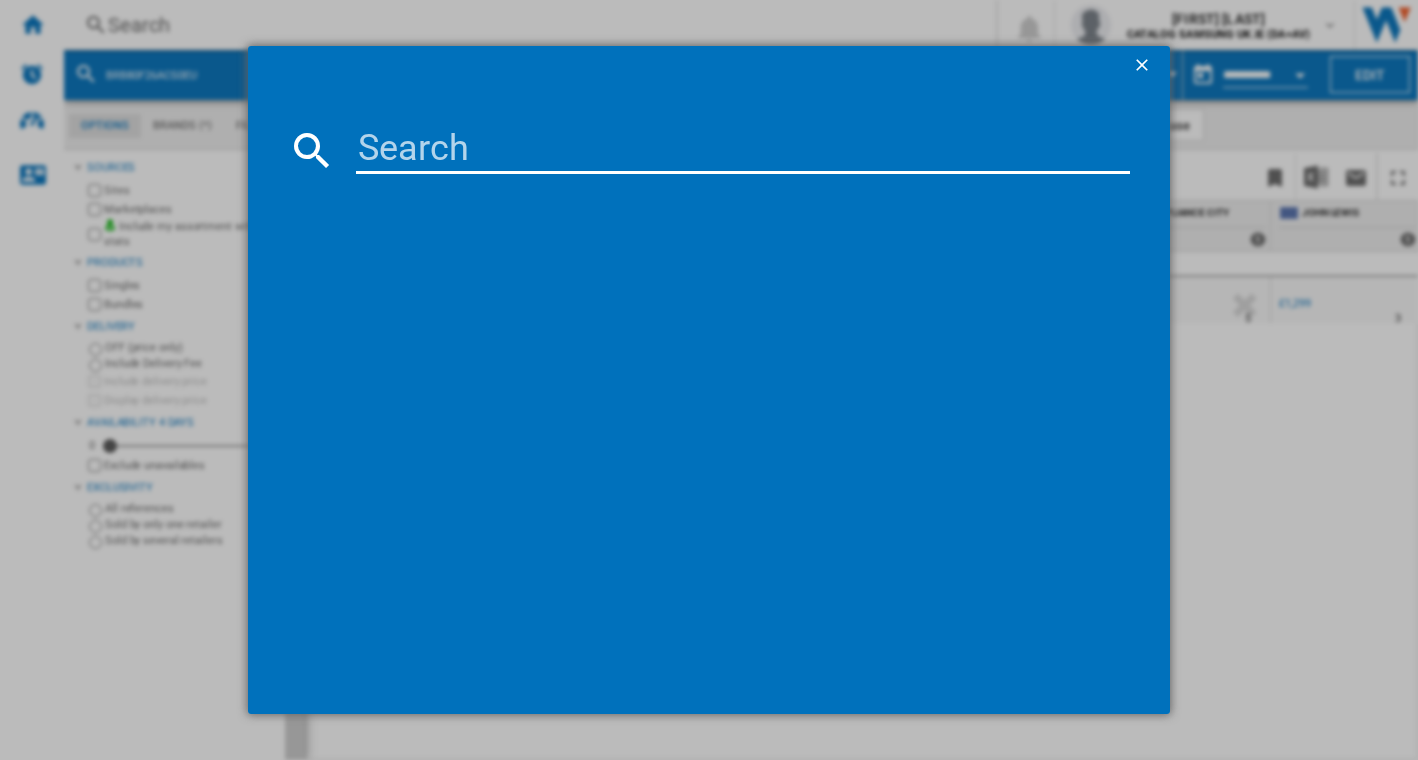 click at bounding box center [743, 150] 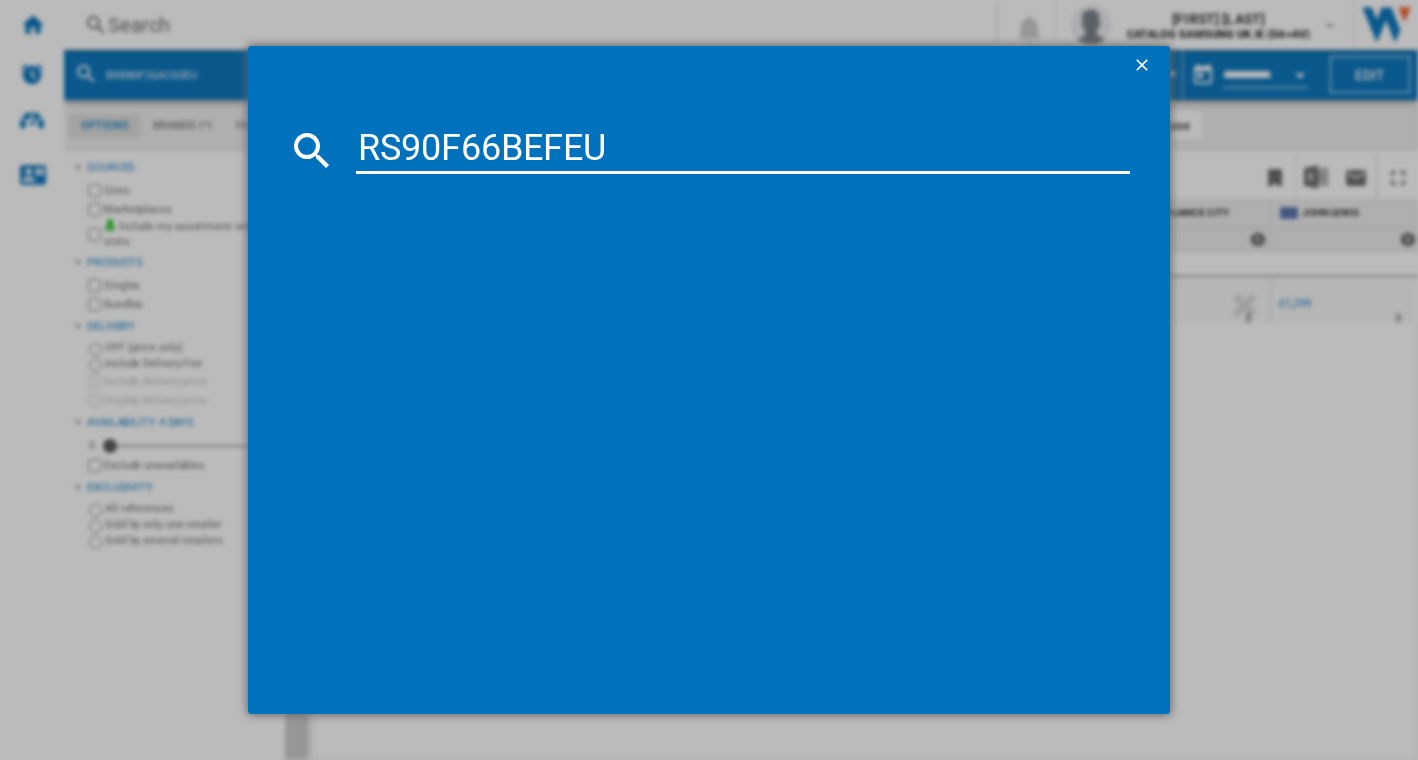 type on "RS90F66BEFEU" 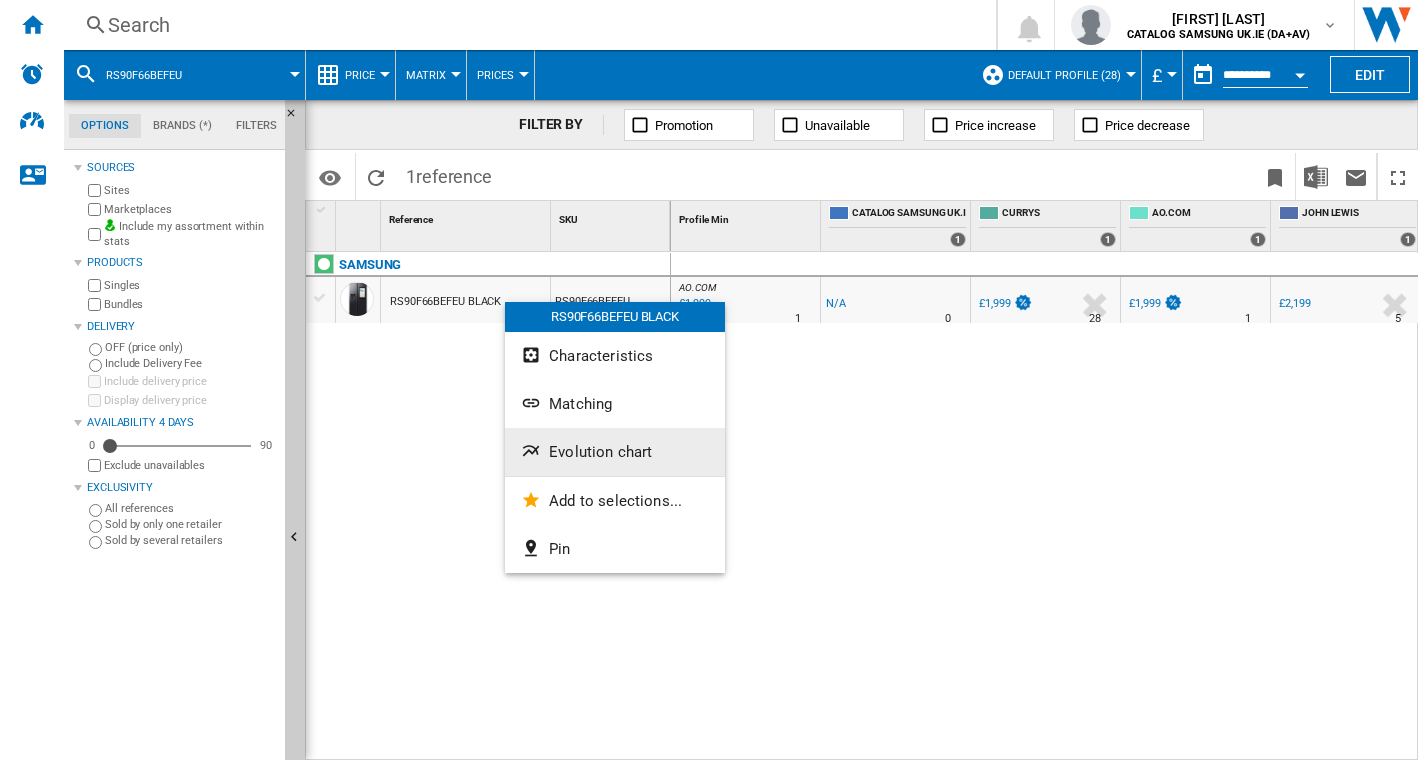 click on "Evolution chart" at bounding box center [615, 452] 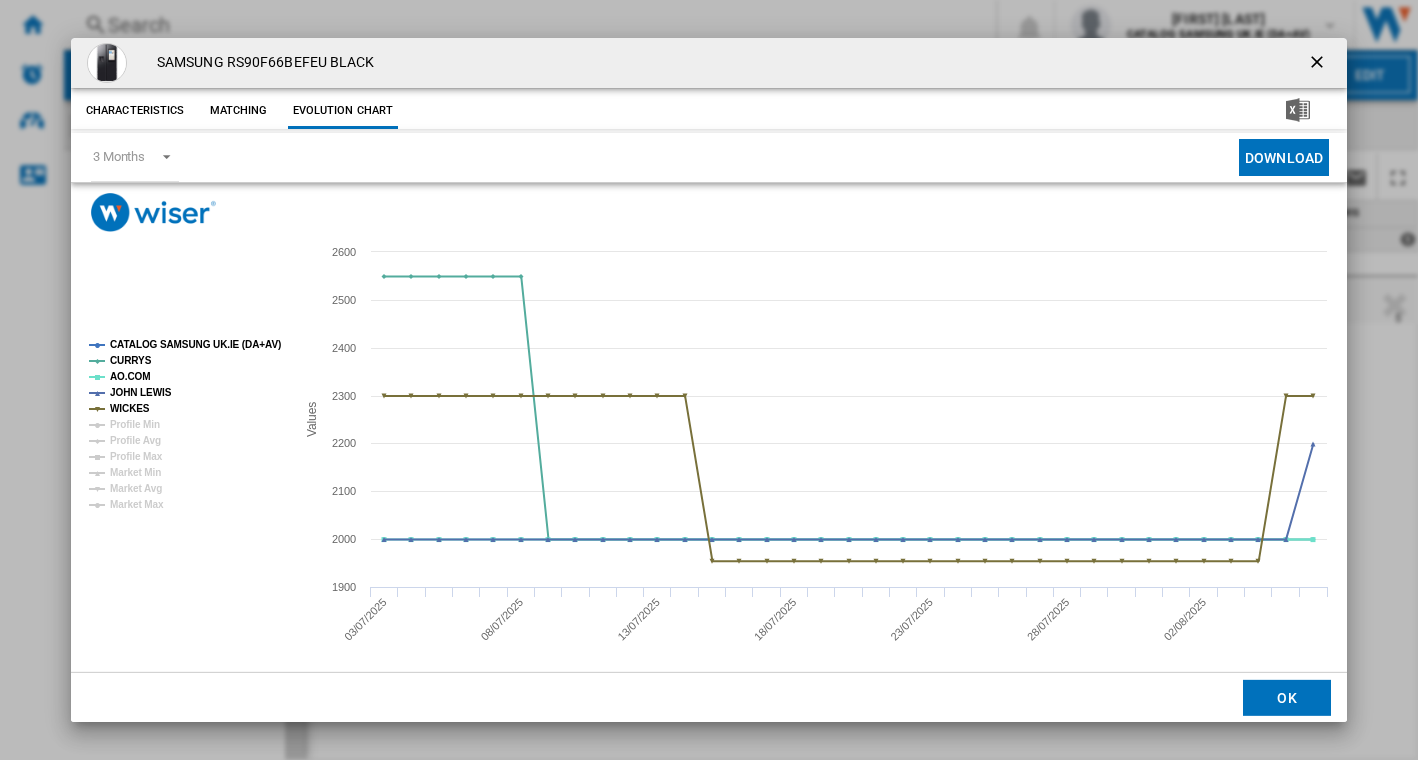 click at bounding box center [1319, 63] 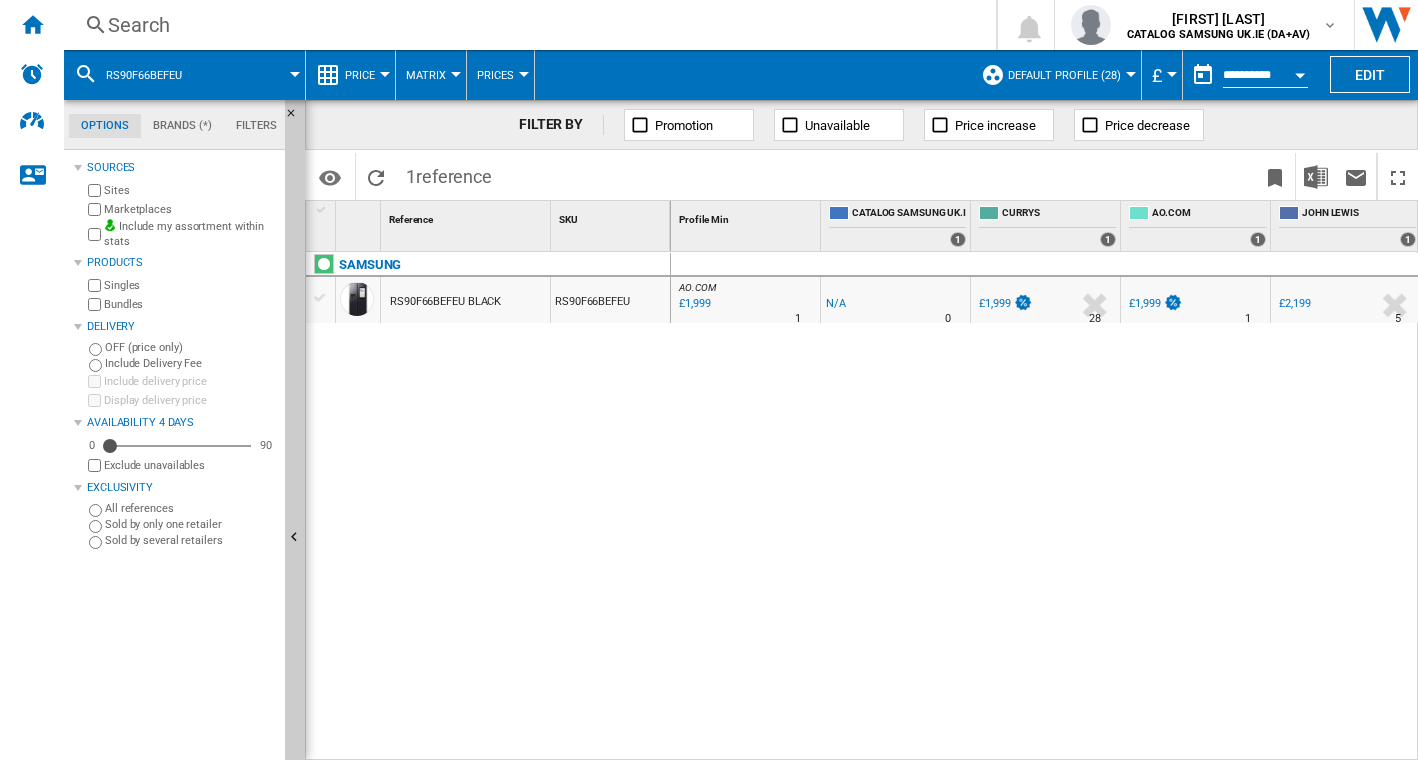 drag, startPoint x: 822, startPoint y: 486, endPoint x: 956, endPoint y: 326, distance: 208.70074 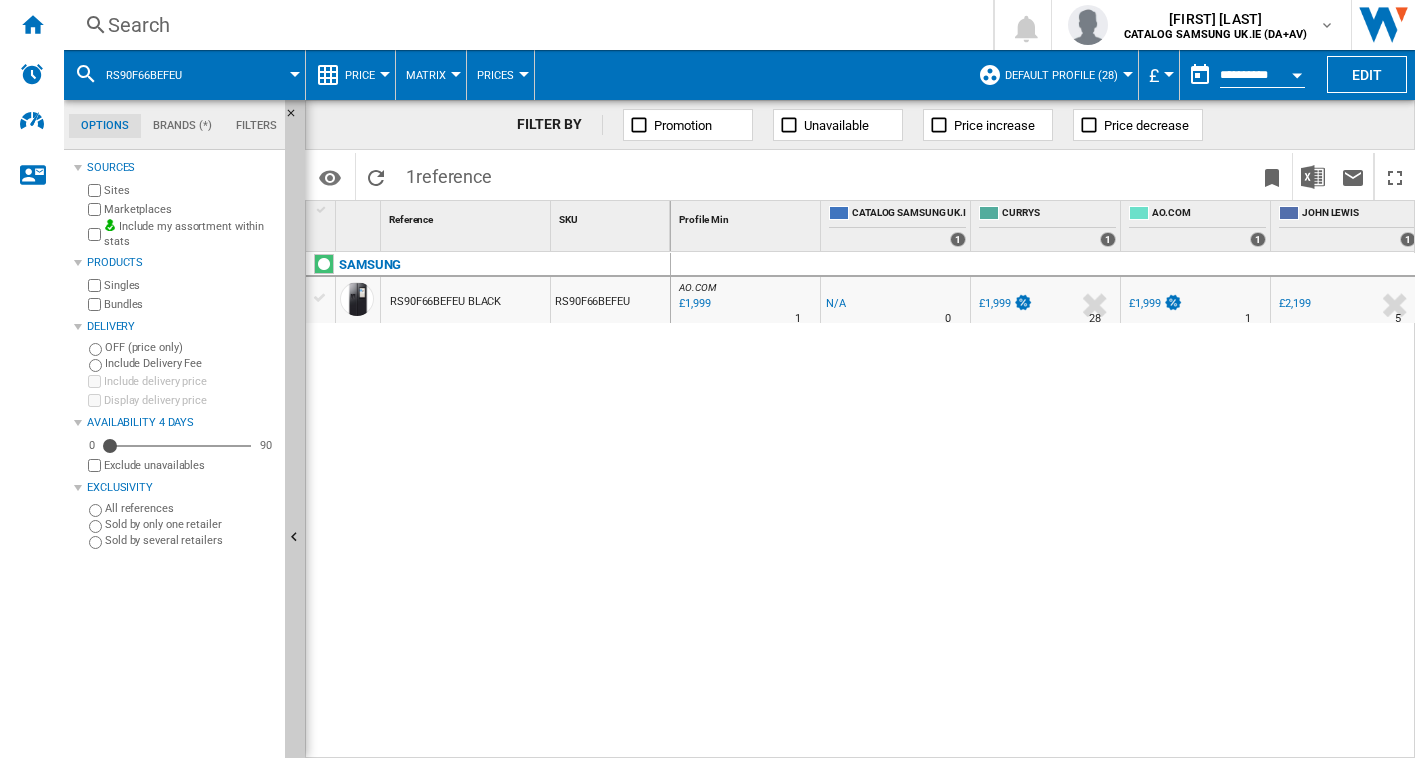 click on "Search" at bounding box center (524, 25) 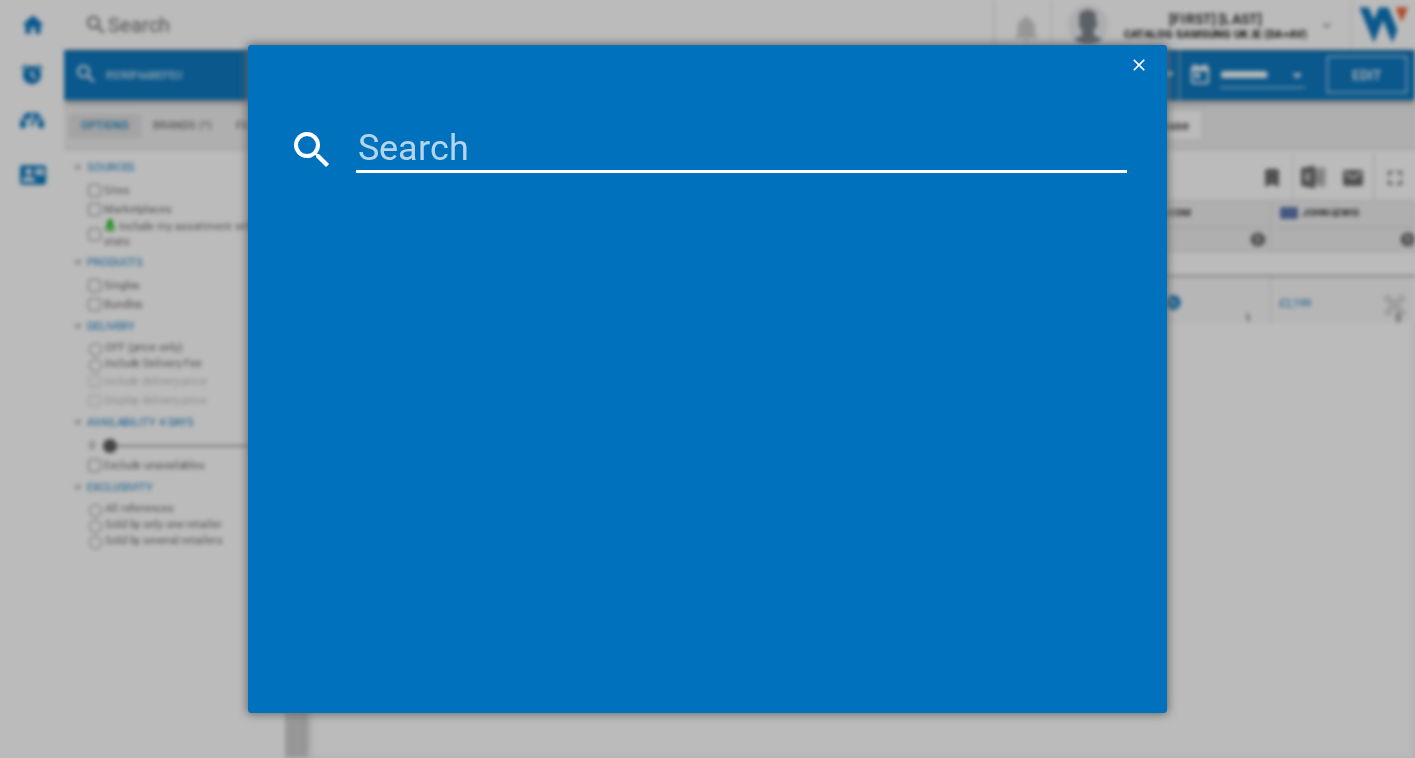 click at bounding box center [742, 149] 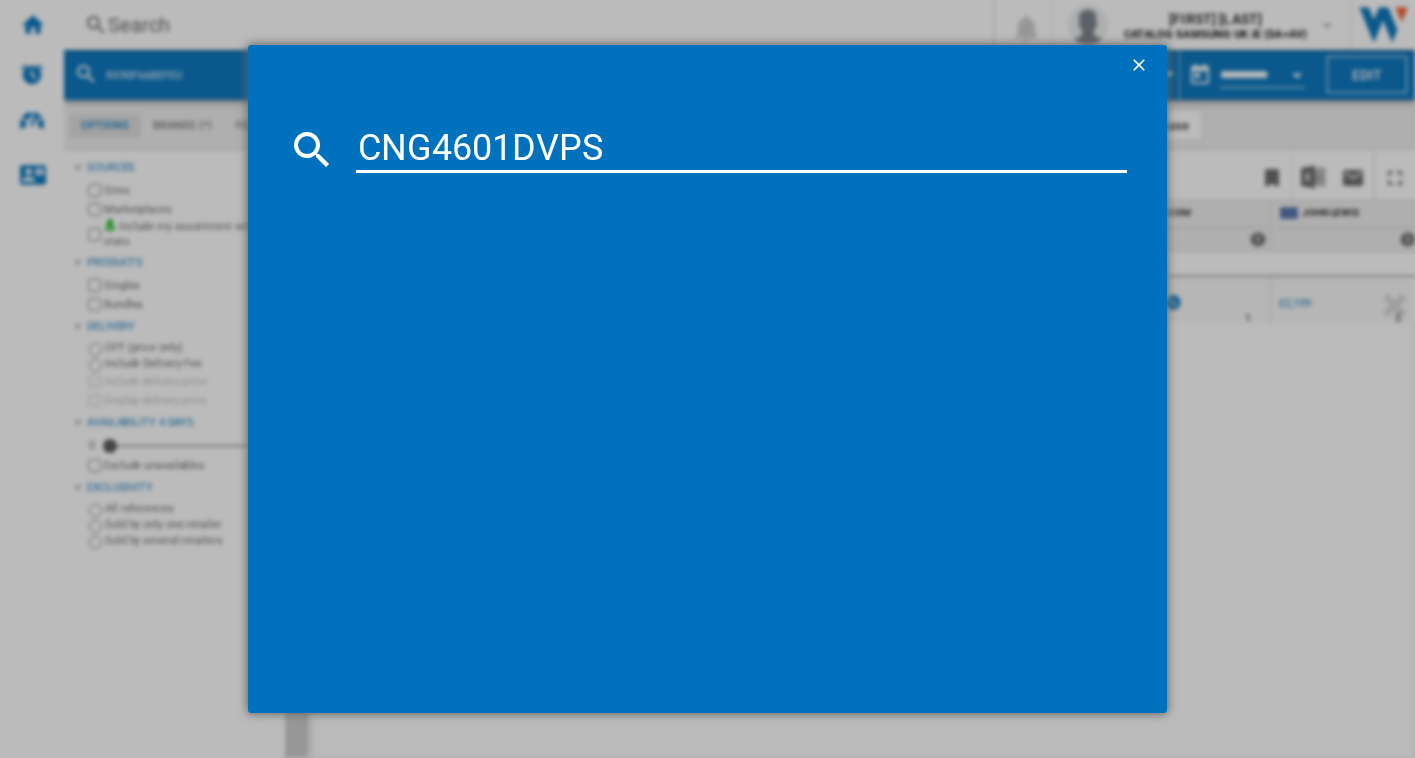 type on "CNG4601DVPS" 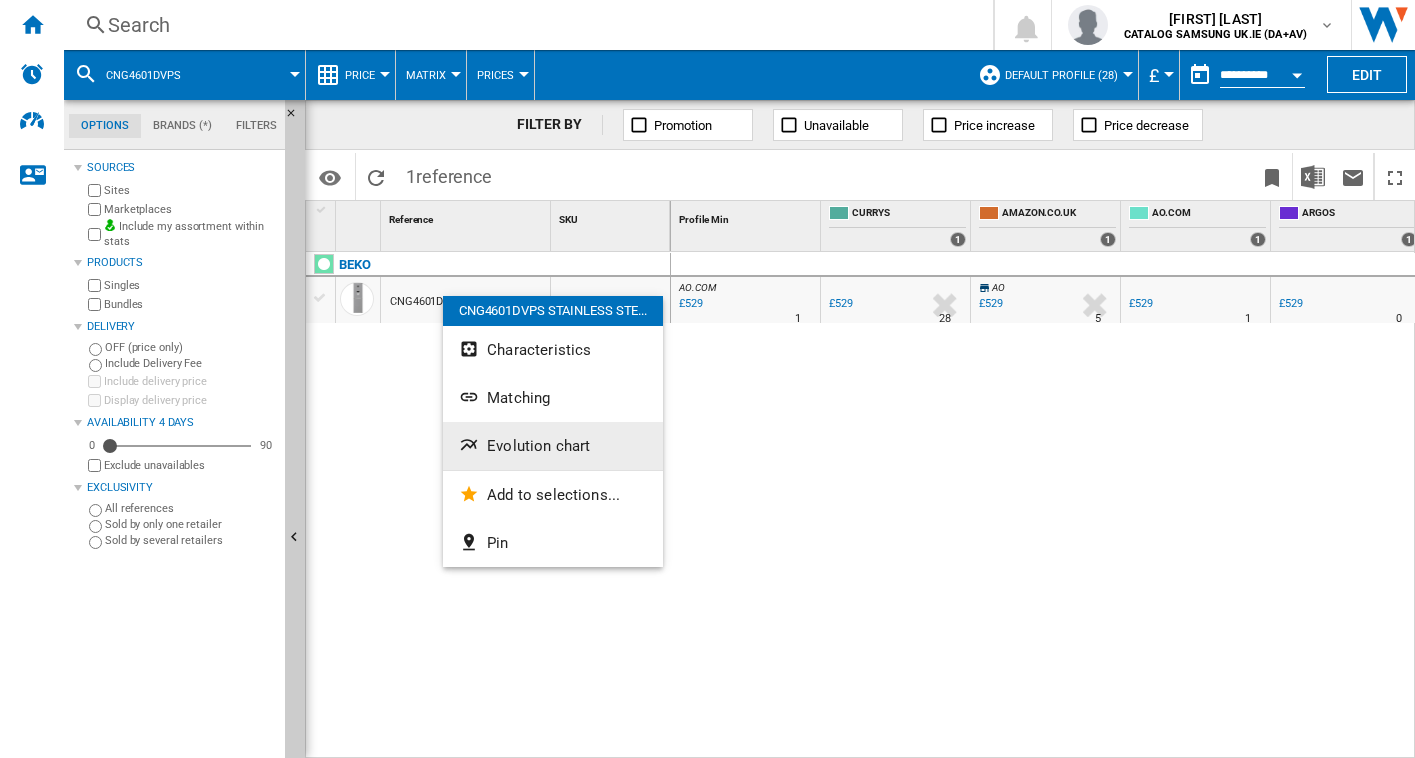 click on "Evolution chart" at bounding box center (538, 446) 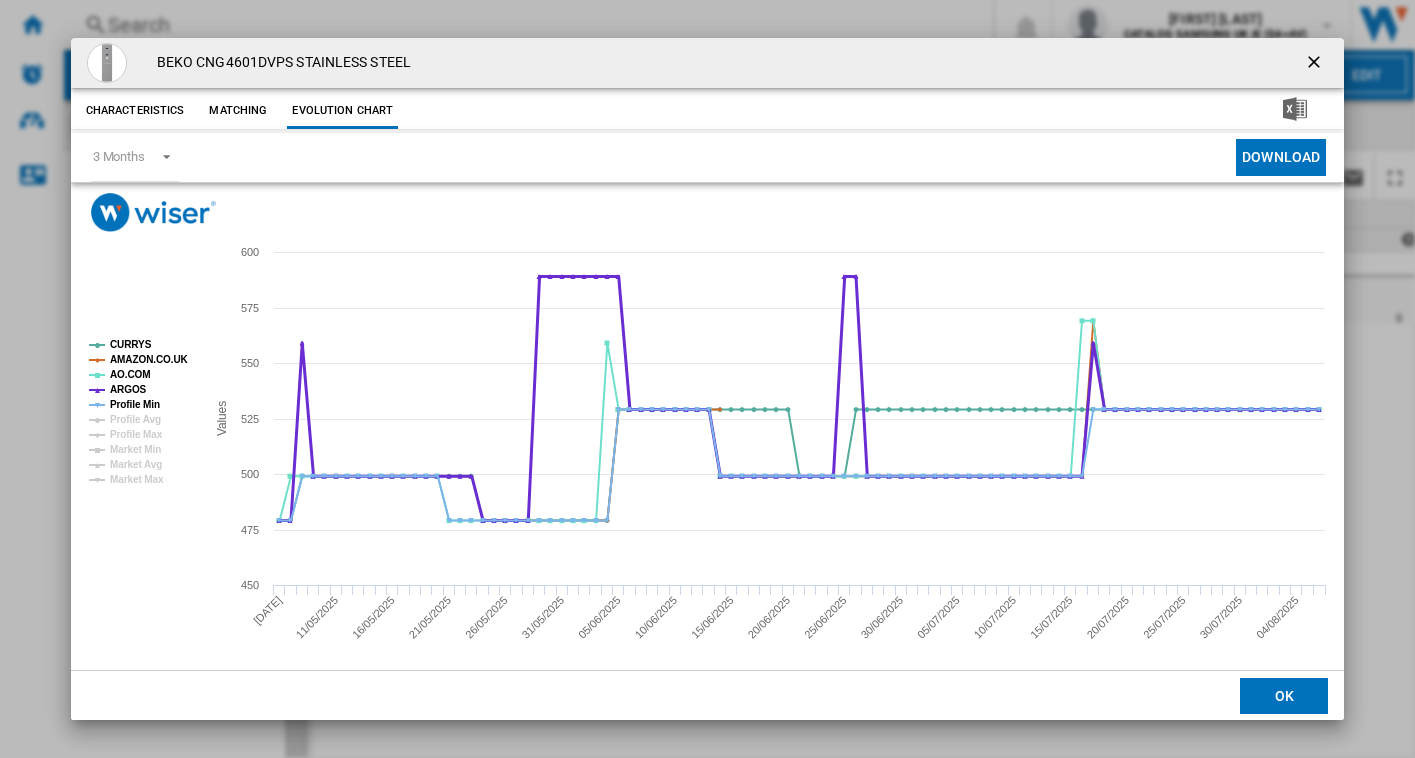 click on "ARGOS" 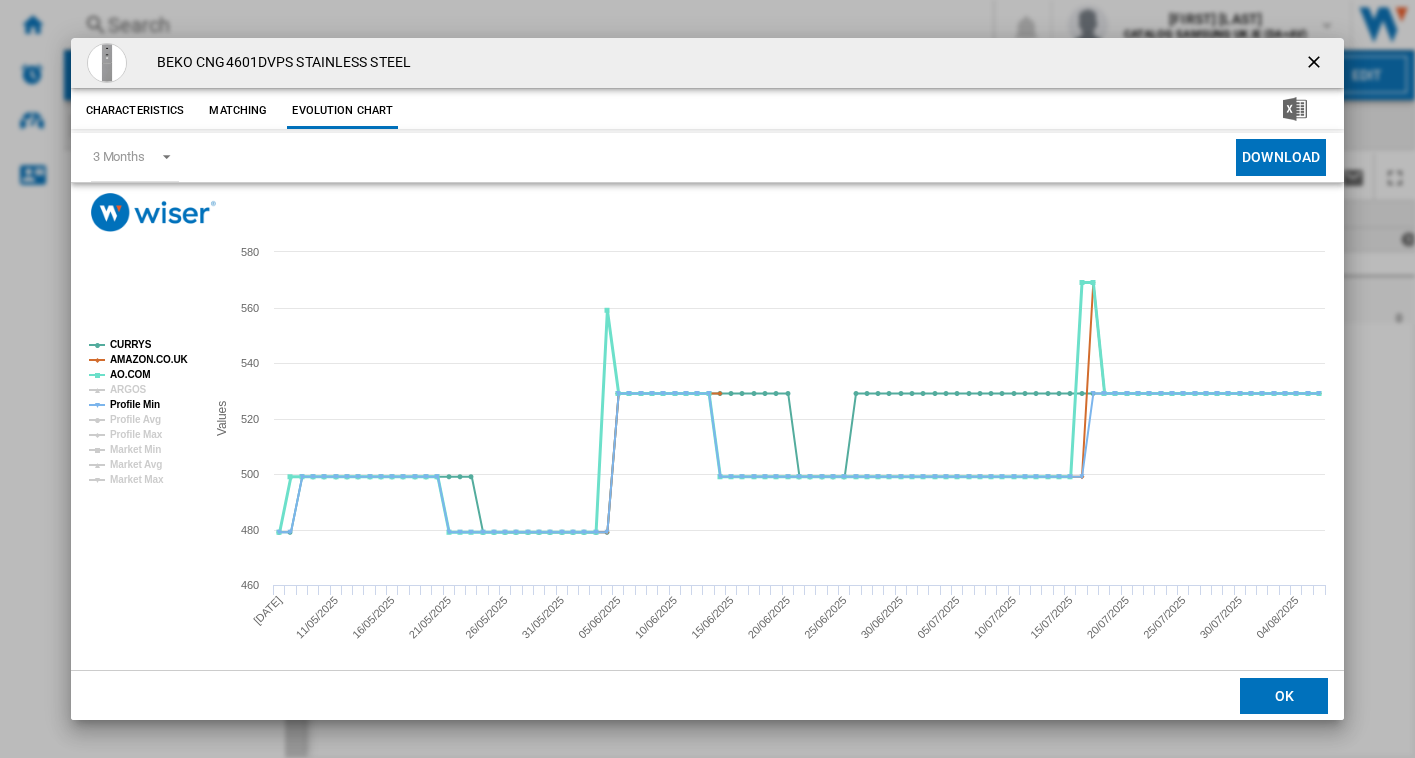 click on "AO.COM" 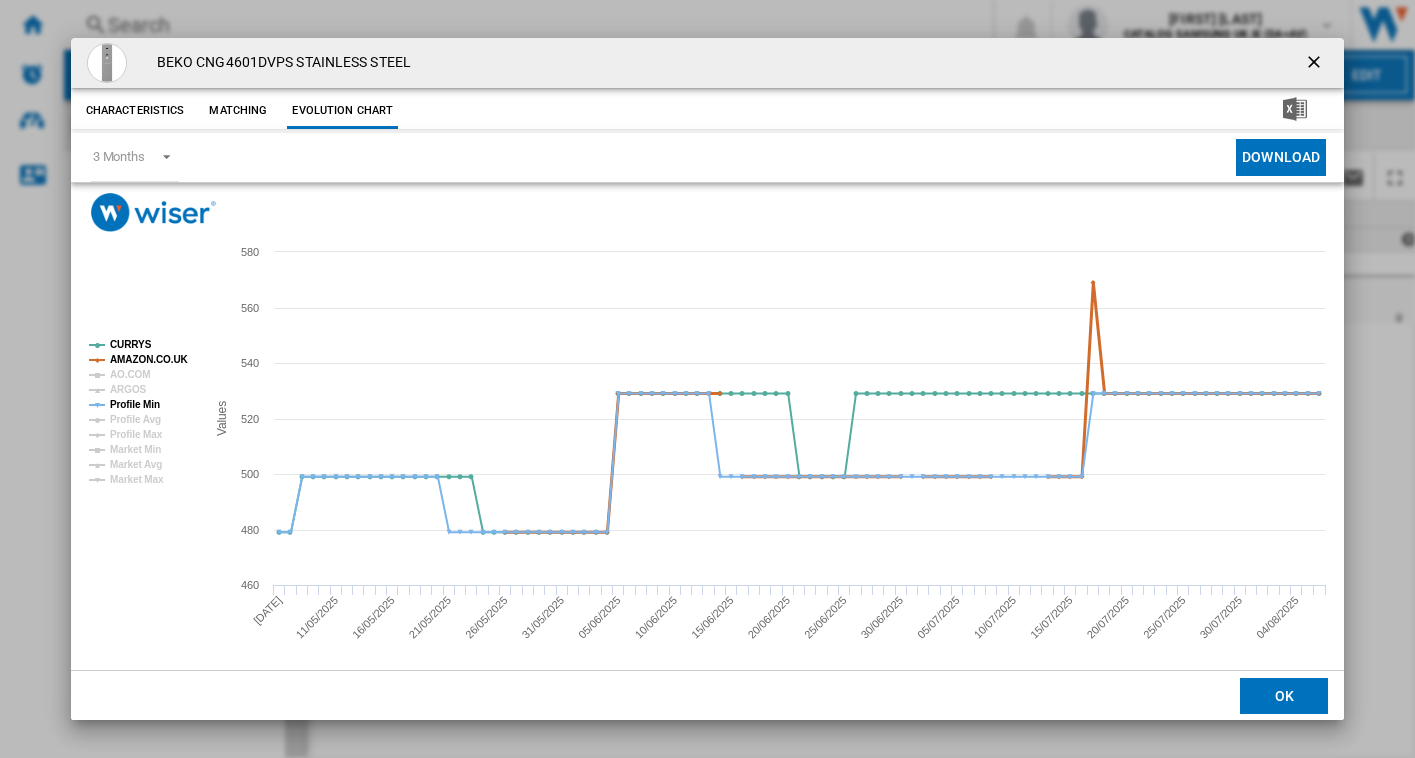 click on "AMAZON.CO.UK" 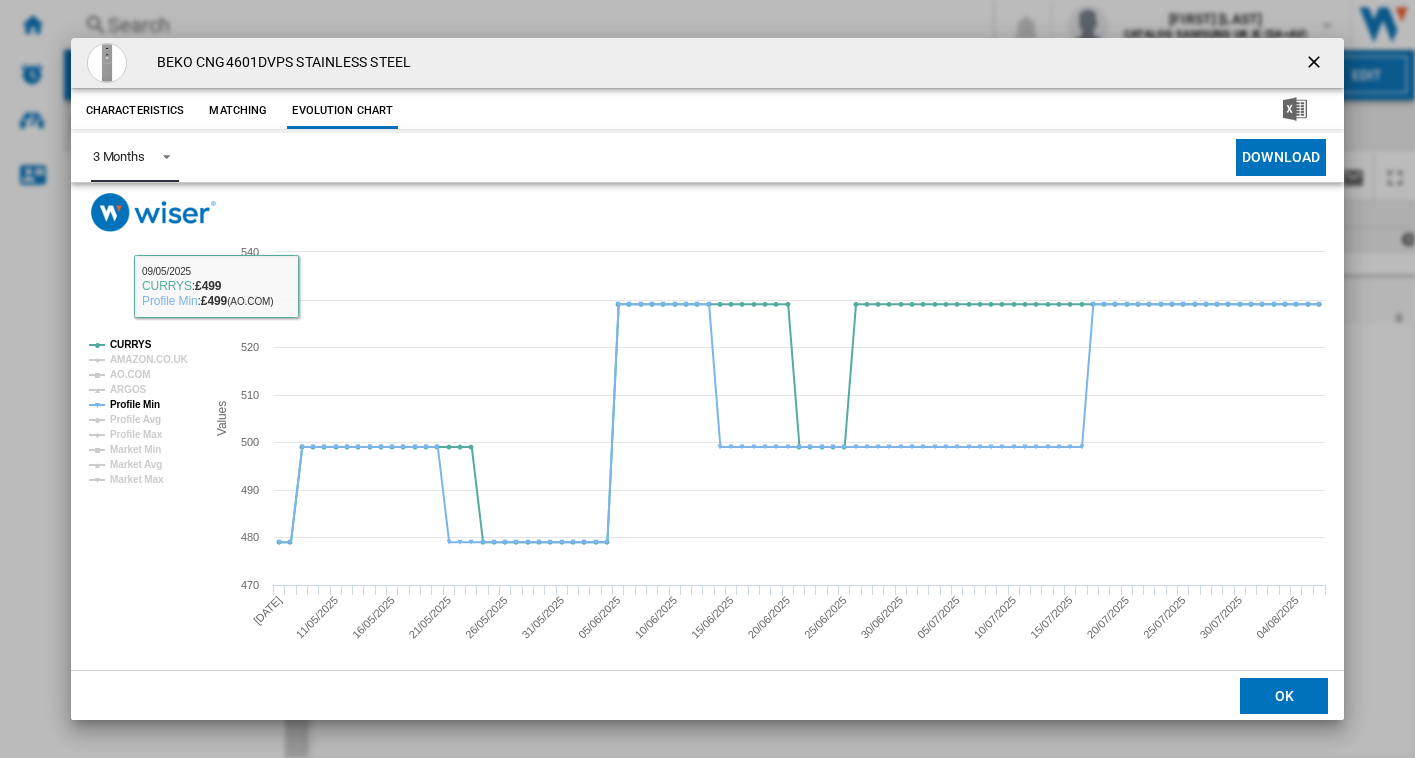 click on "3 Months" at bounding box center (119, 156) 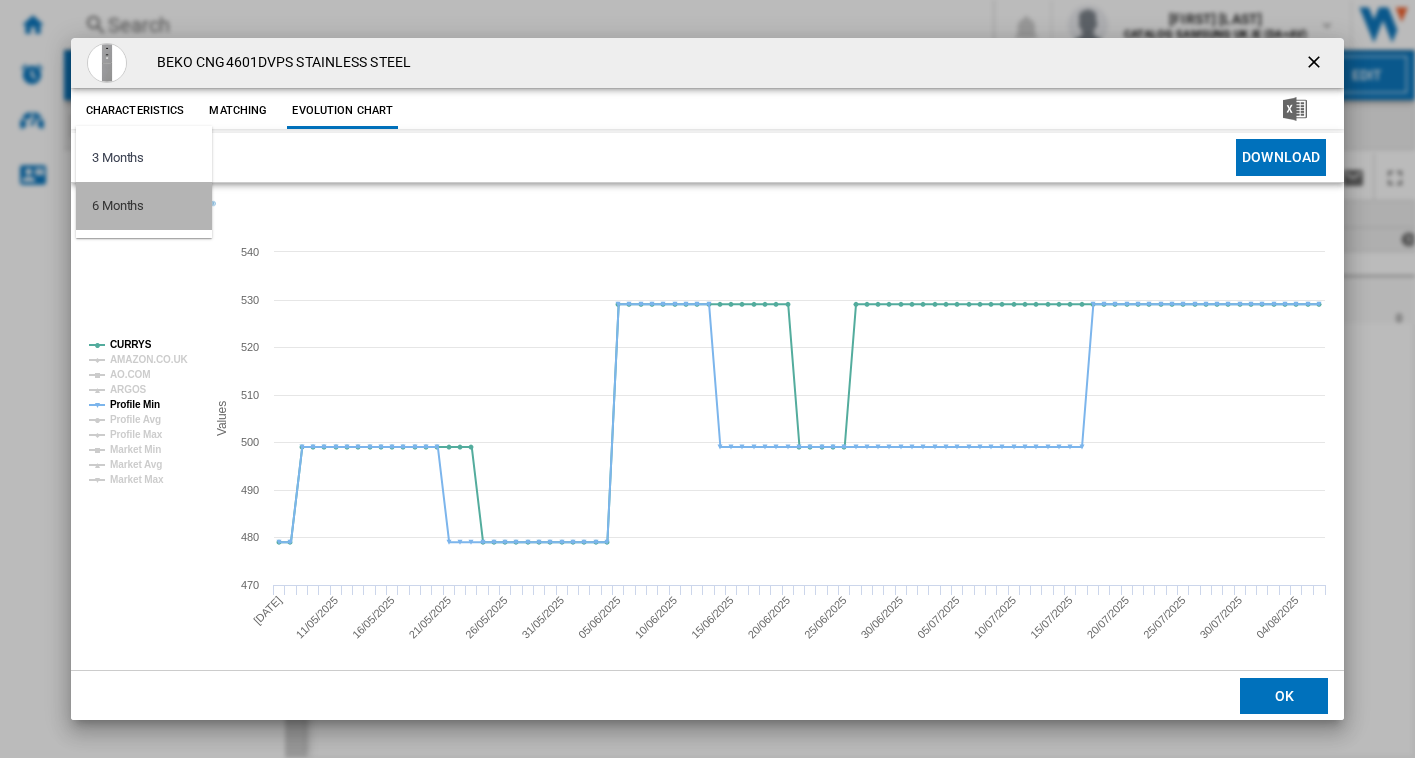 click on "6 Months" at bounding box center (118, 206) 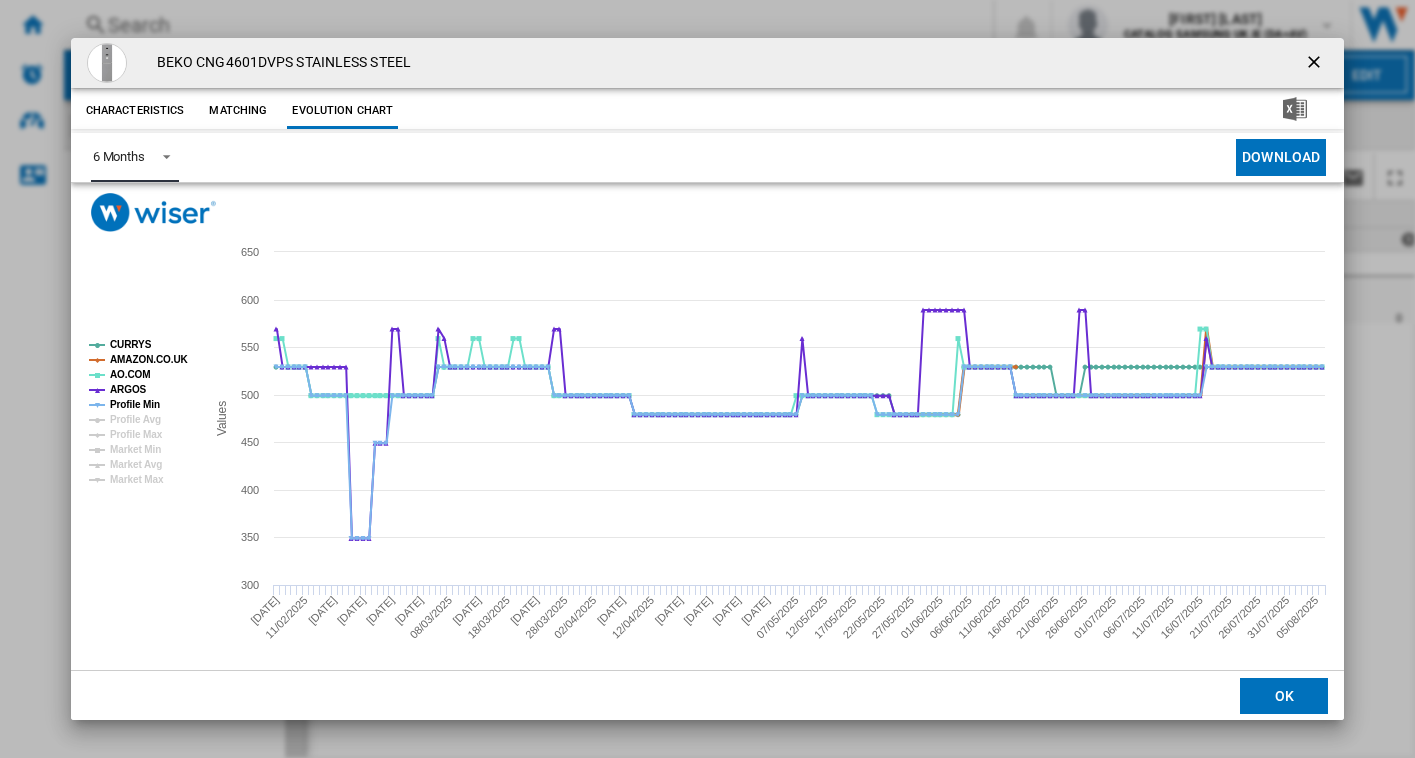 click on "AMAZON.CO.UK" 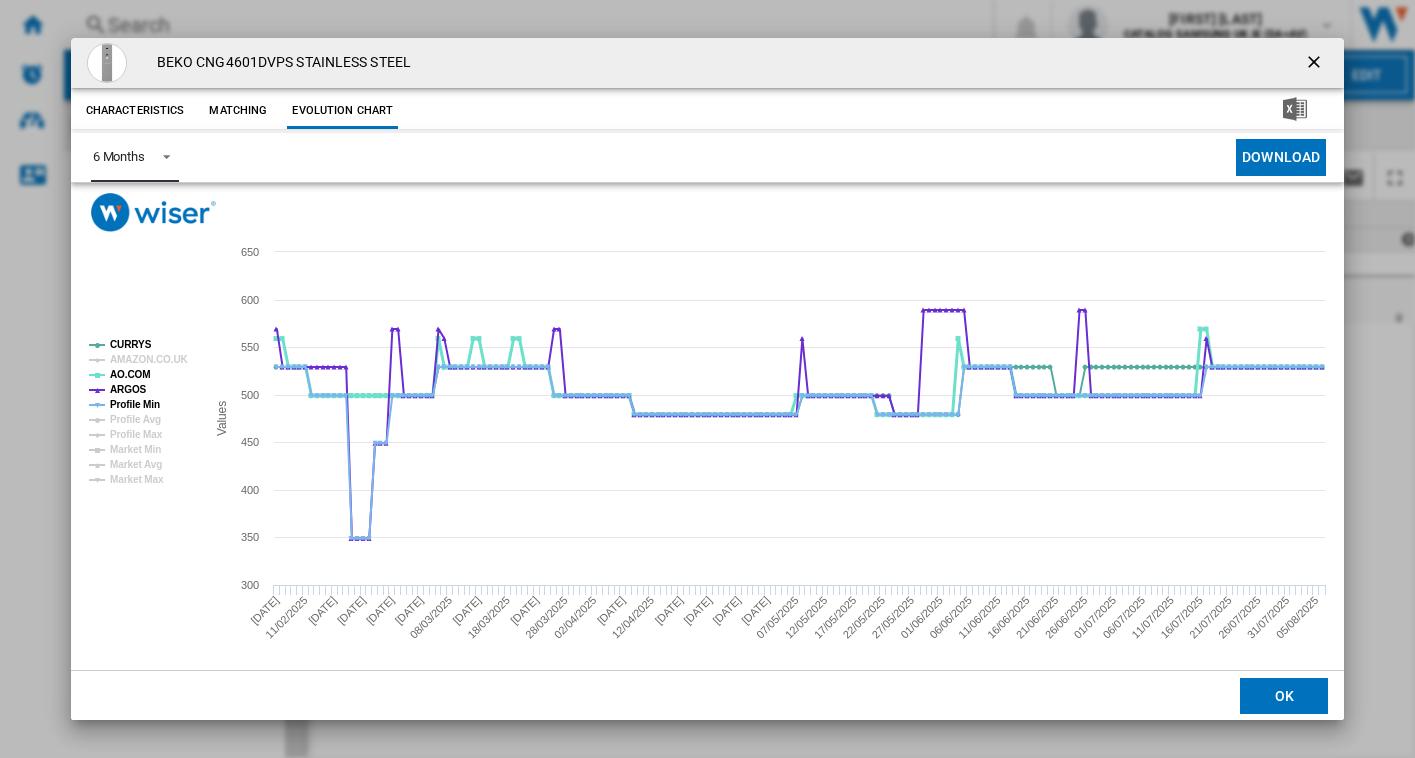 click on "AO.COM" 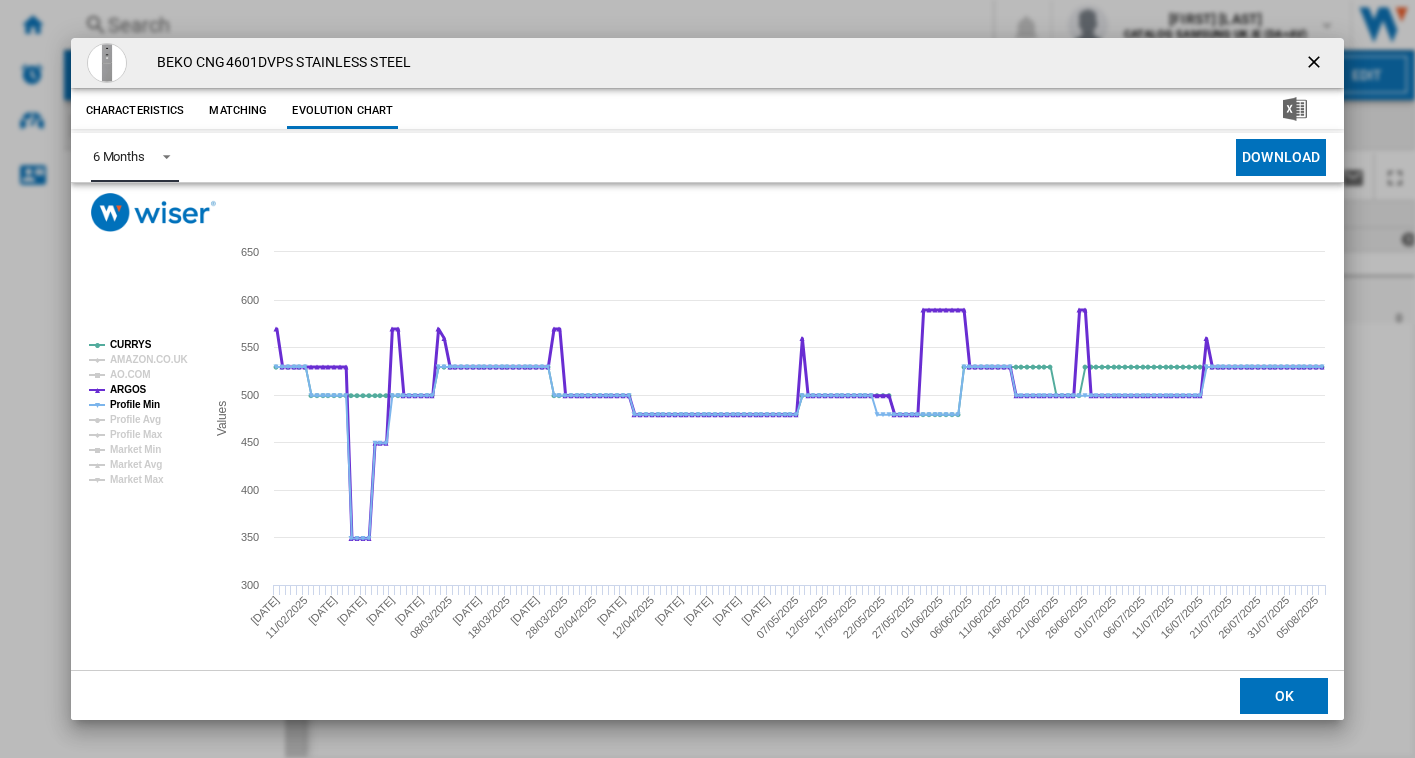 click on "ARGOS" 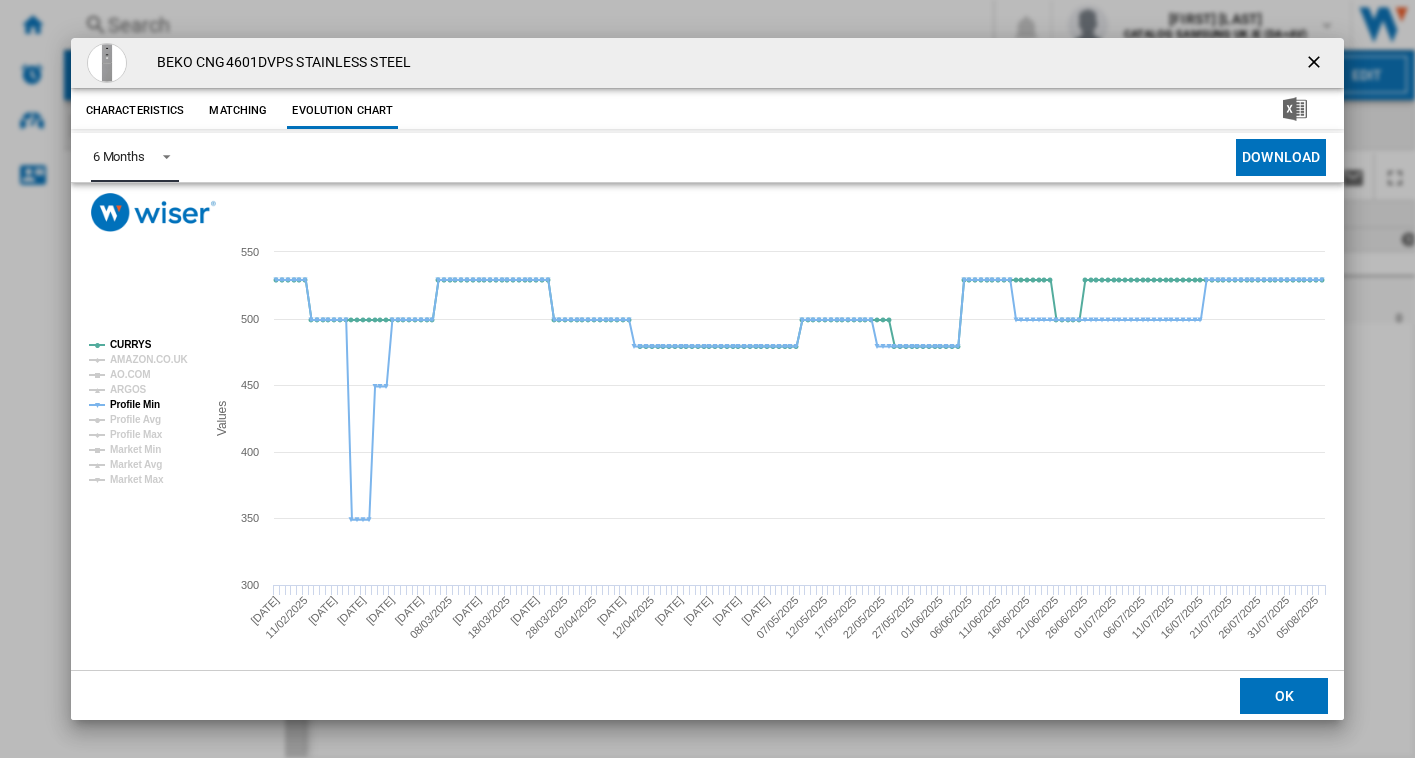 click 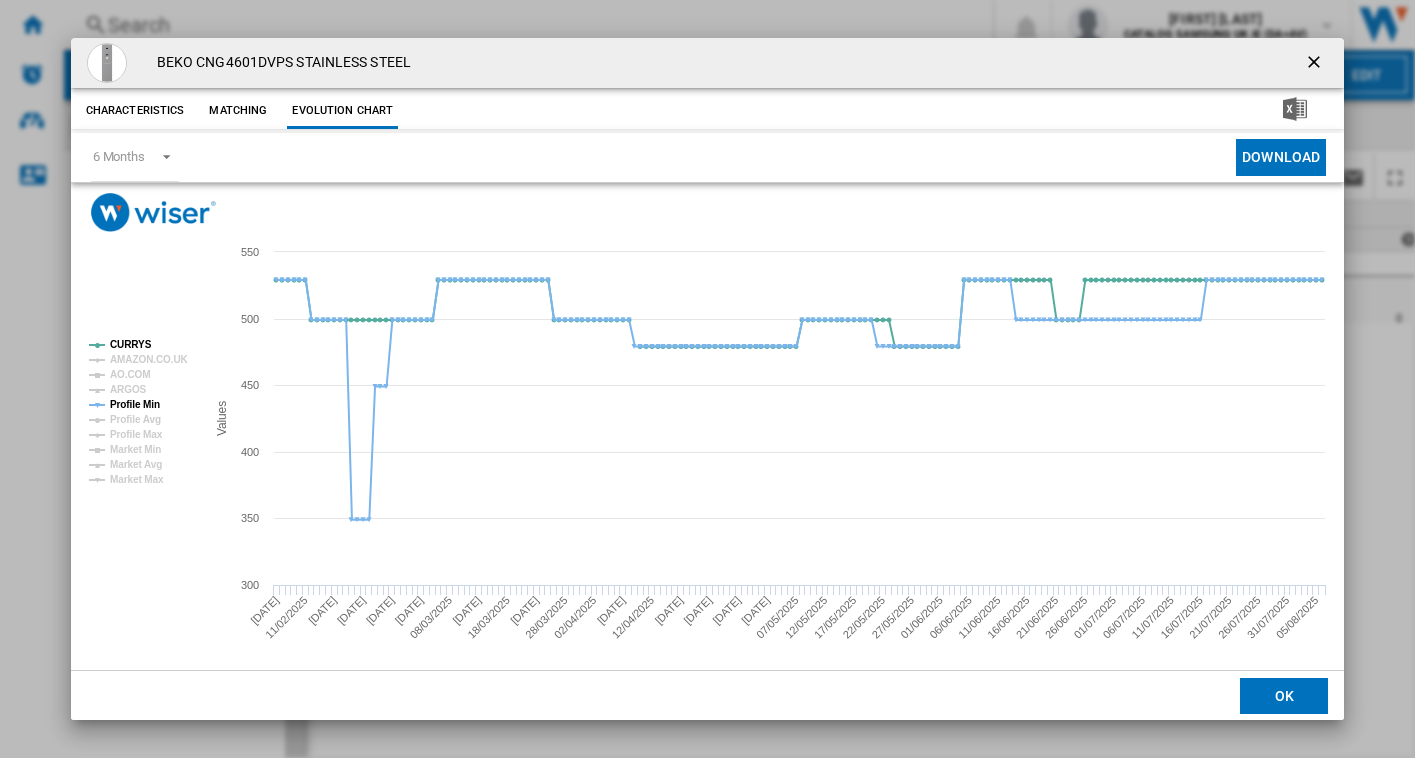 click at bounding box center [1316, 64] 